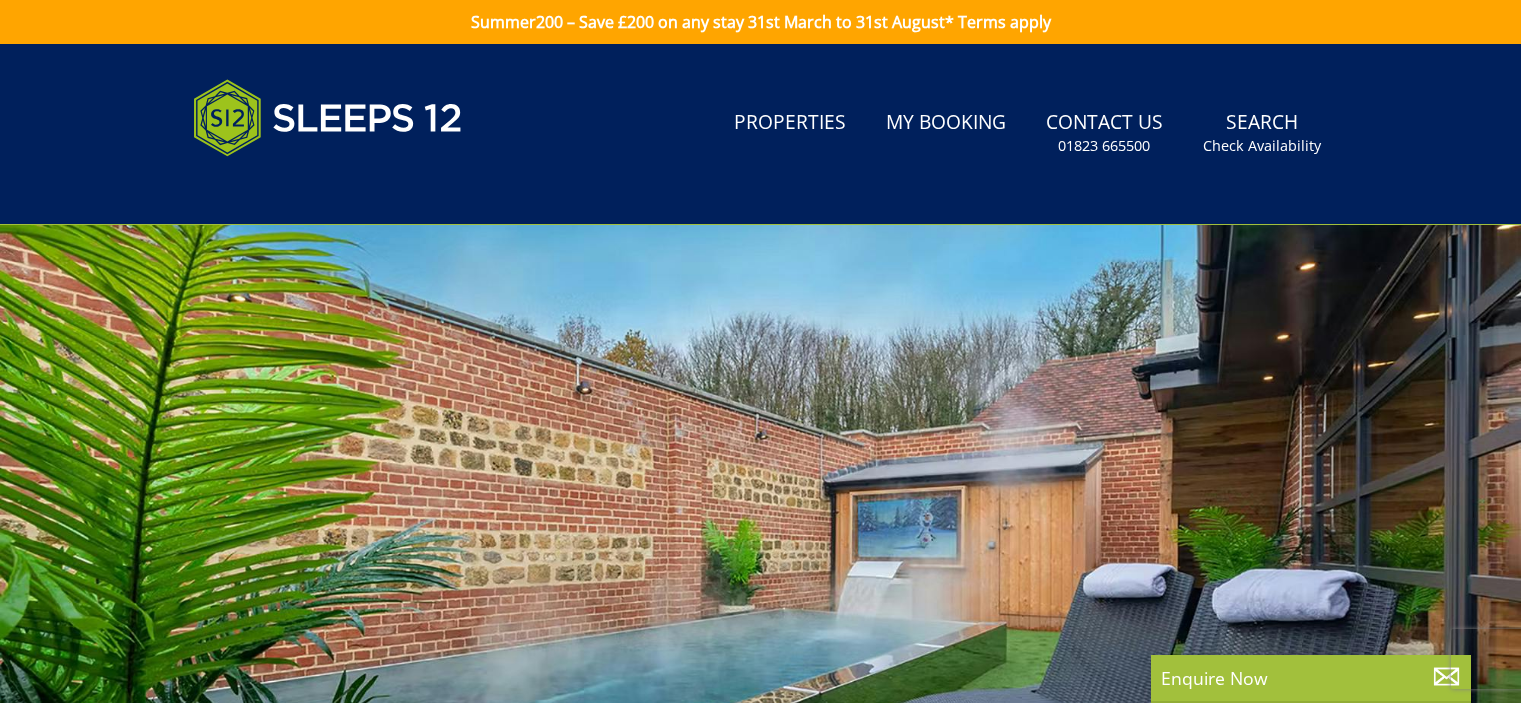 scroll, scrollTop: 0, scrollLeft: 0, axis: both 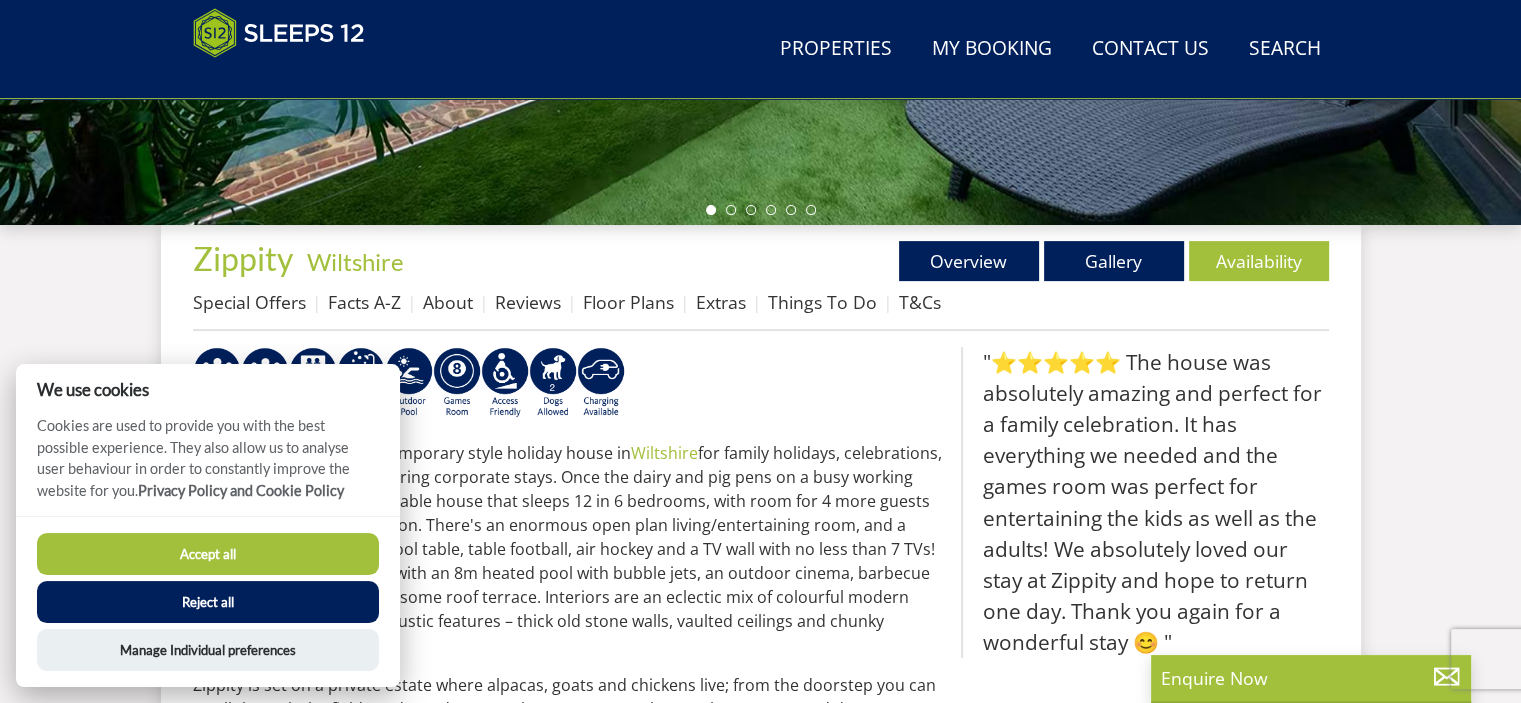 click on "Reject all" at bounding box center (208, 602) 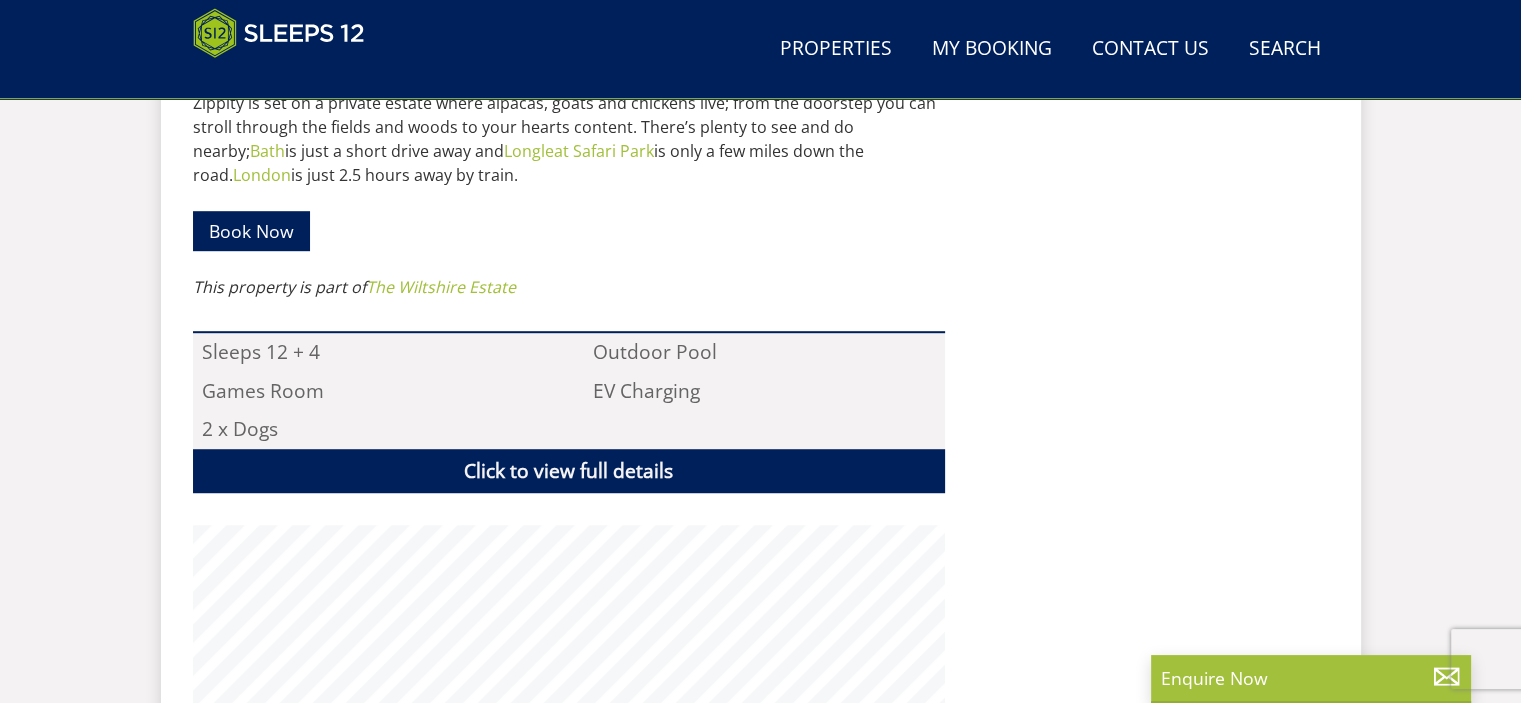 scroll, scrollTop: 514, scrollLeft: 0, axis: vertical 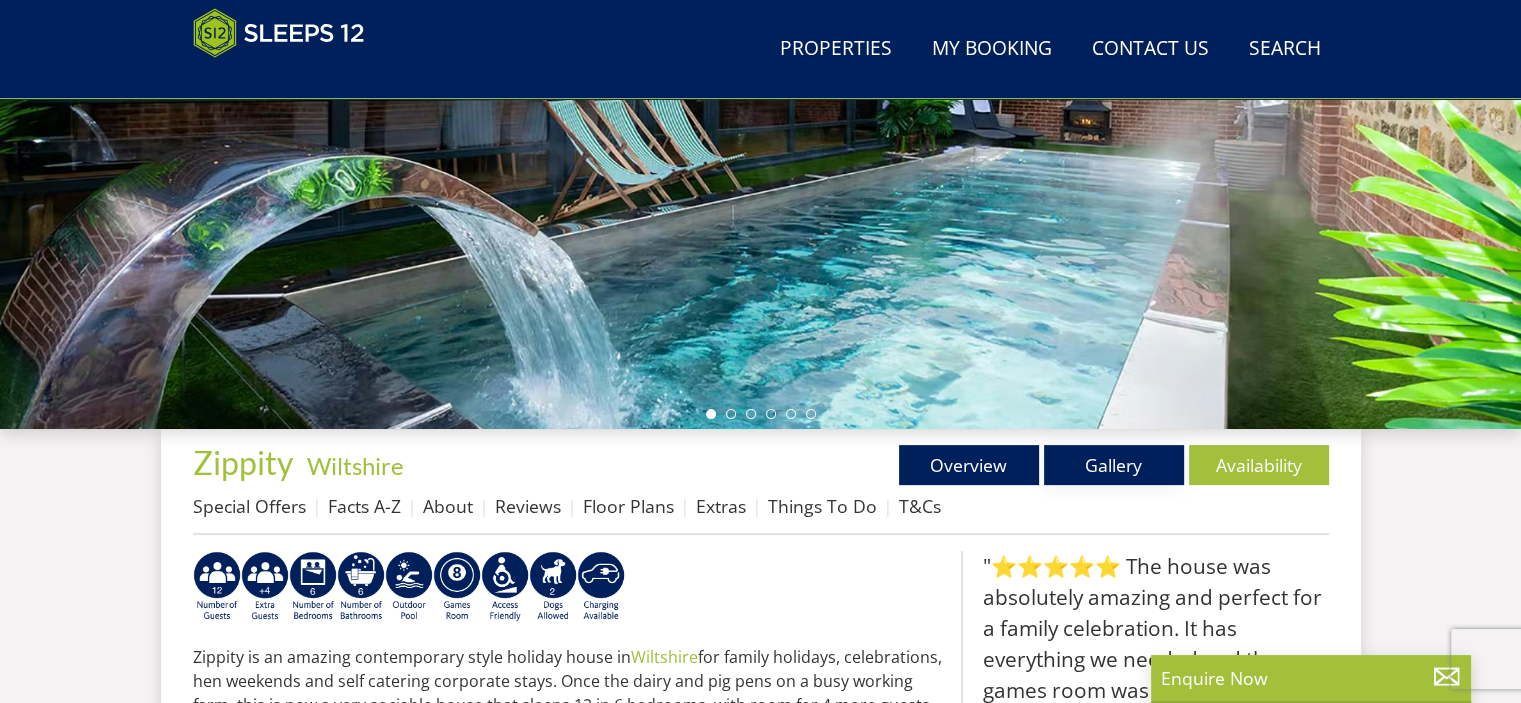 click on "Gallery" at bounding box center (1114, 465) 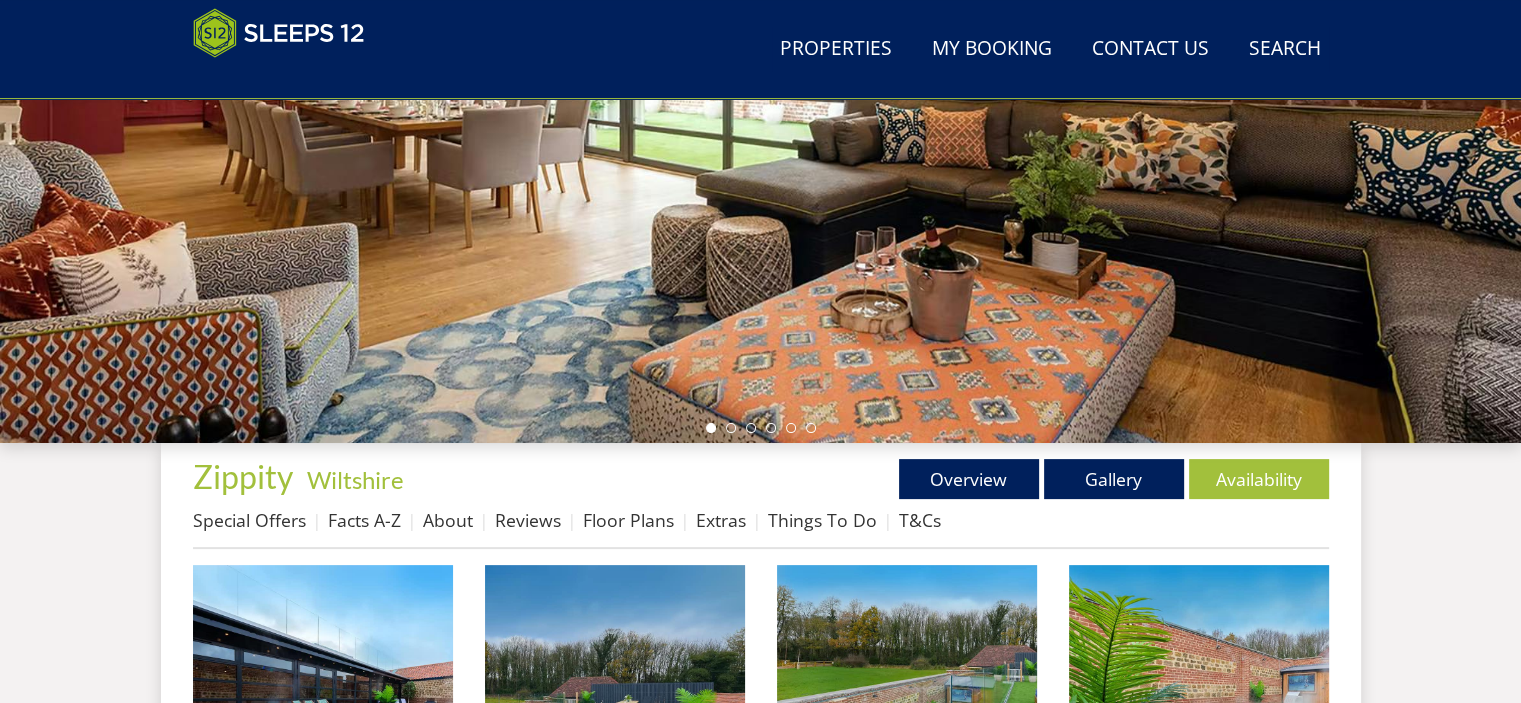 scroll, scrollTop: 800, scrollLeft: 0, axis: vertical 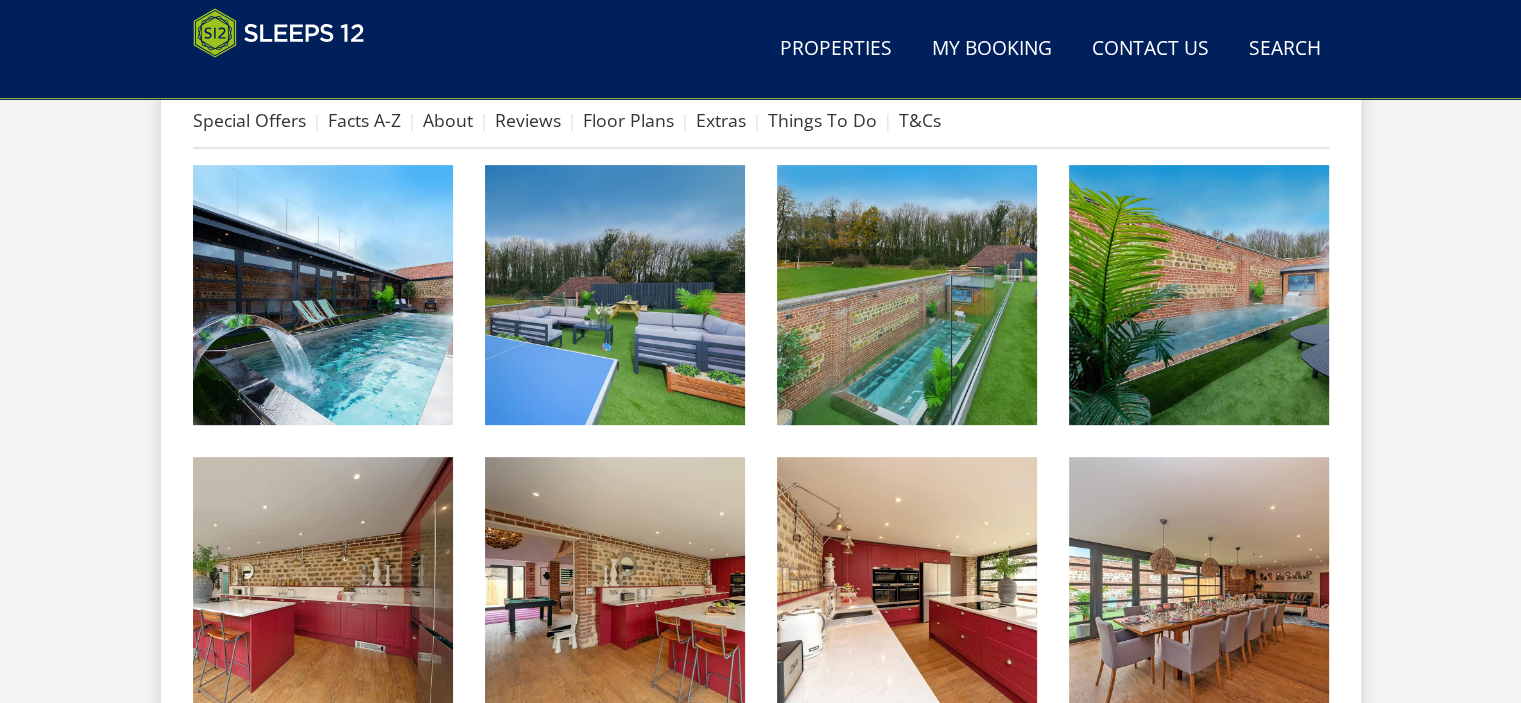 click at bounding box center [323, 295] 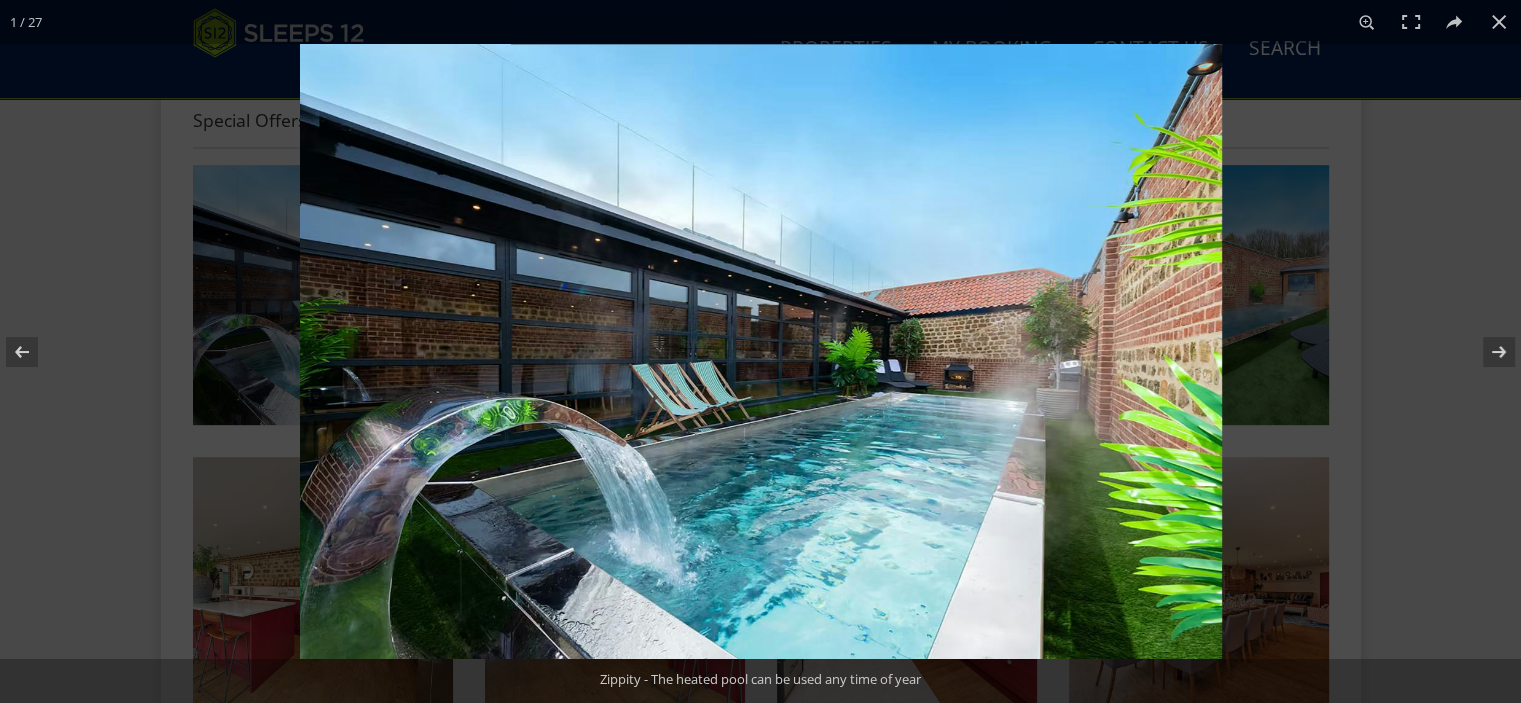 click at bounding box center (1486, 352) 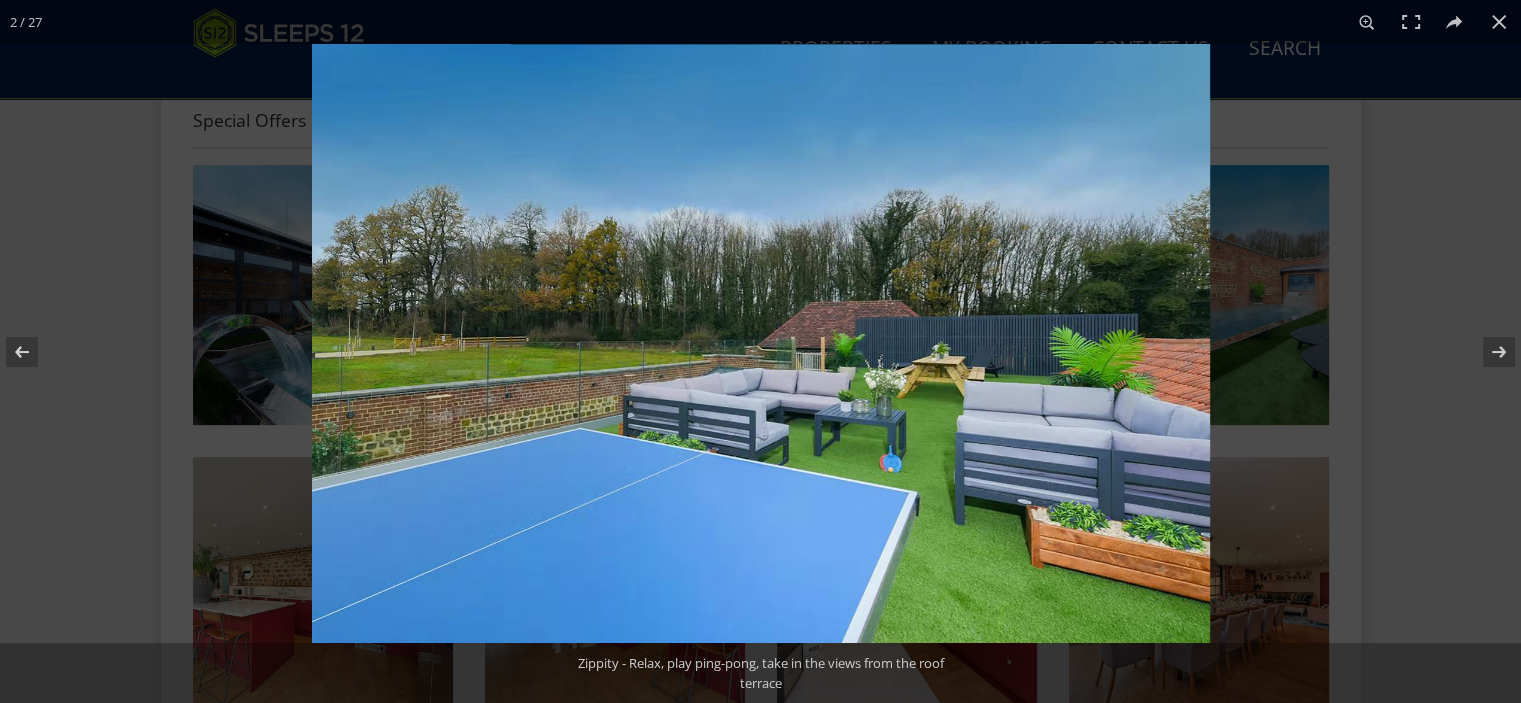 click at bounding box center (1486, 352) 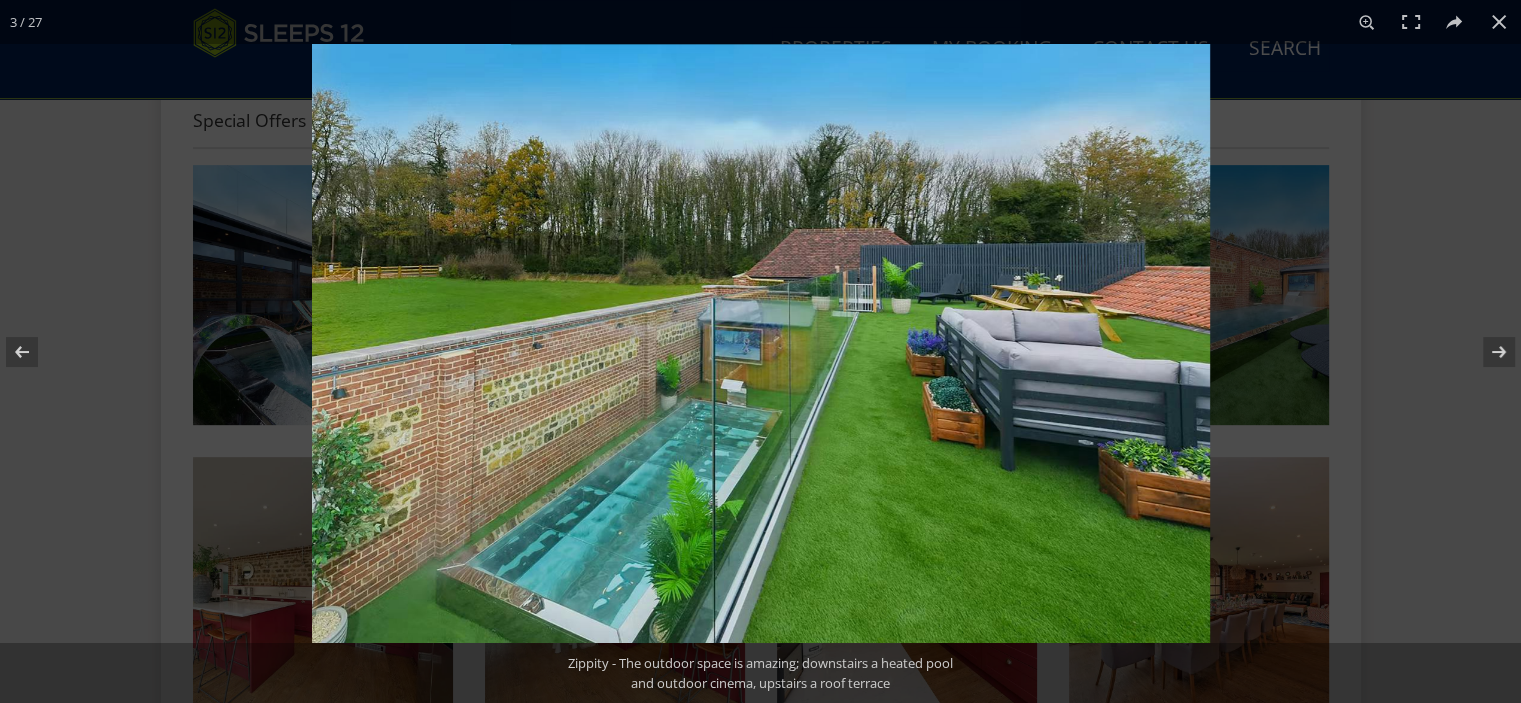 click at bounding box center [1486, 352] 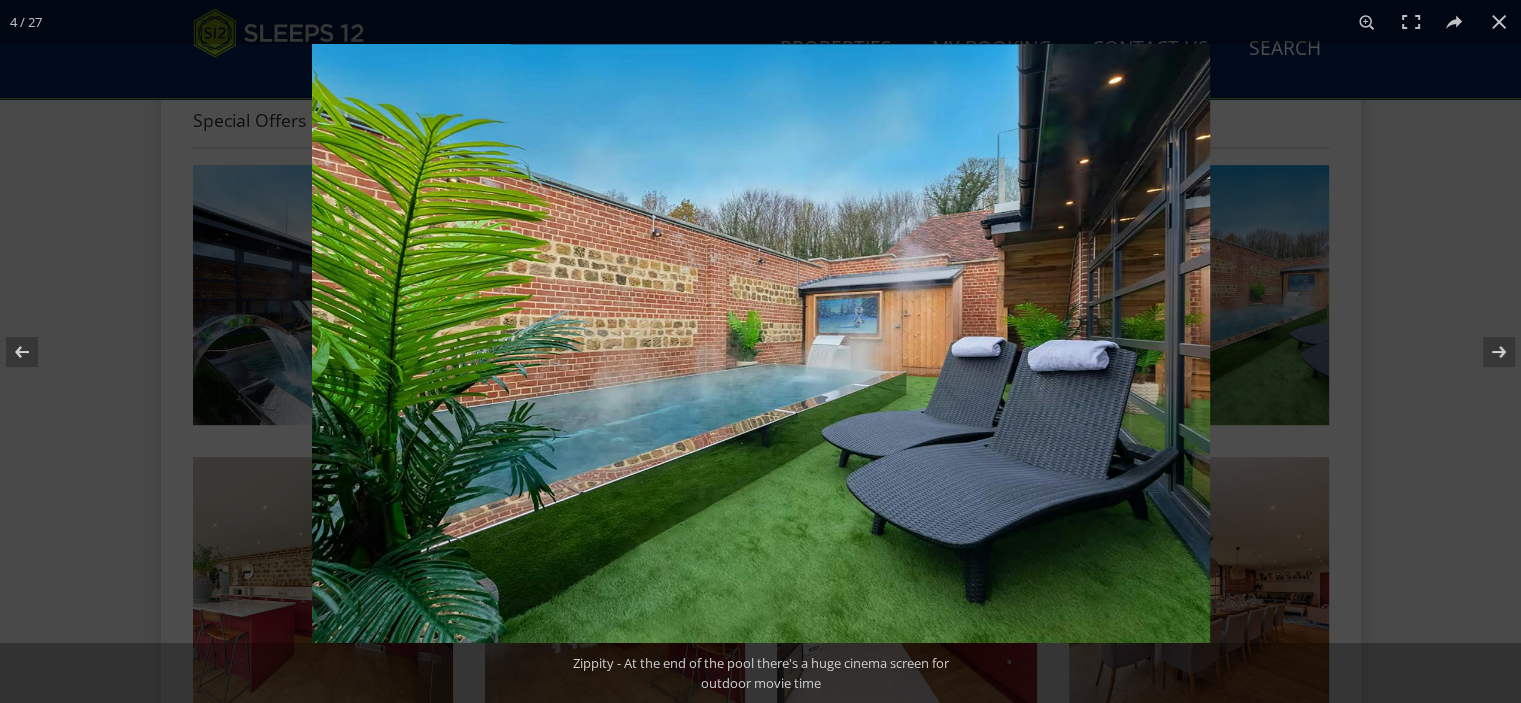 click at bounding box center [1486, 352] 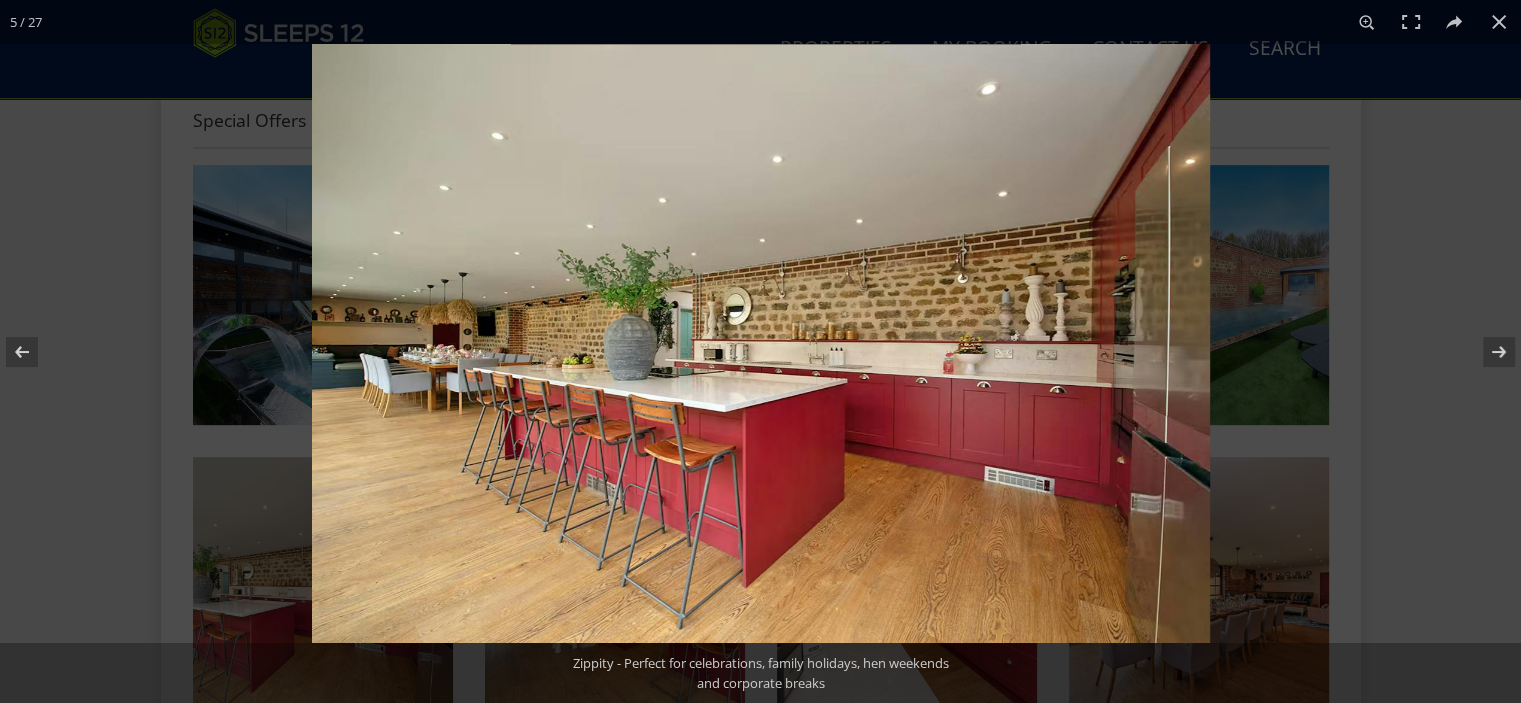 click at bounding box center (1486, 352) 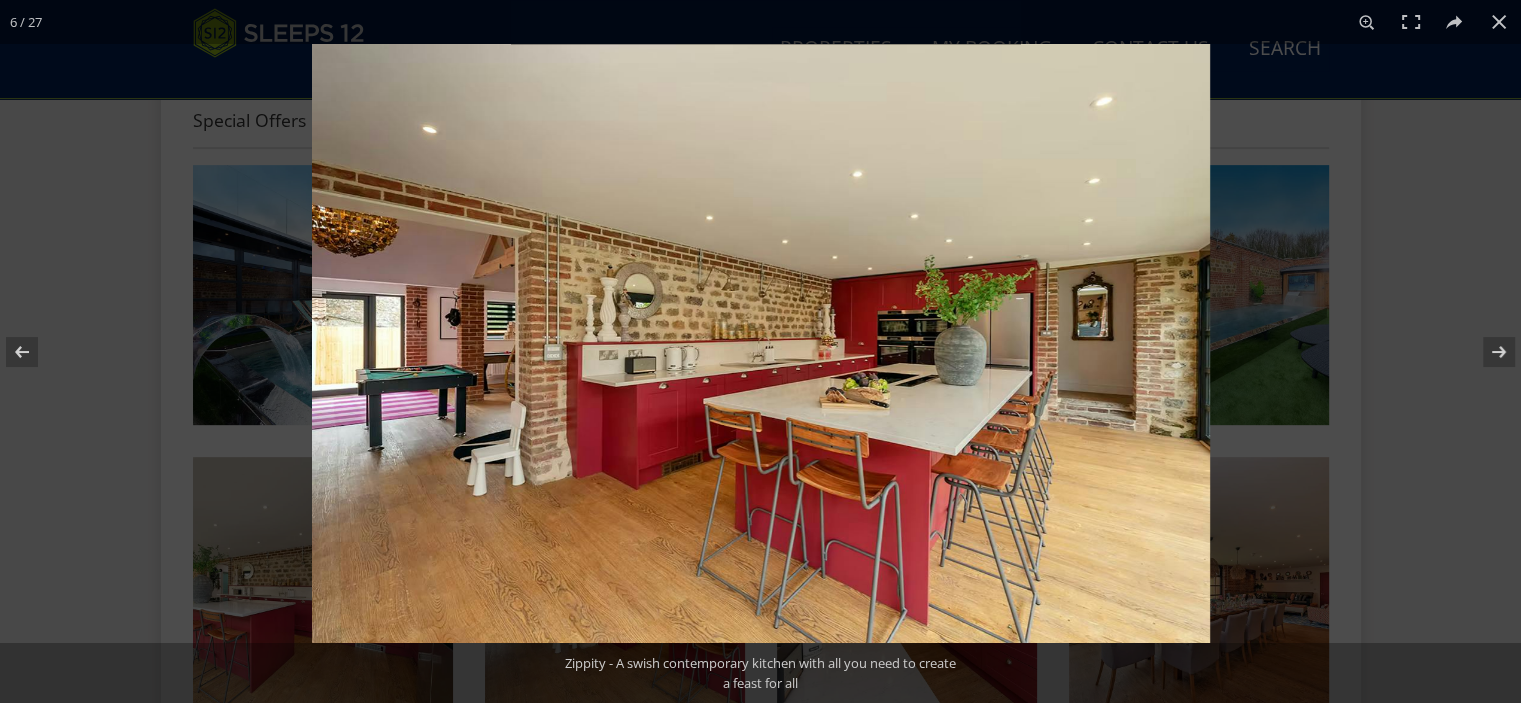 click at bounding box center [1486, 352] 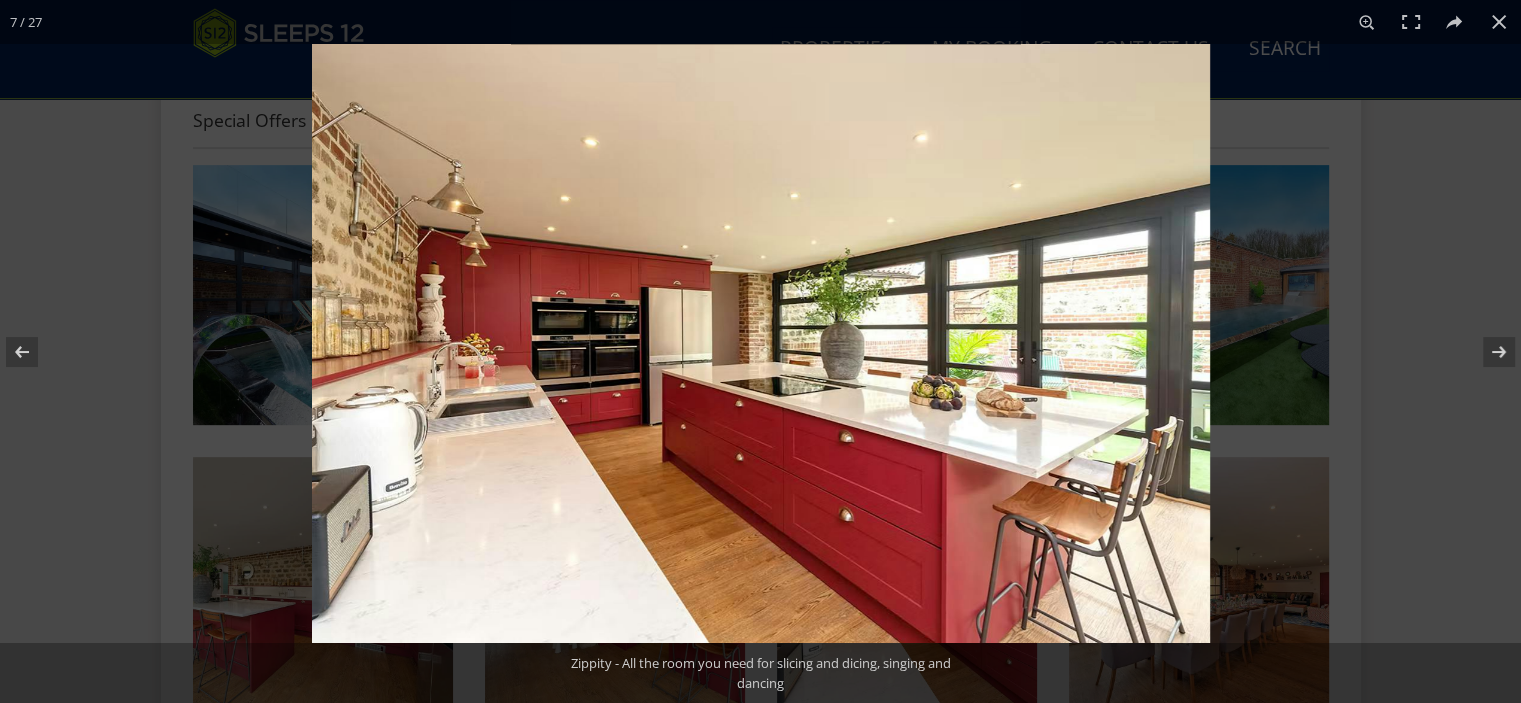 click at bounding box center [1486, 352] 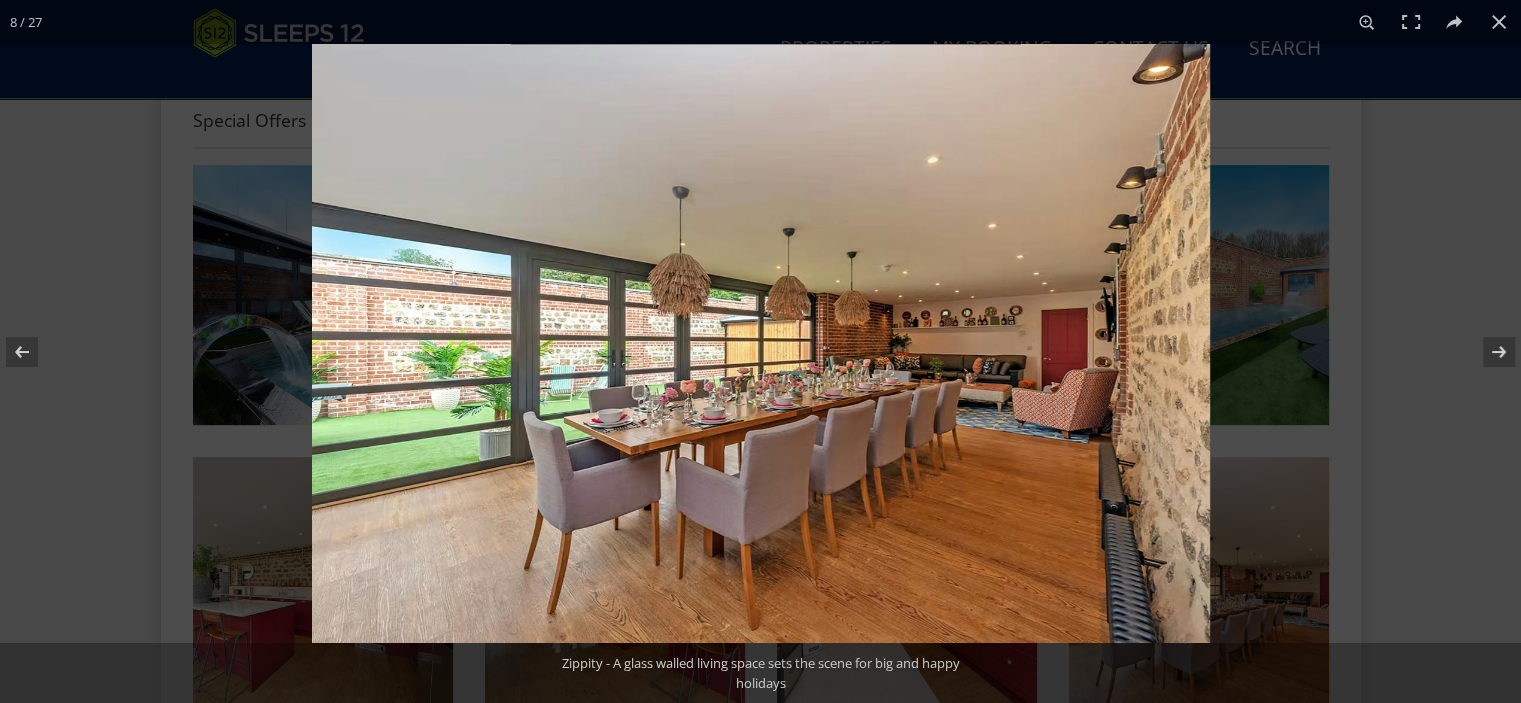 click at bounding box center [1486, 352] 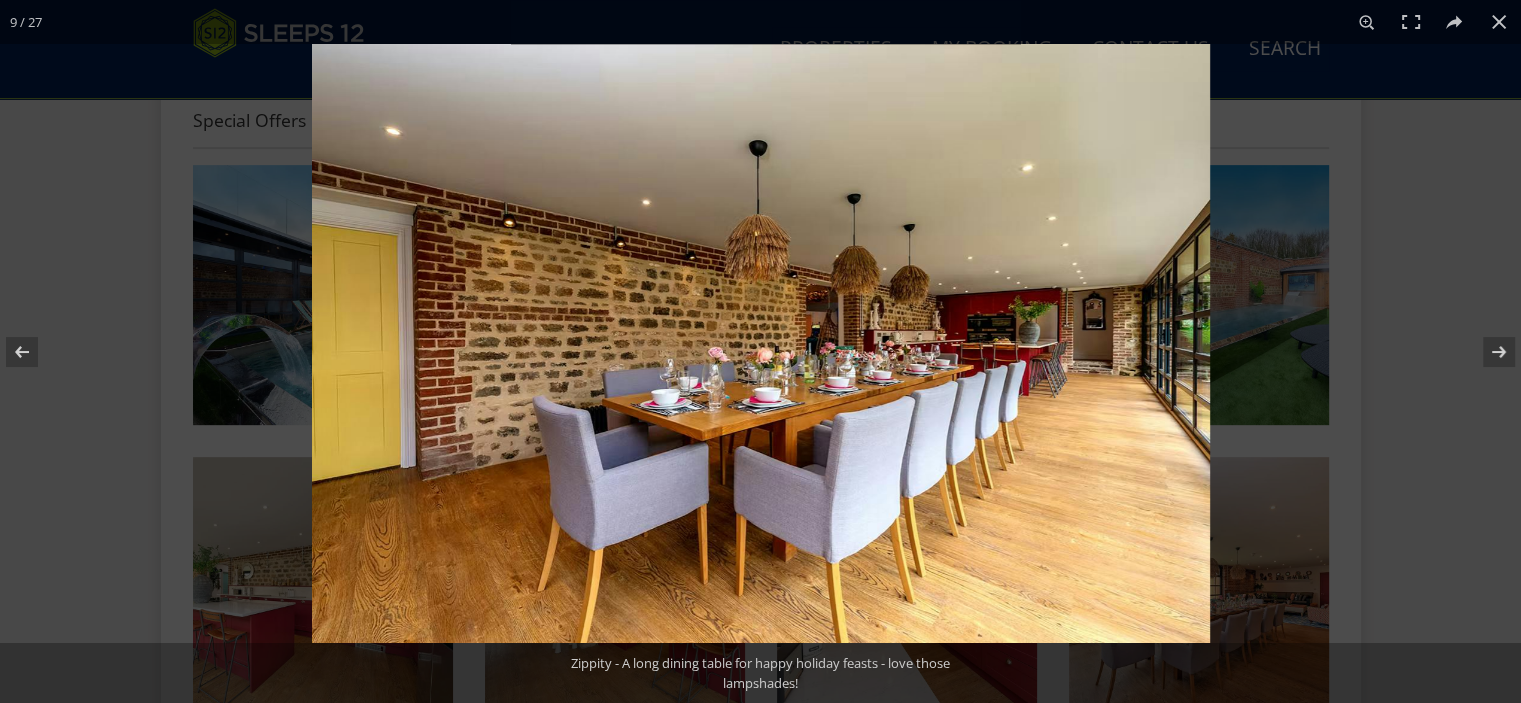 click at bounding box center [1486, 352] 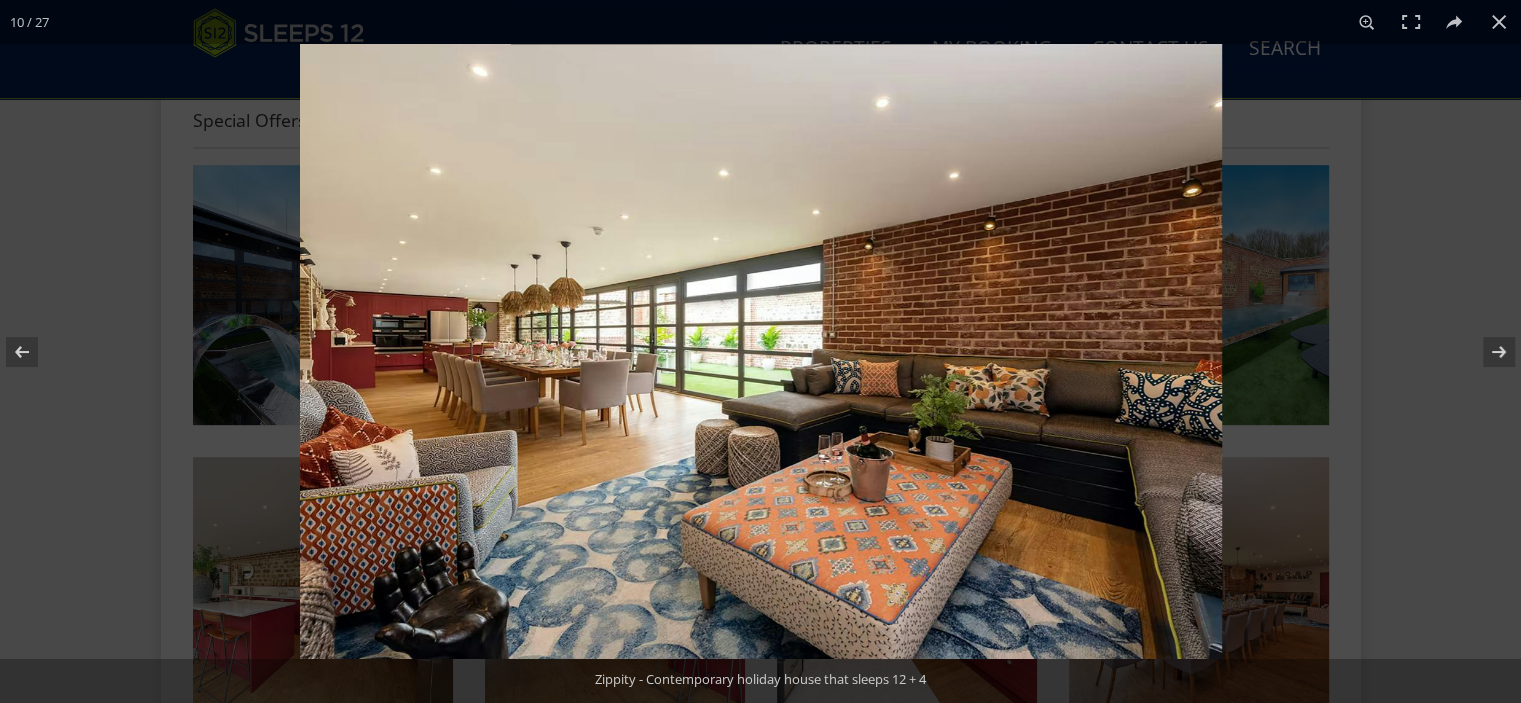 click at bounding box center [1486, 352] 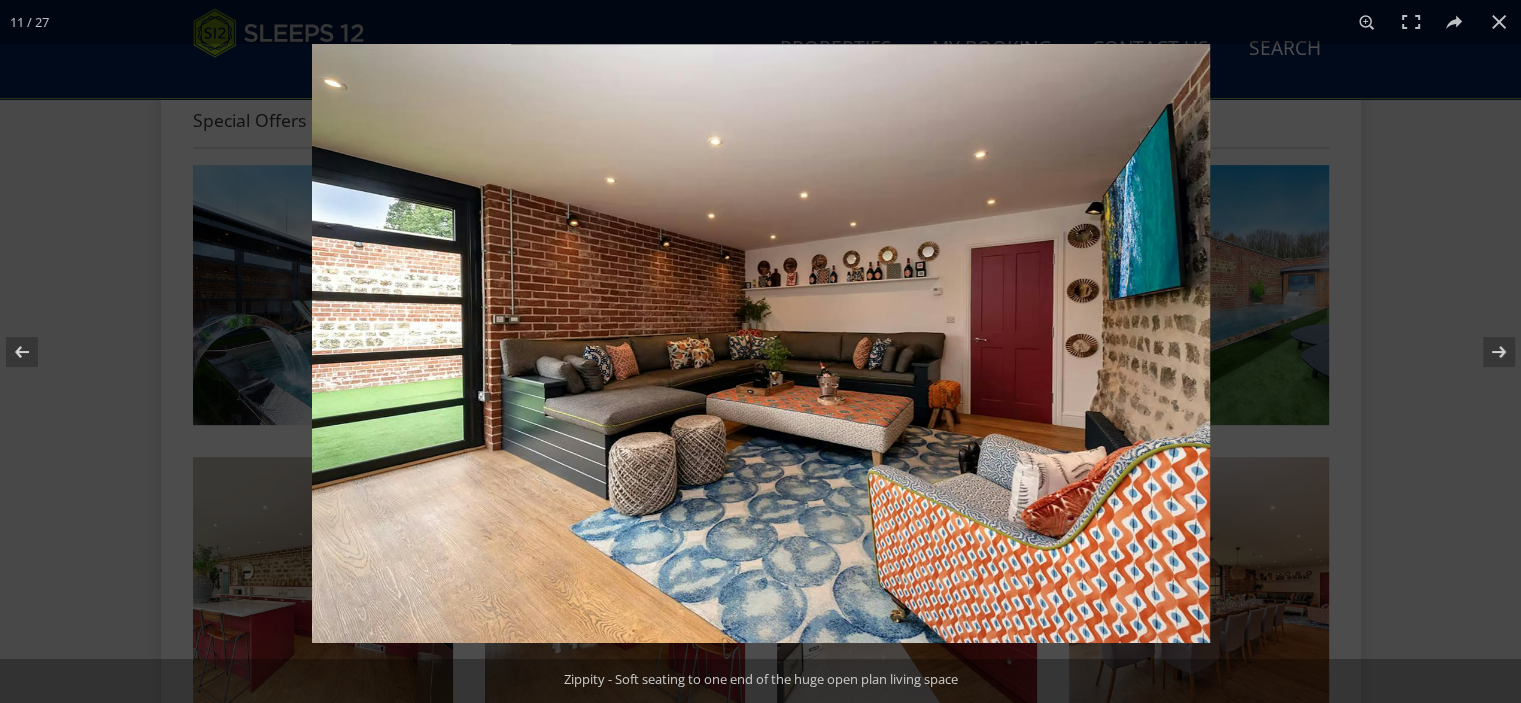click at bounding box center (1486, 352) 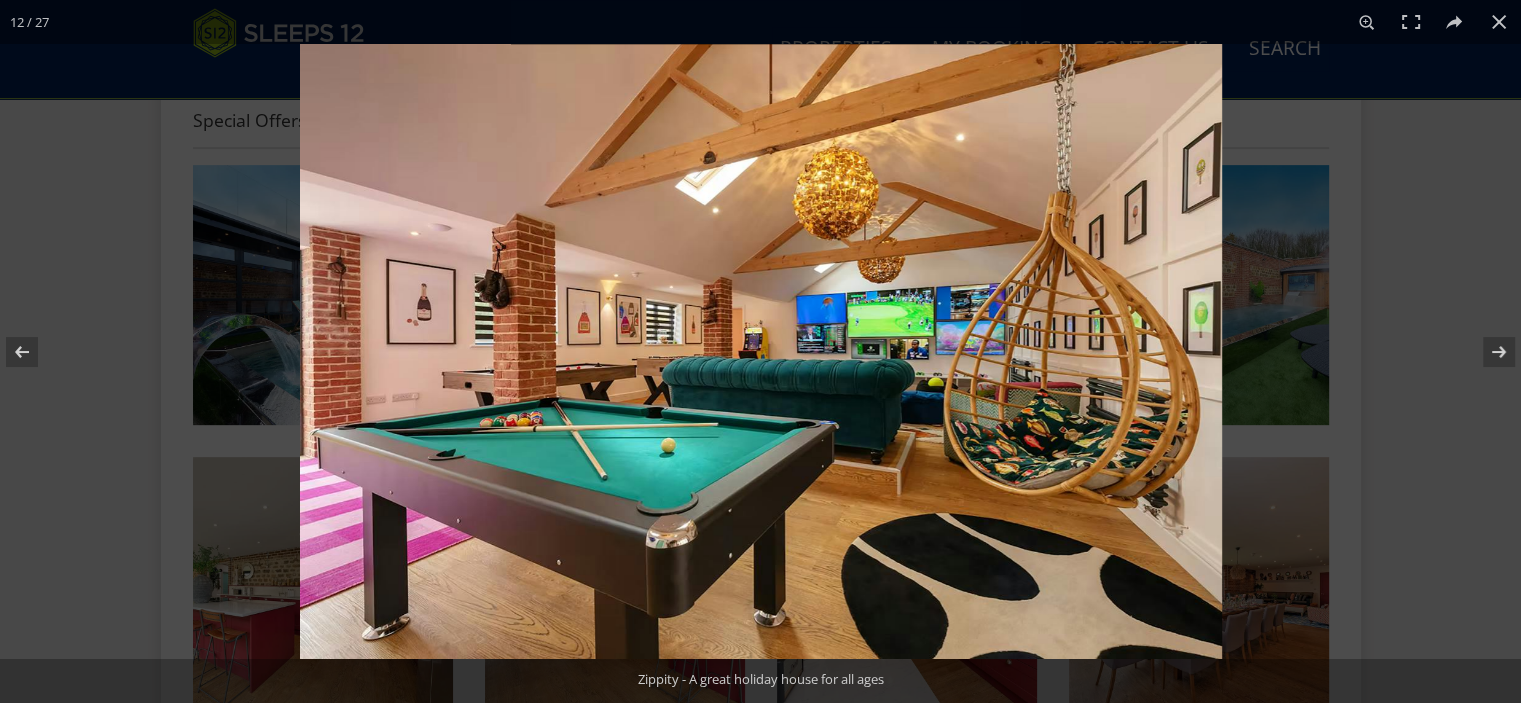 click at bounding box center (1486, 352) 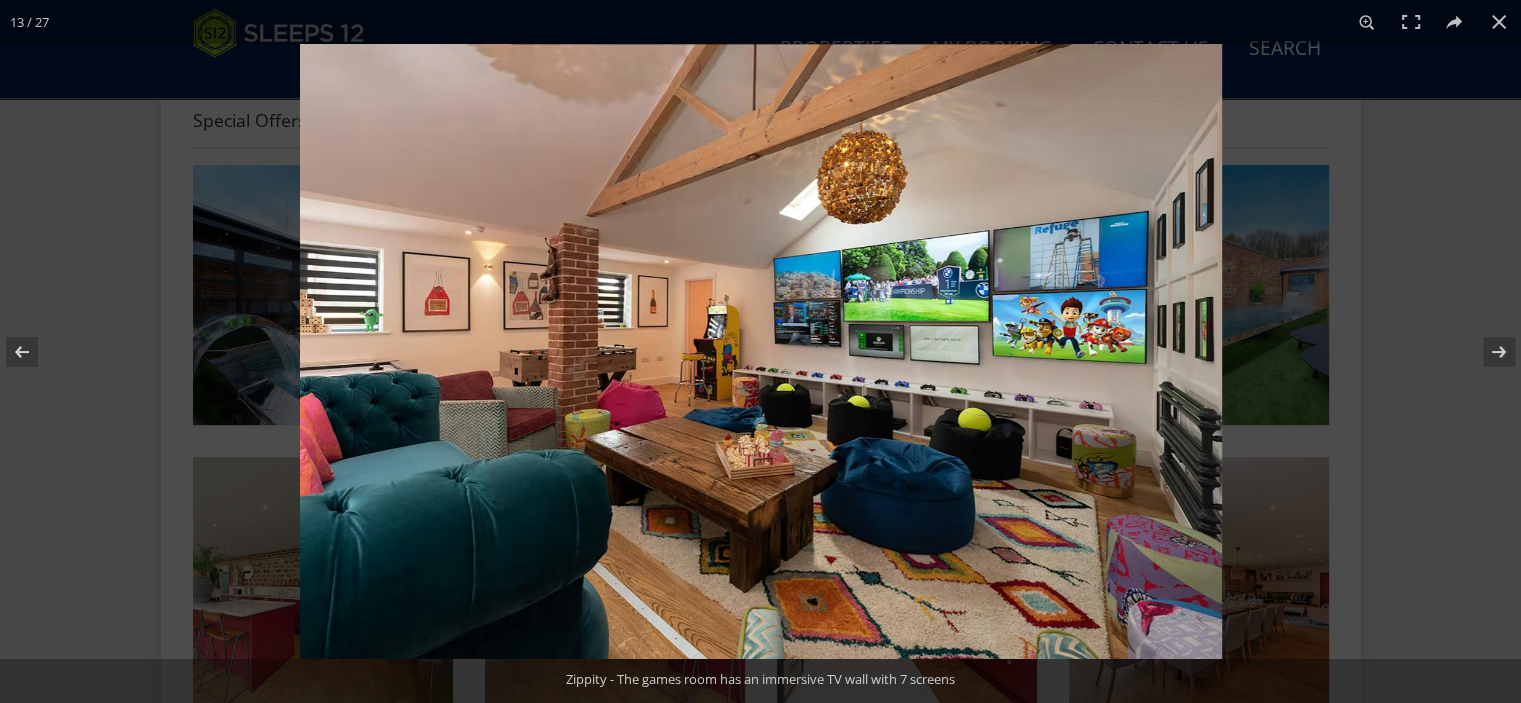 click at bounding box center (1486, 352) 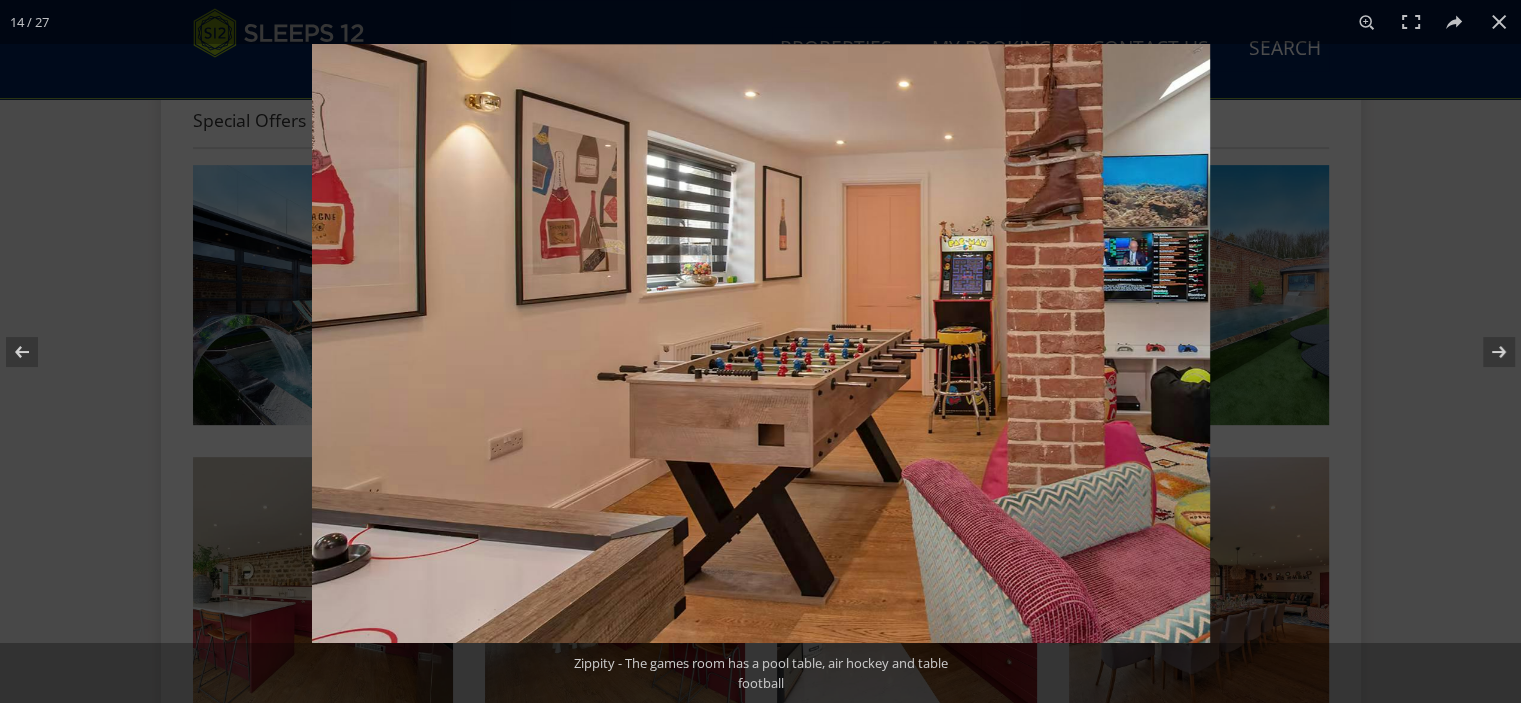 click at bounding box center [1486, 352] 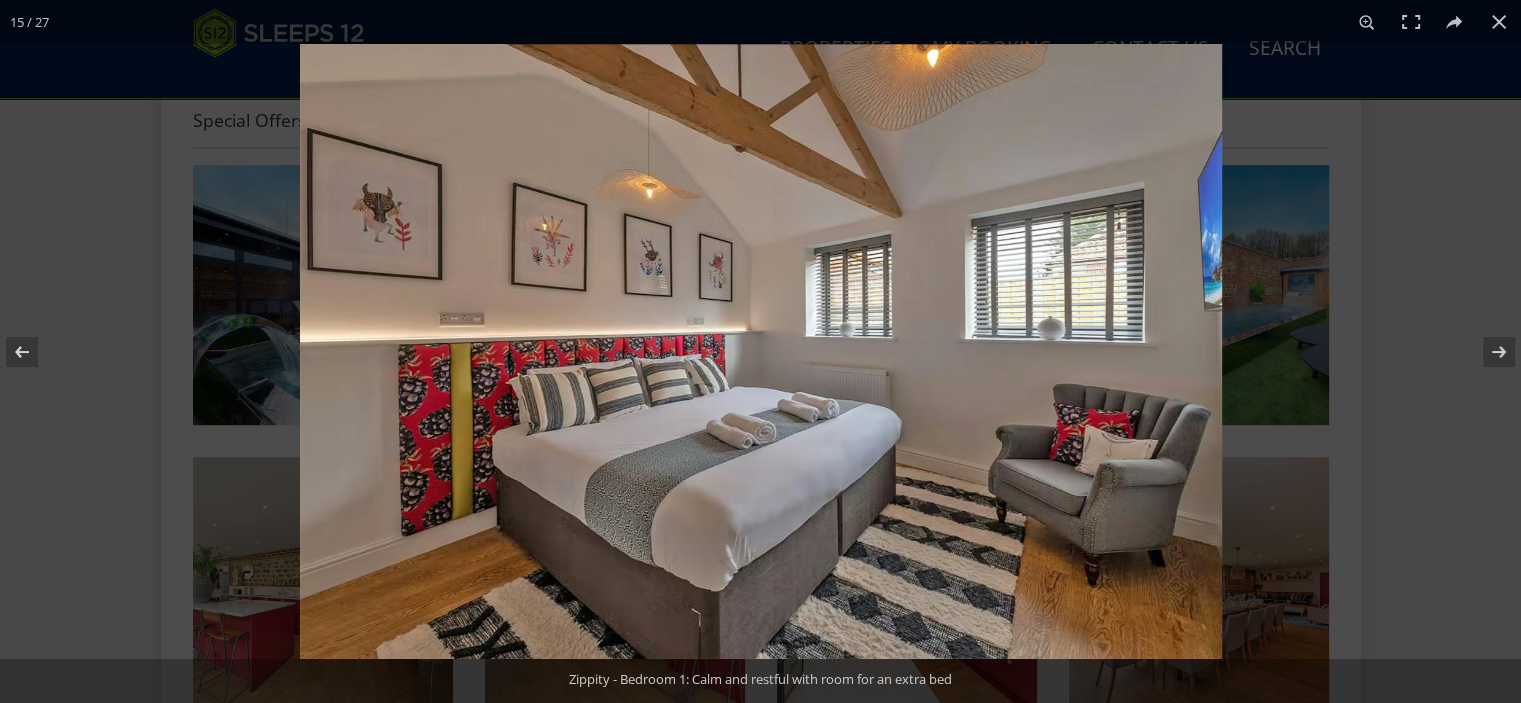 click at bounding box center (1486, 352) 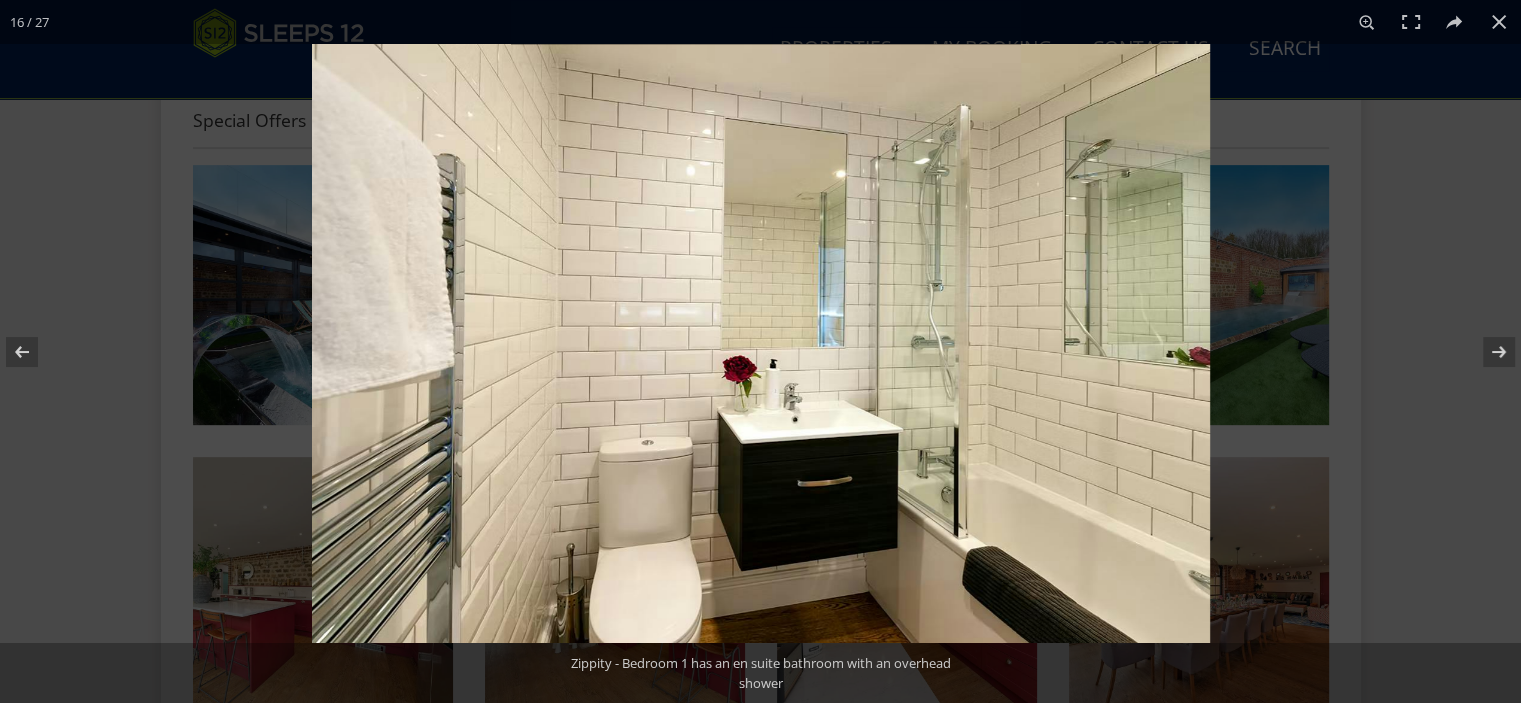click at bounding box center [1486, 352] 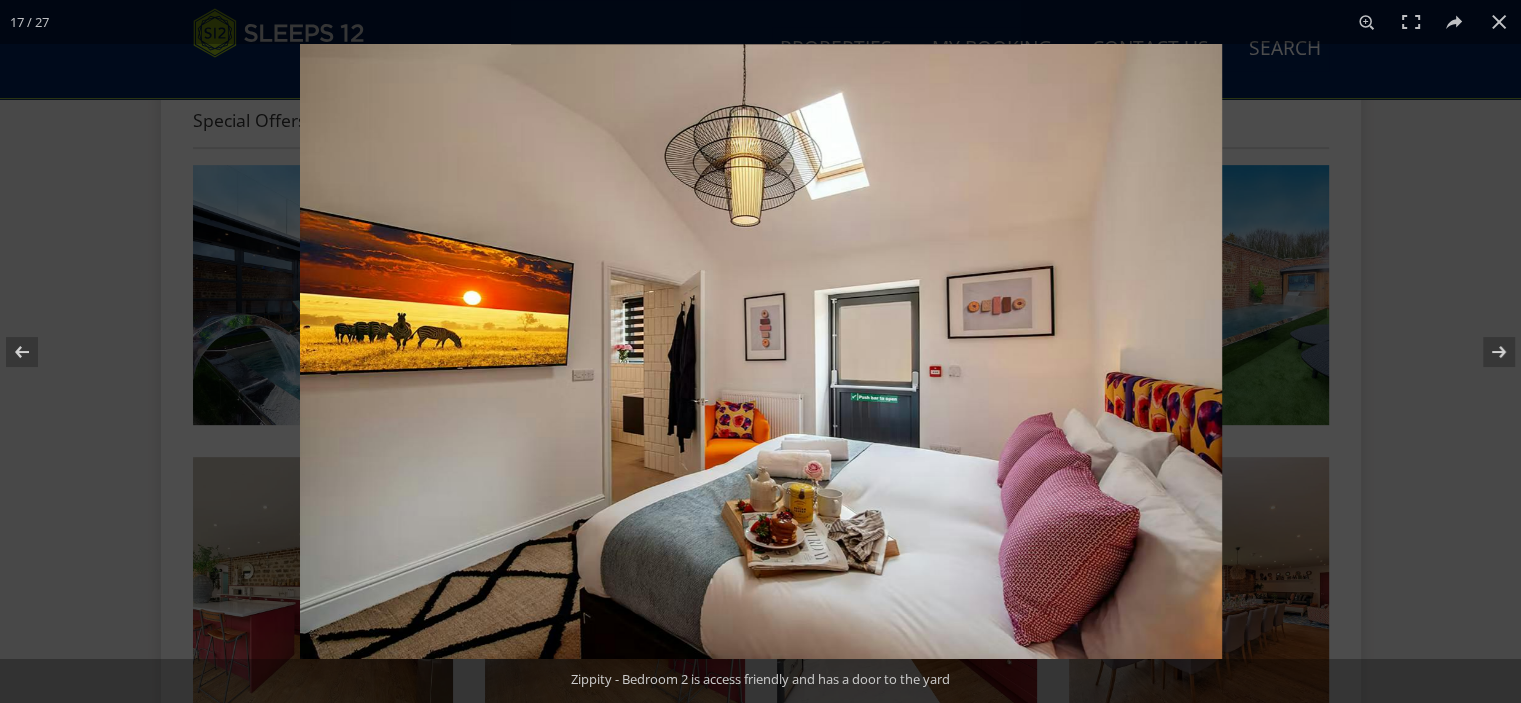 click at bounding box center (1486, 352) 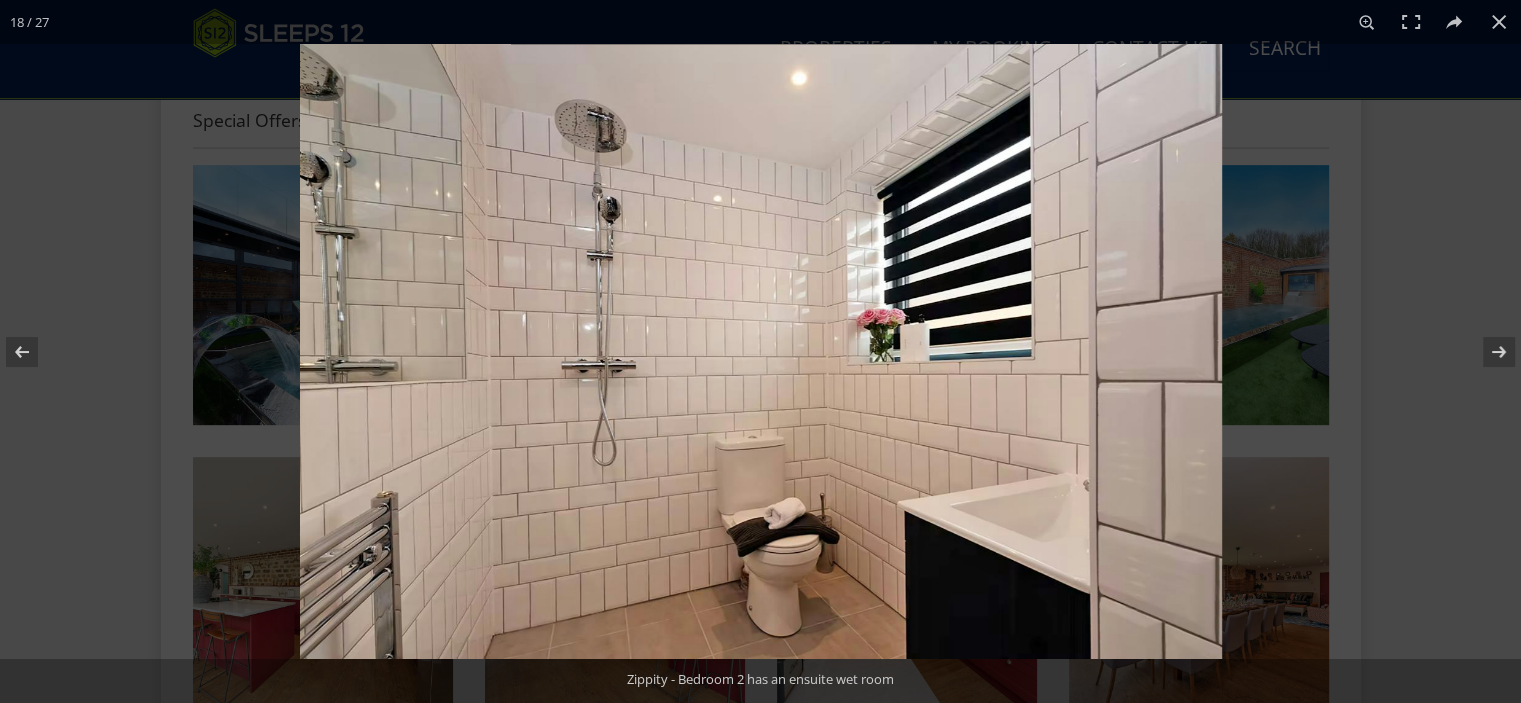 click at bounding box center (1486, 352) 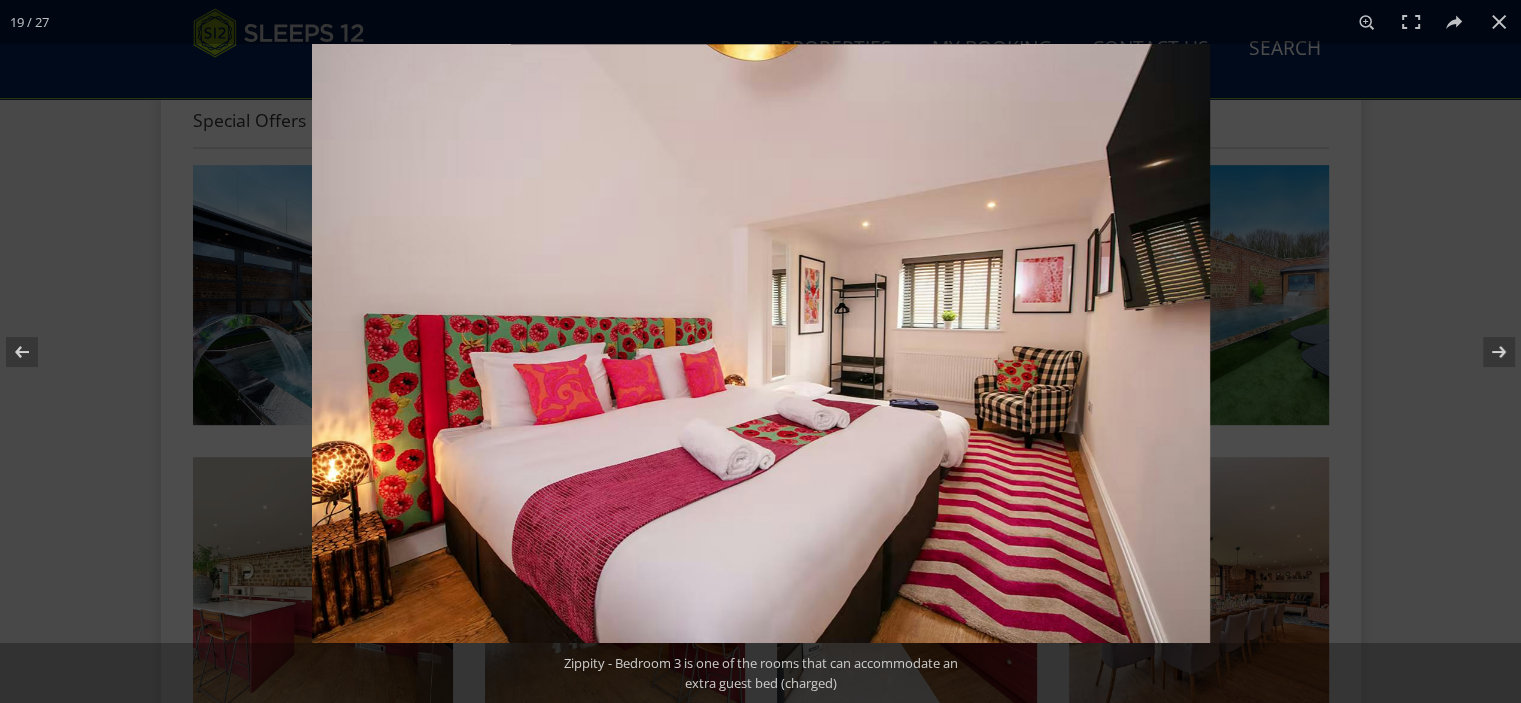 click at bounding box center [1486, 352] 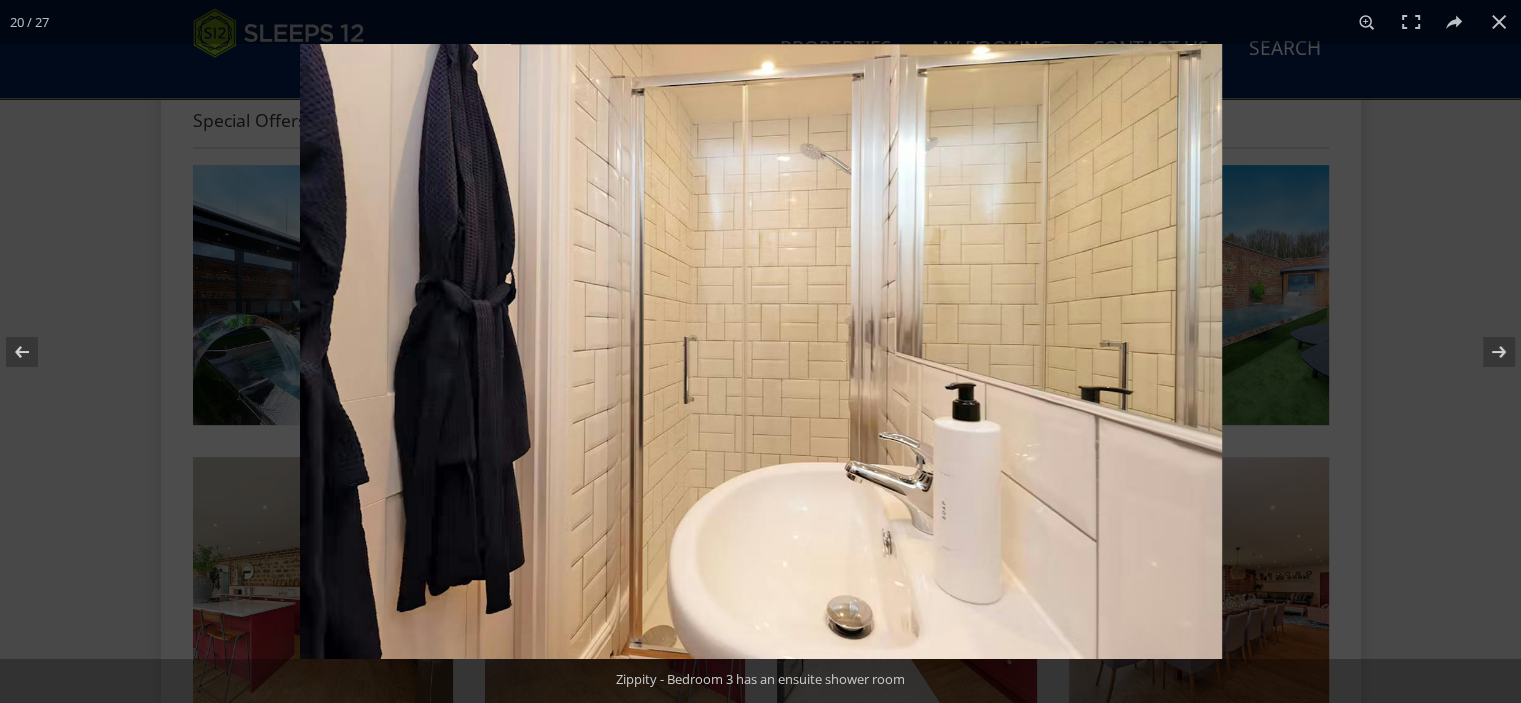 click at bounding box center (1486, 352) 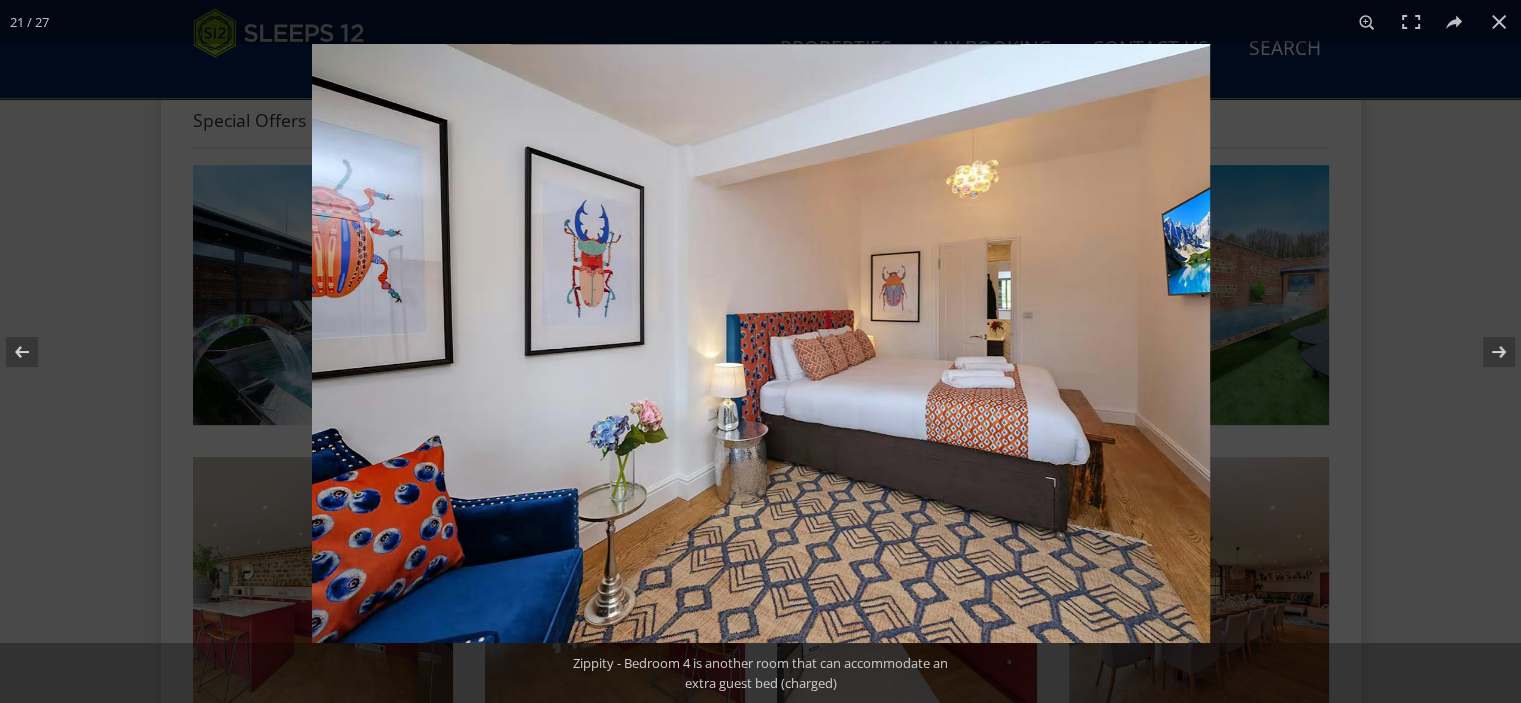 click at bounding box center (1486, 352) 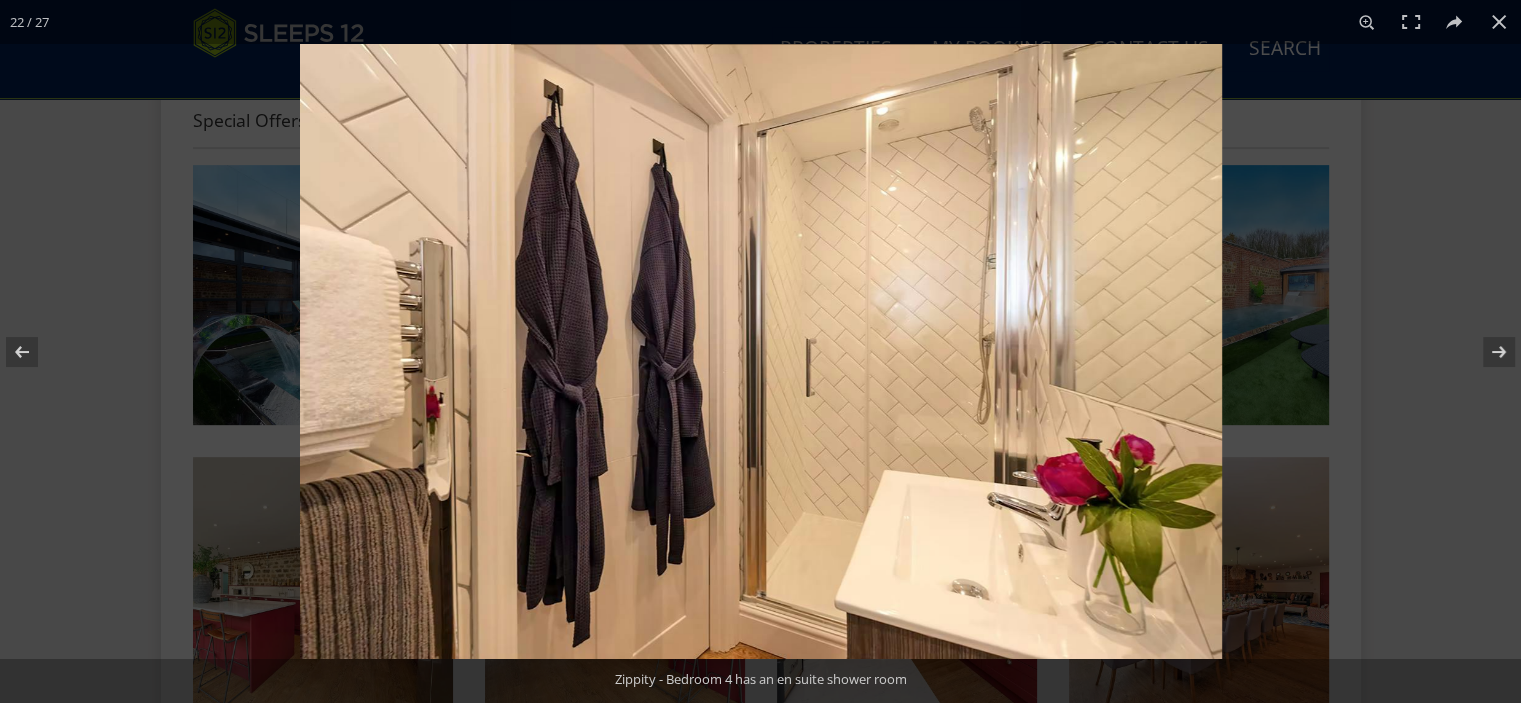 click at bounding box center (1486, 352) 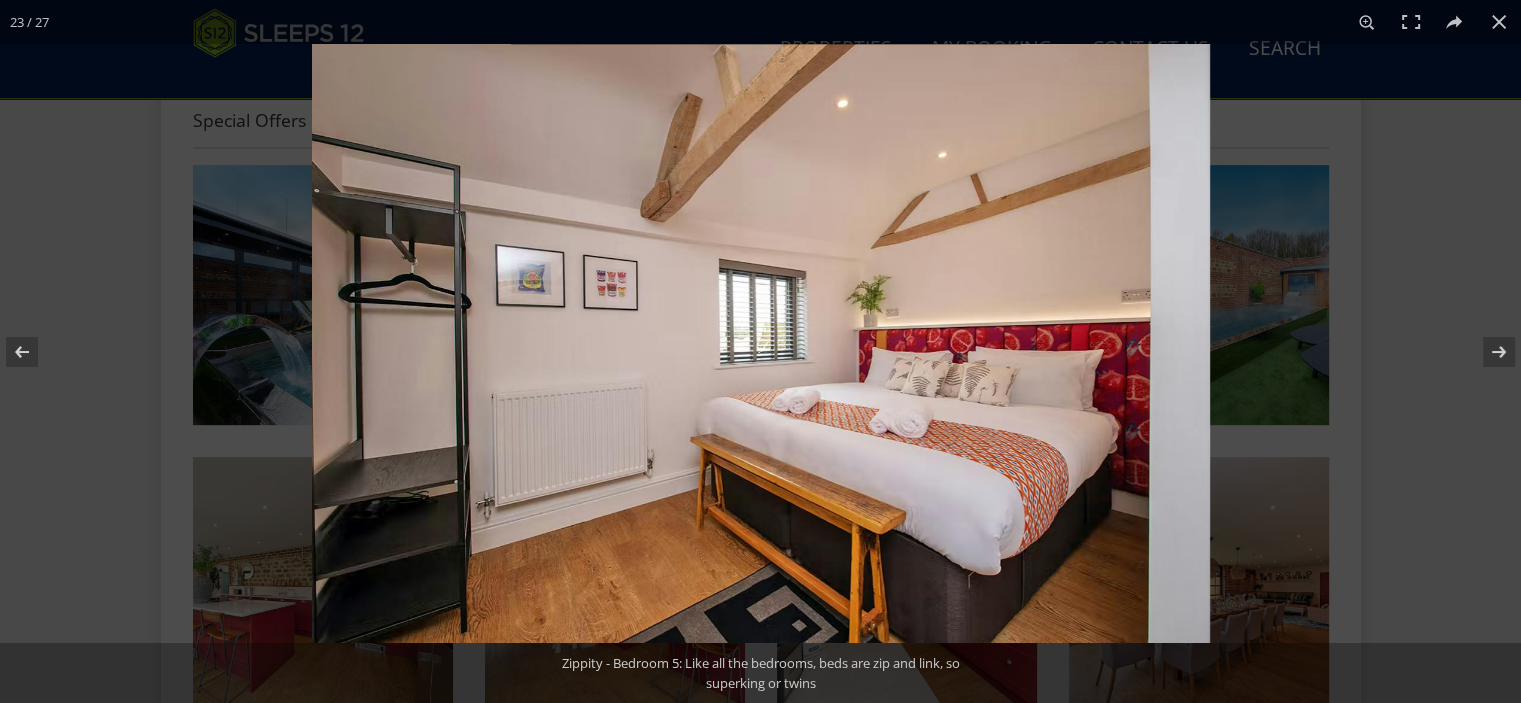click at bounding box center (1486, 352) 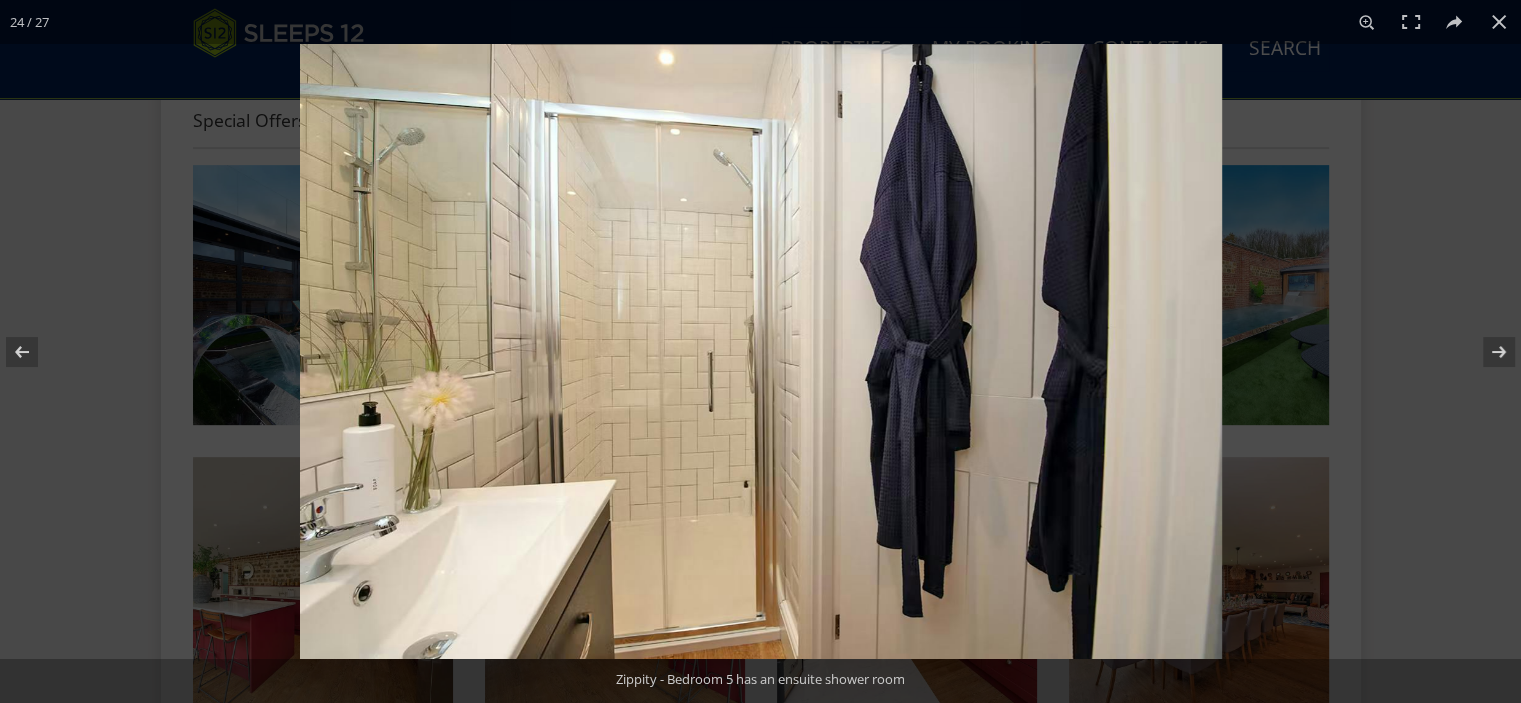 click at bounding box center [1486, 352] 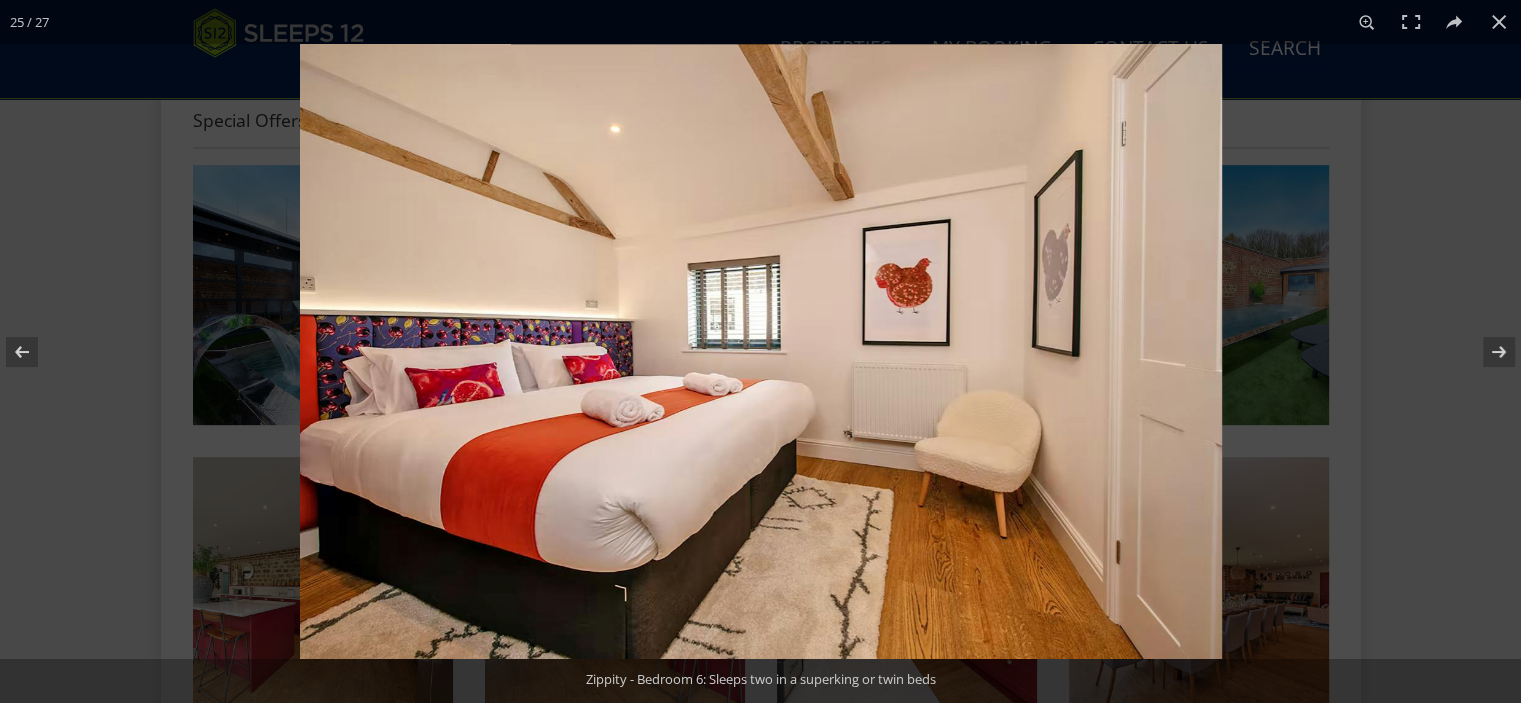 click at bounding box center (1486, 352) 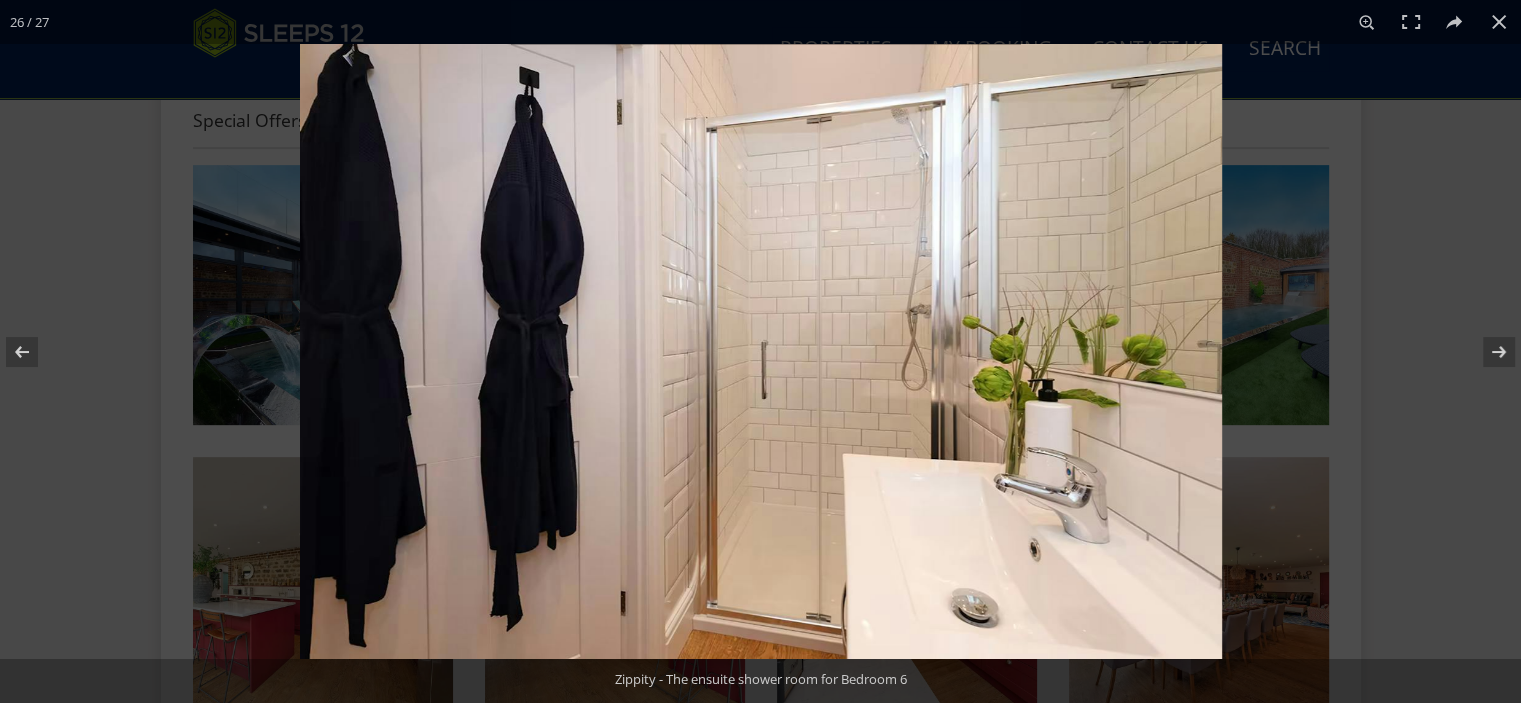 click at bounding box center (1486, 352) 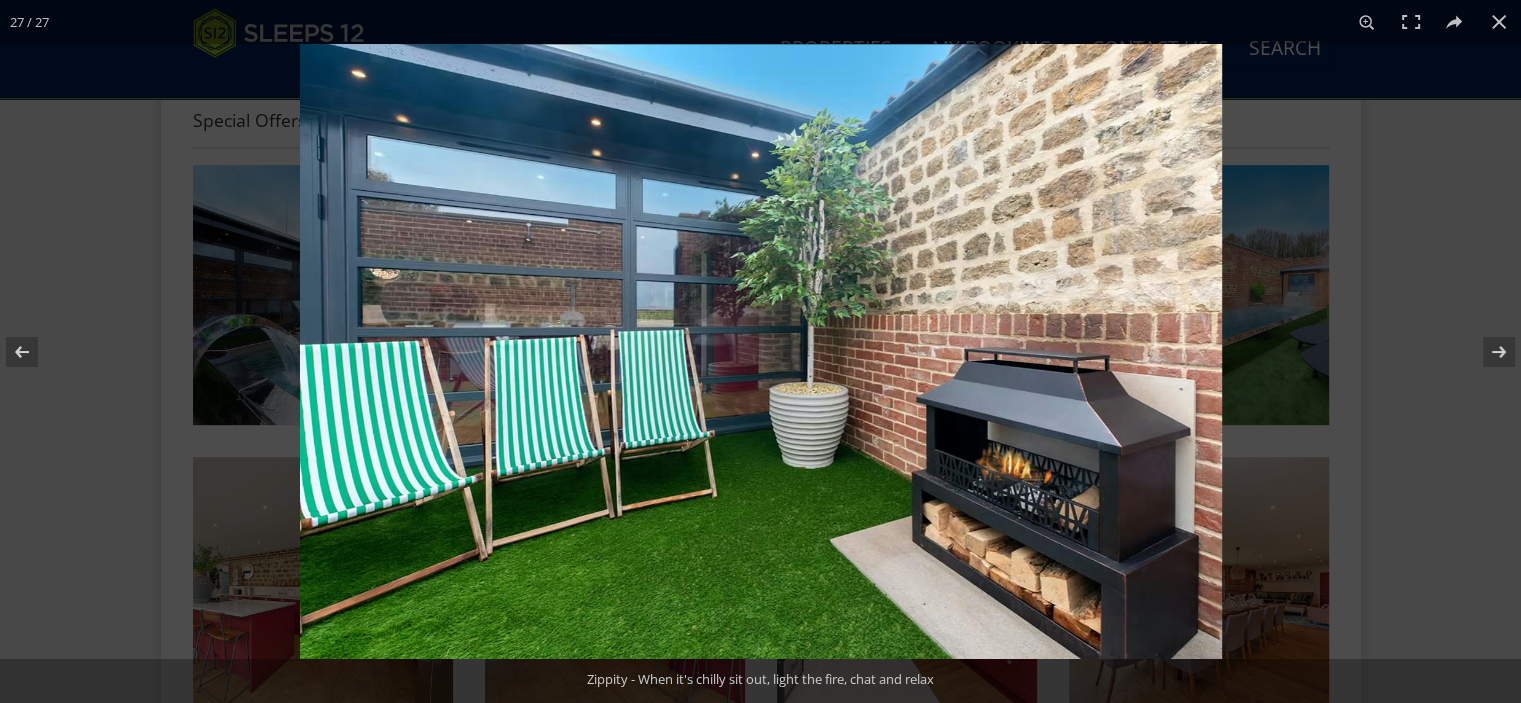 click at bounding box center (1486, 352) 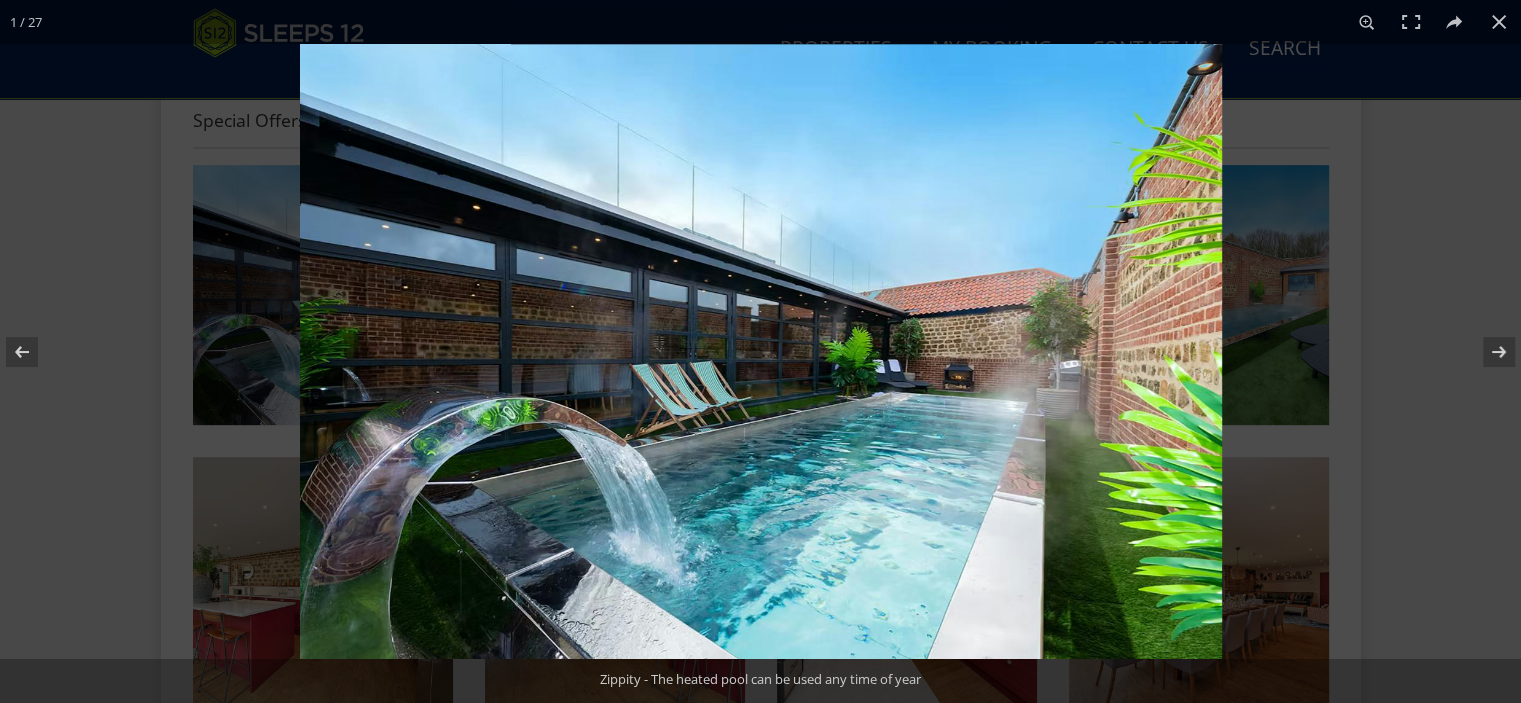 click at bounding box center [1486, 352] 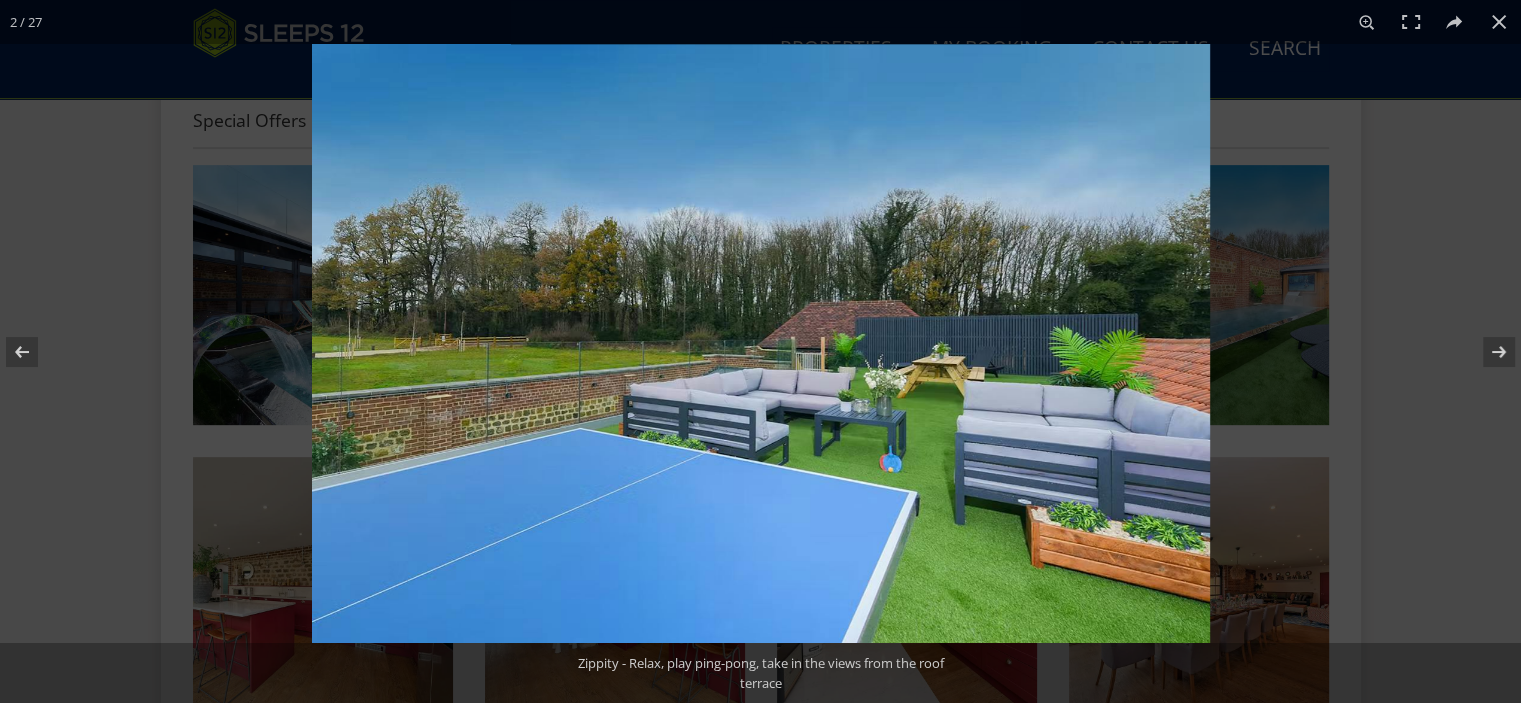 click at bounding box center [1486, 352] 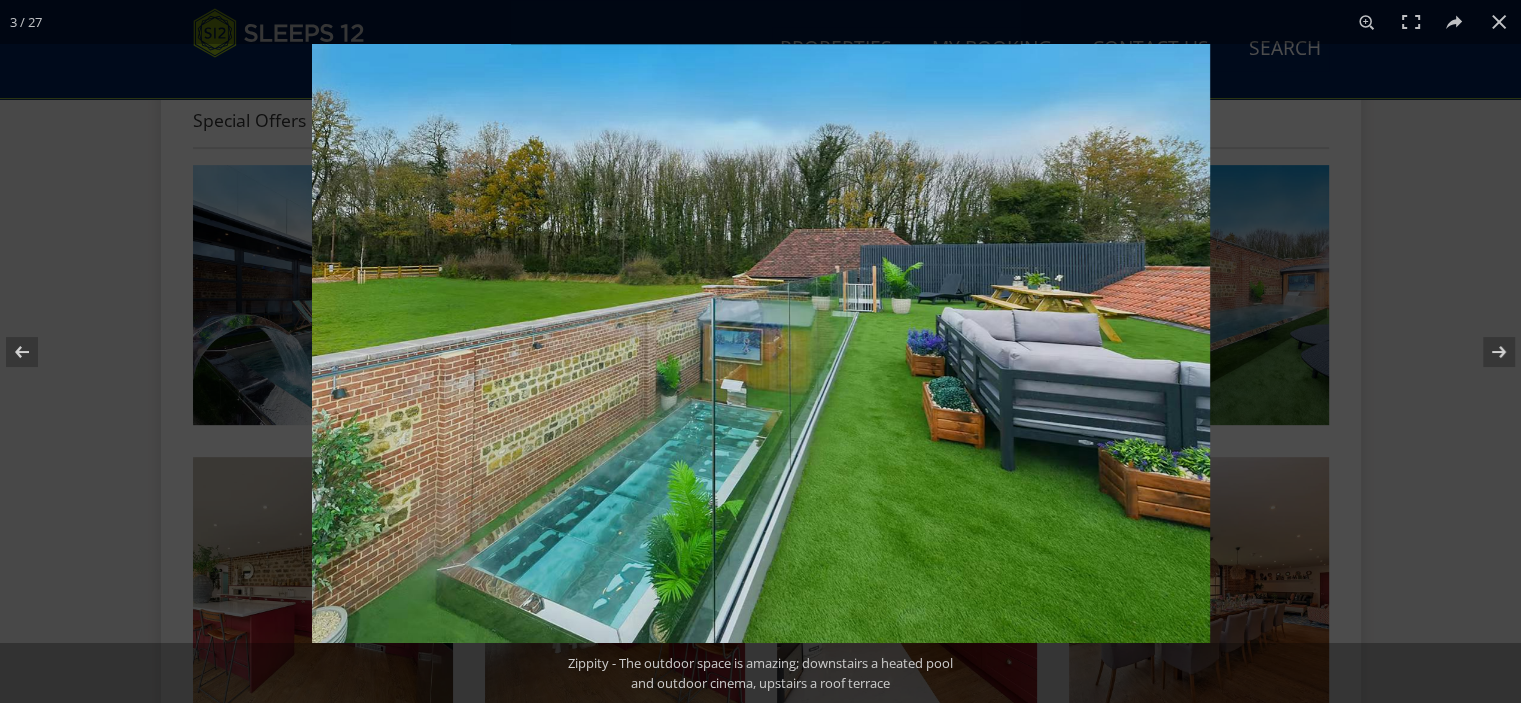 click at bounding box center [1486, 352] 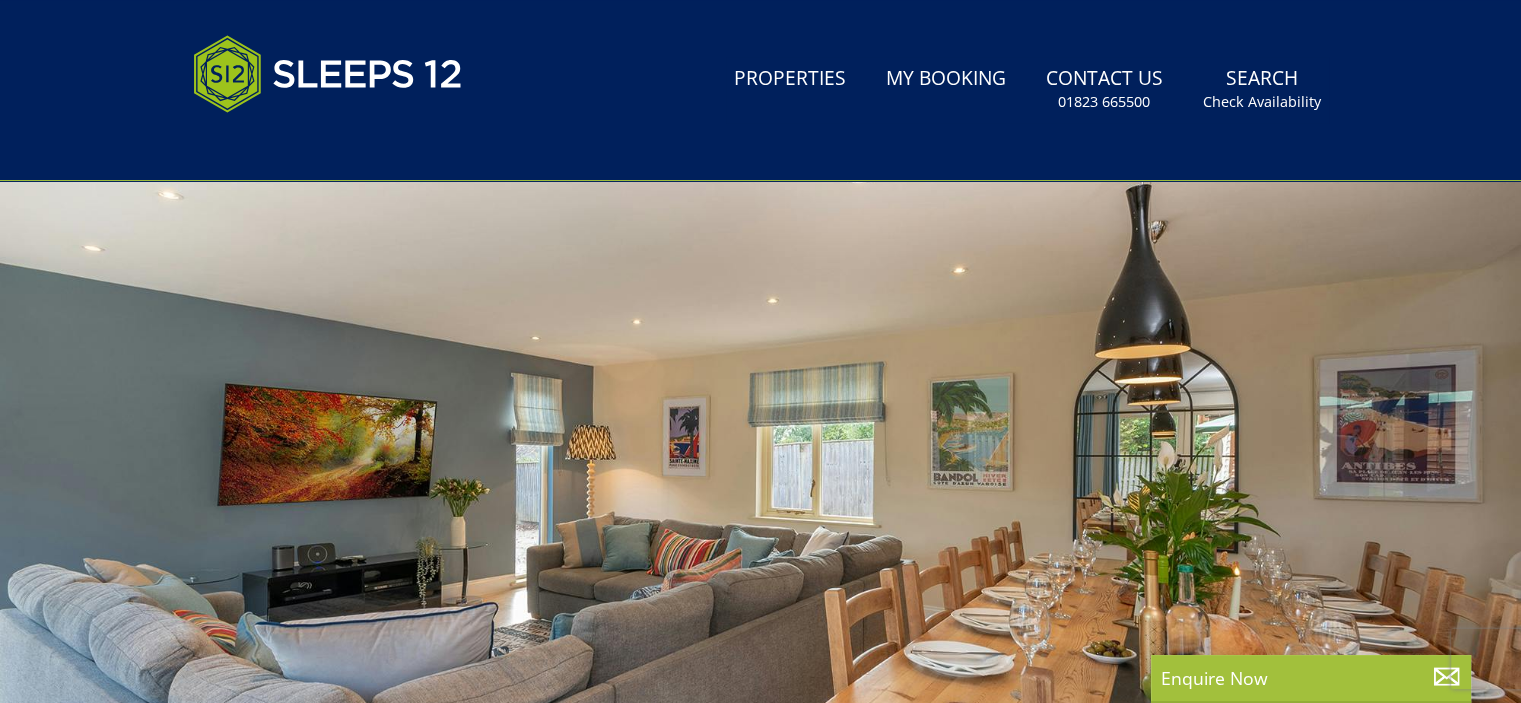 scroll, scrollTop: 100, scrollLeft: 0, axis: vertical 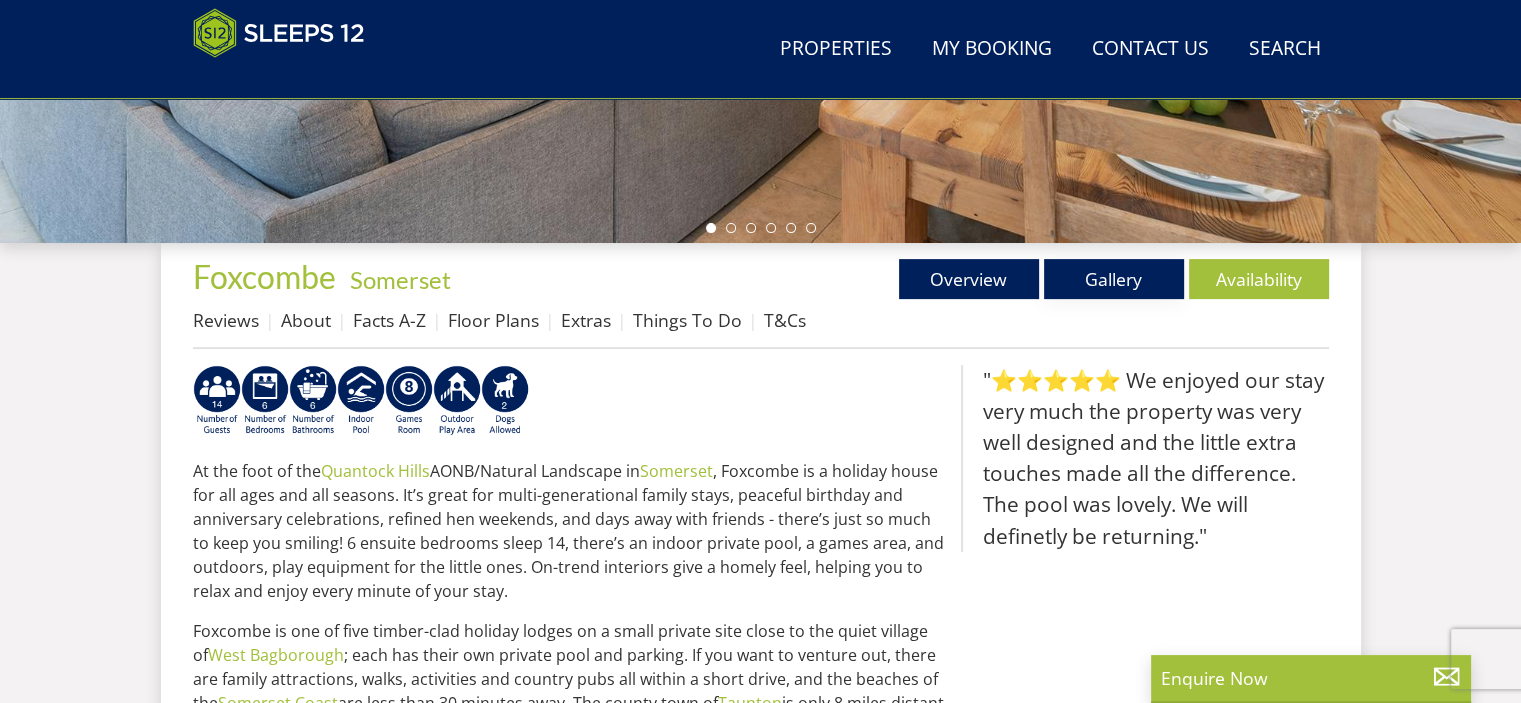 click on "Gallery" at bounding box center (1114, 279) 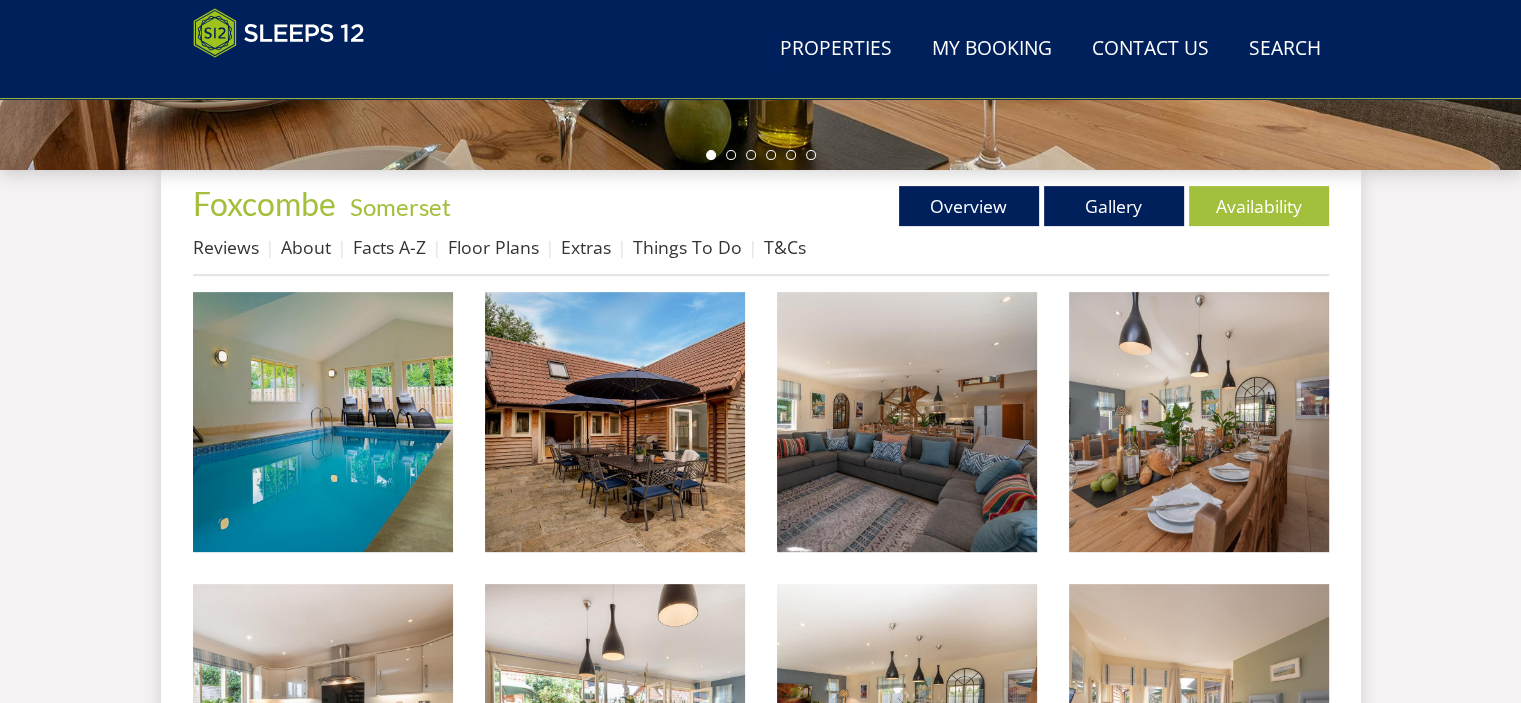 scroll, scrollTop: 800, scrollLeft: 0, axis: vertical 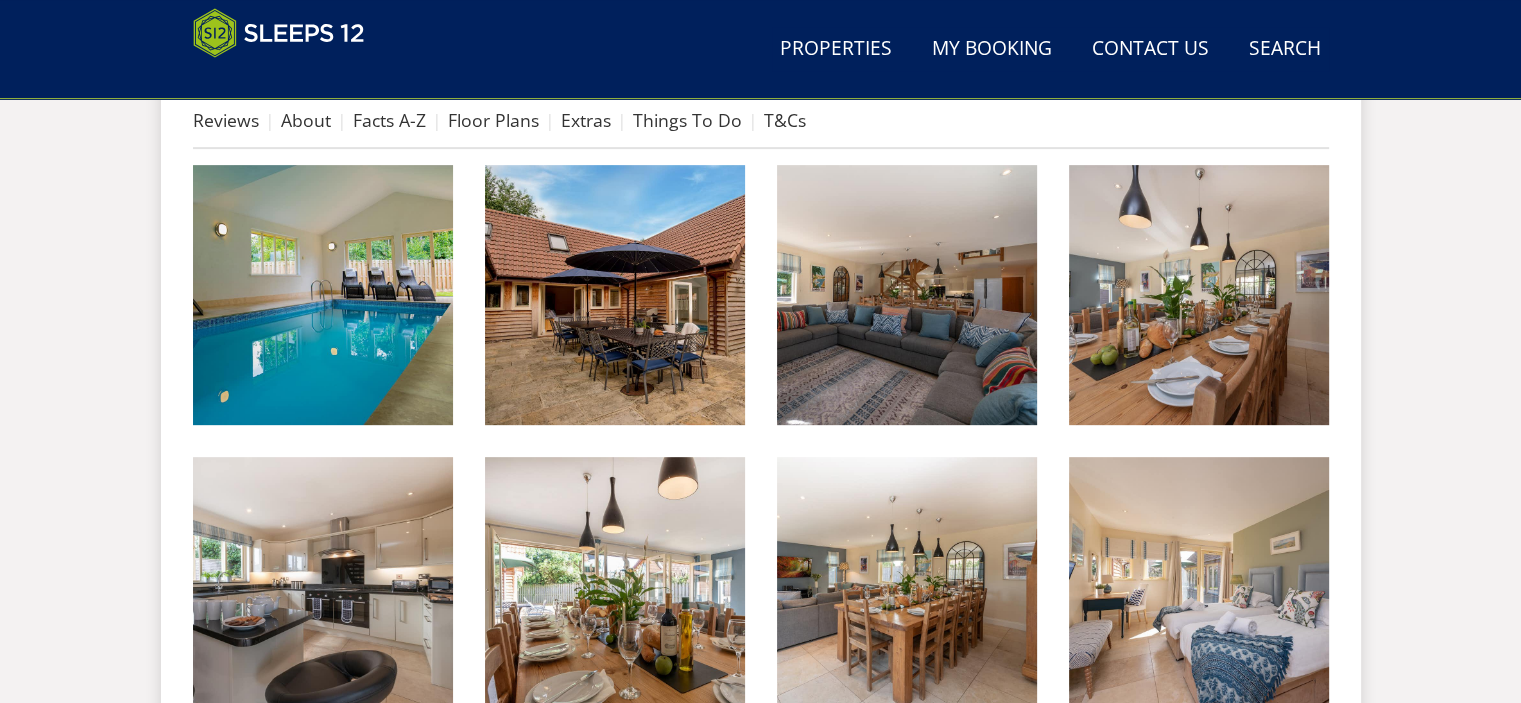 click at bounding box center (323, 295) 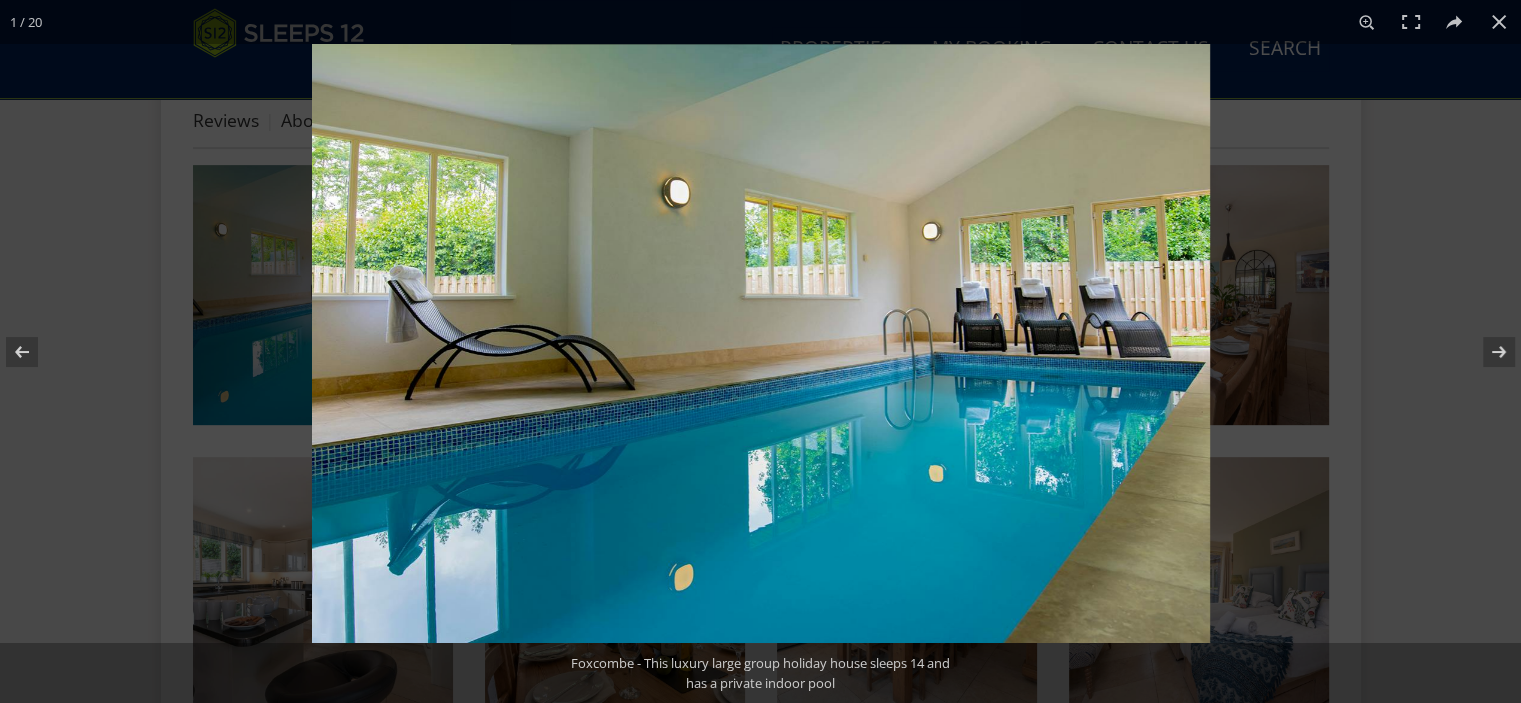 click at bounding box center (1486, 352) 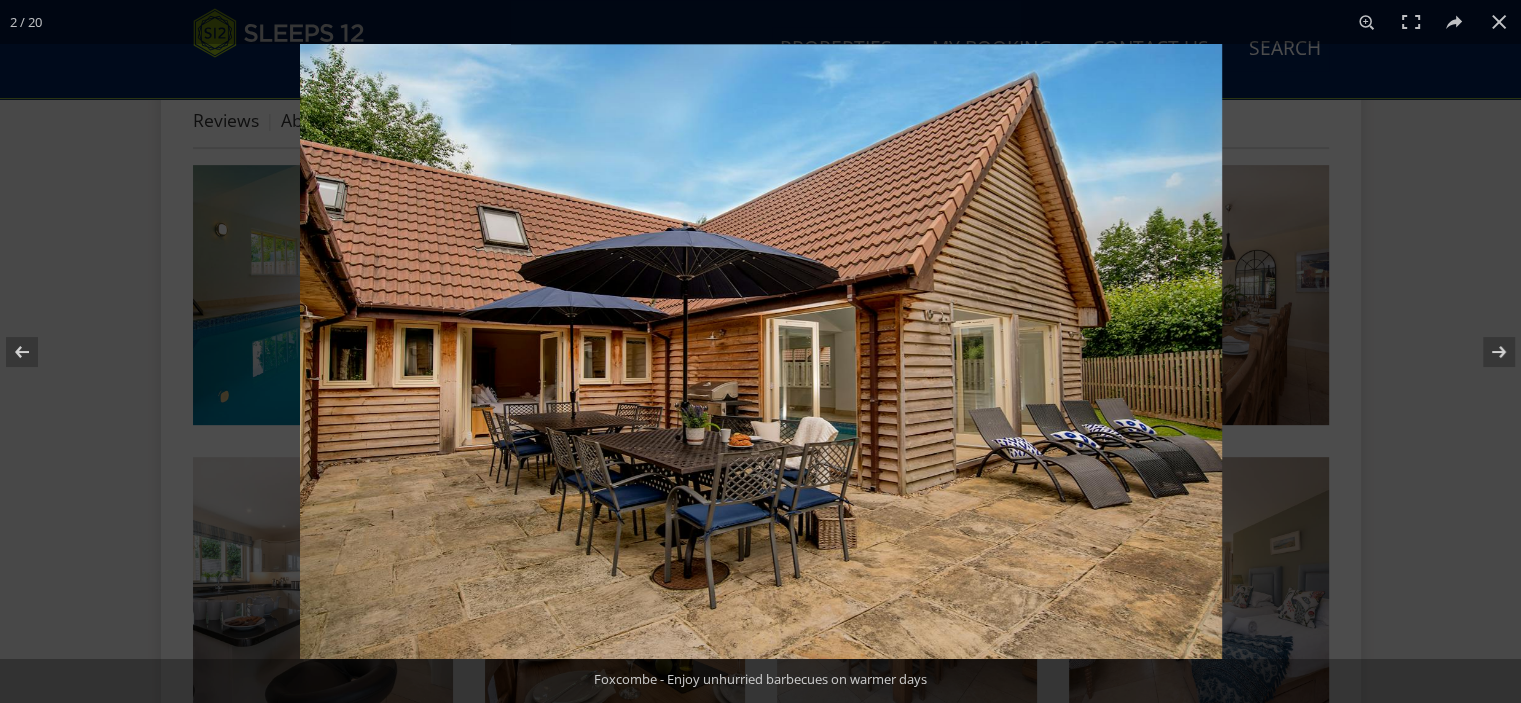 click at bounding box center (1486, 352) 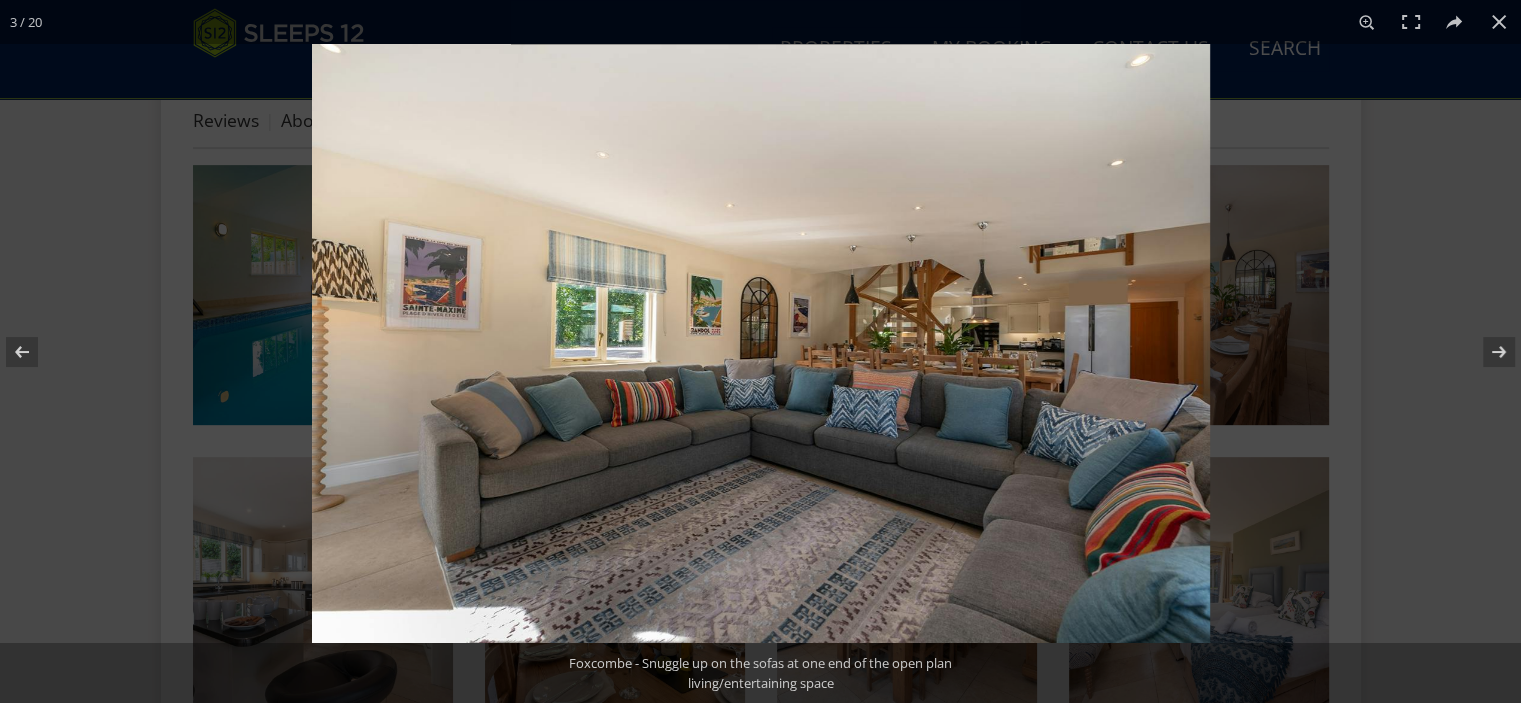 click at bounding box center (1486, 352) 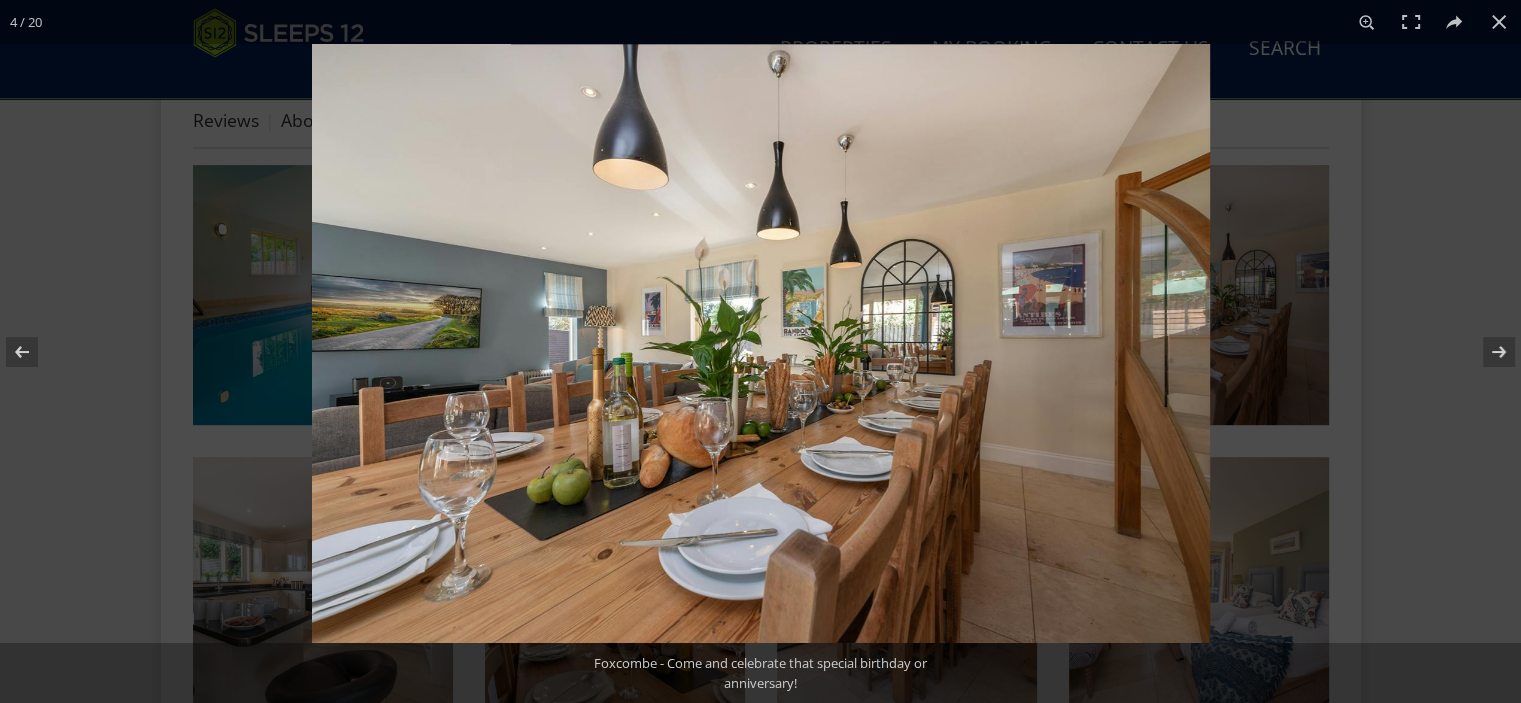 click at bounding box center [1486, 352] 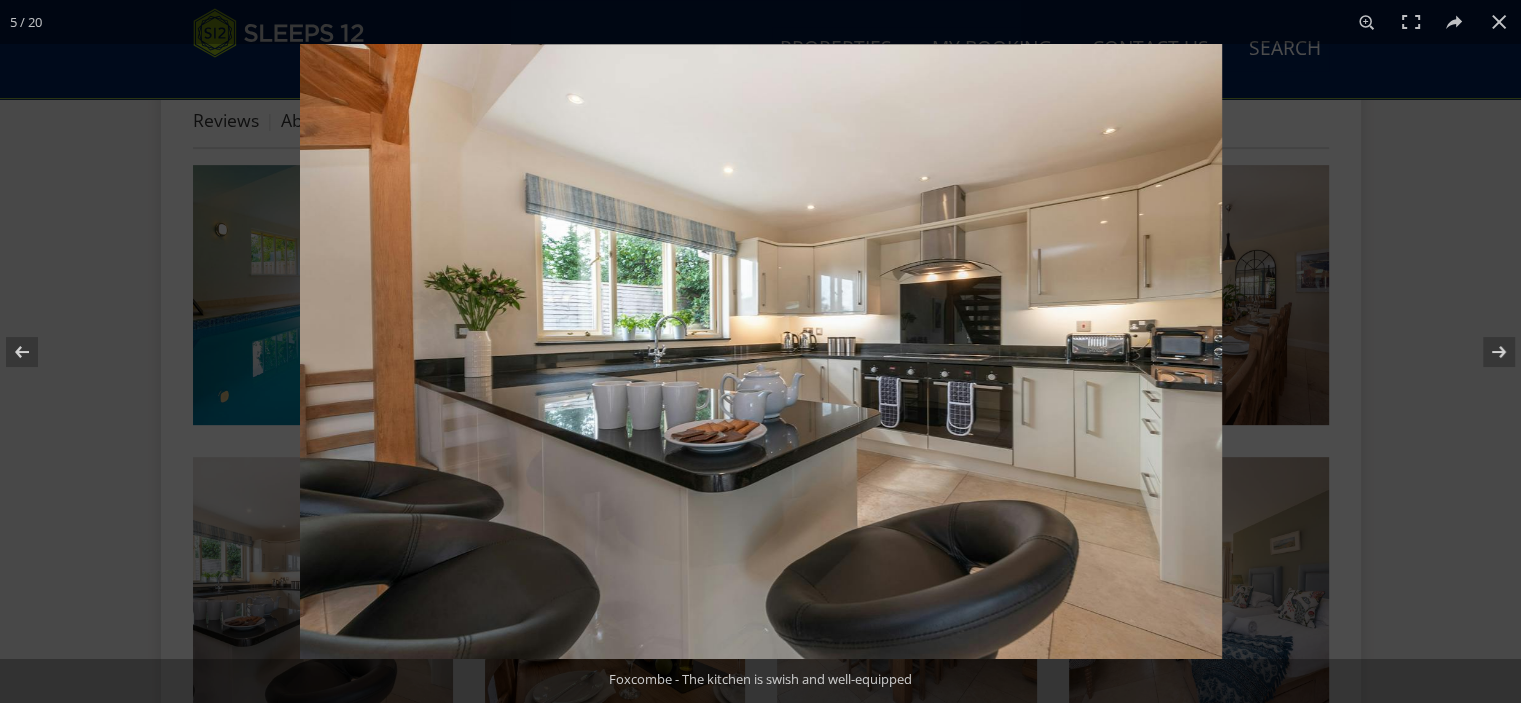 click at bounding box center (1486, 352) 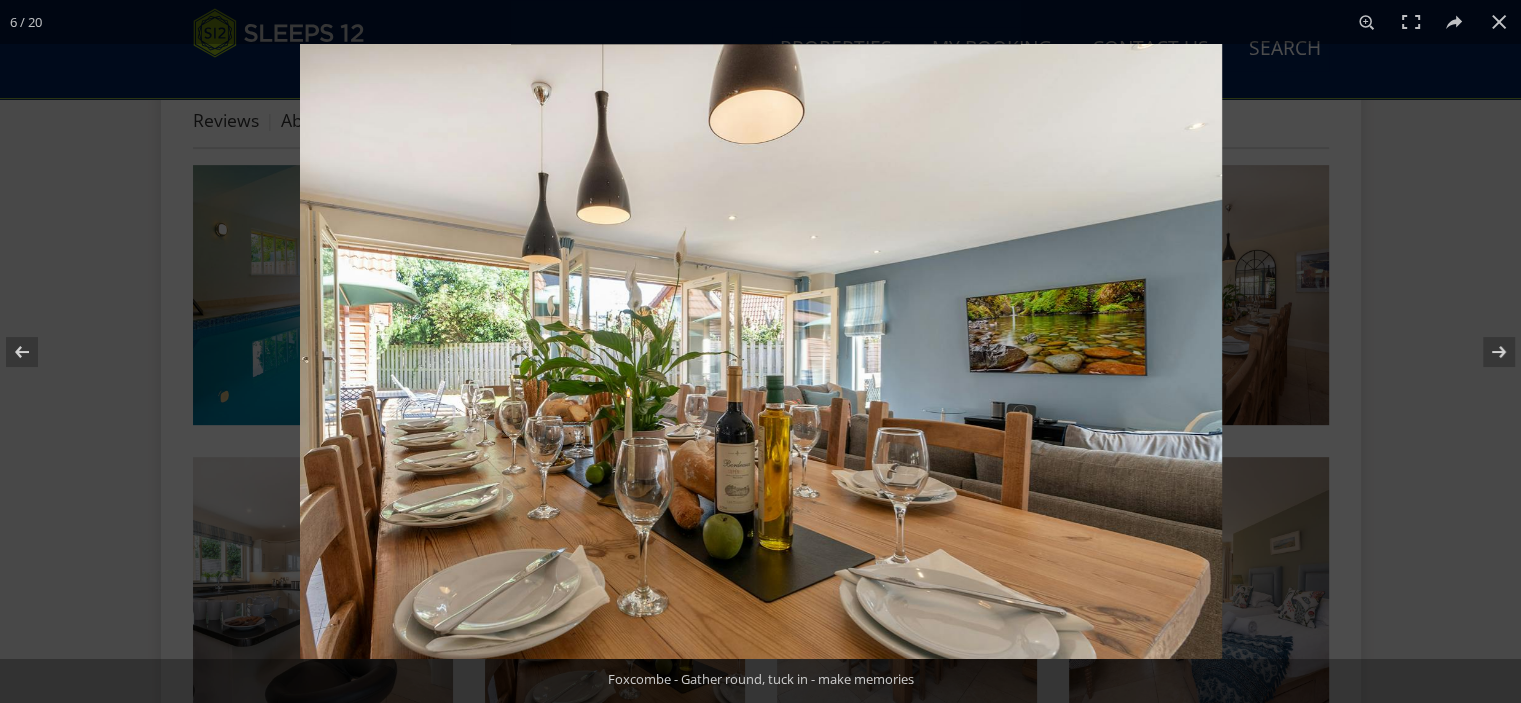 click at bounding box center (1486, 352) 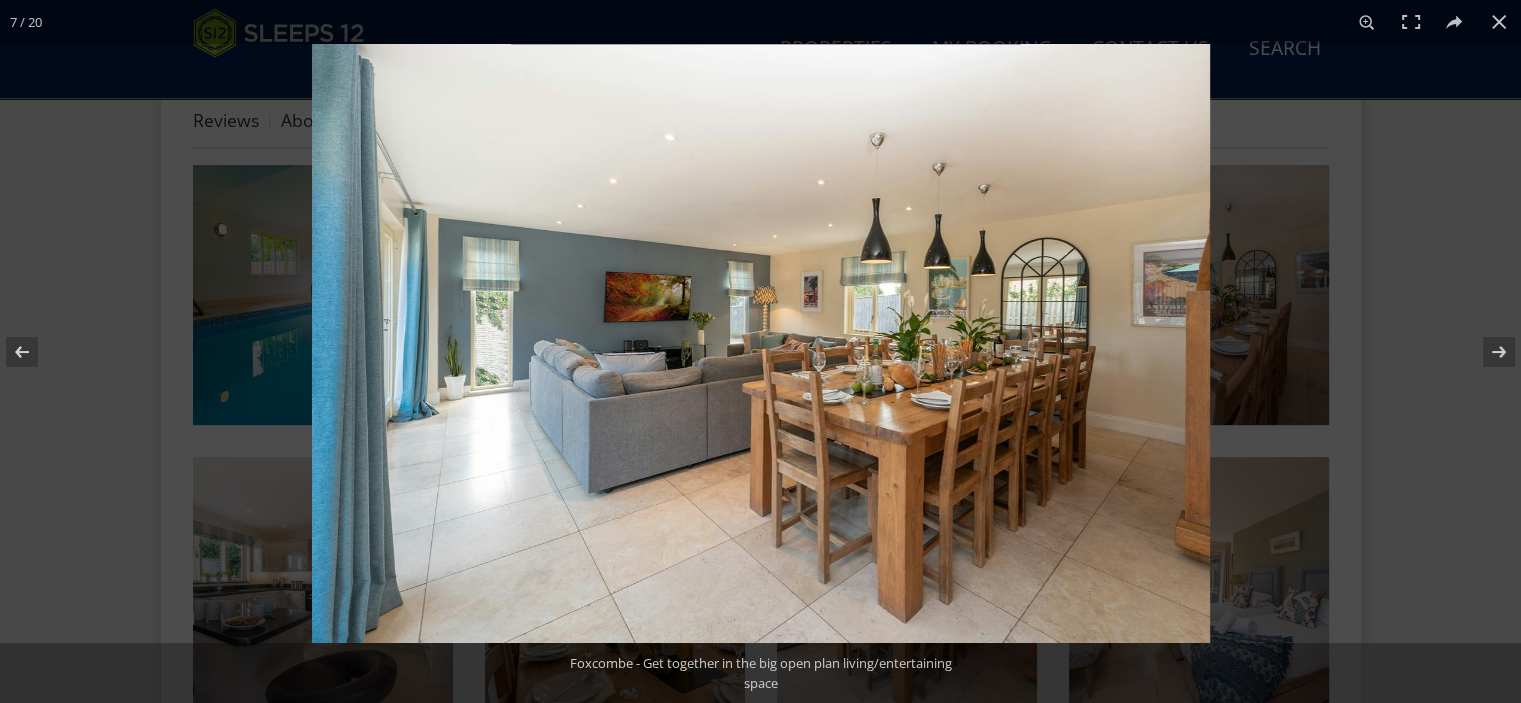 click at bounding box center (1486, 352) 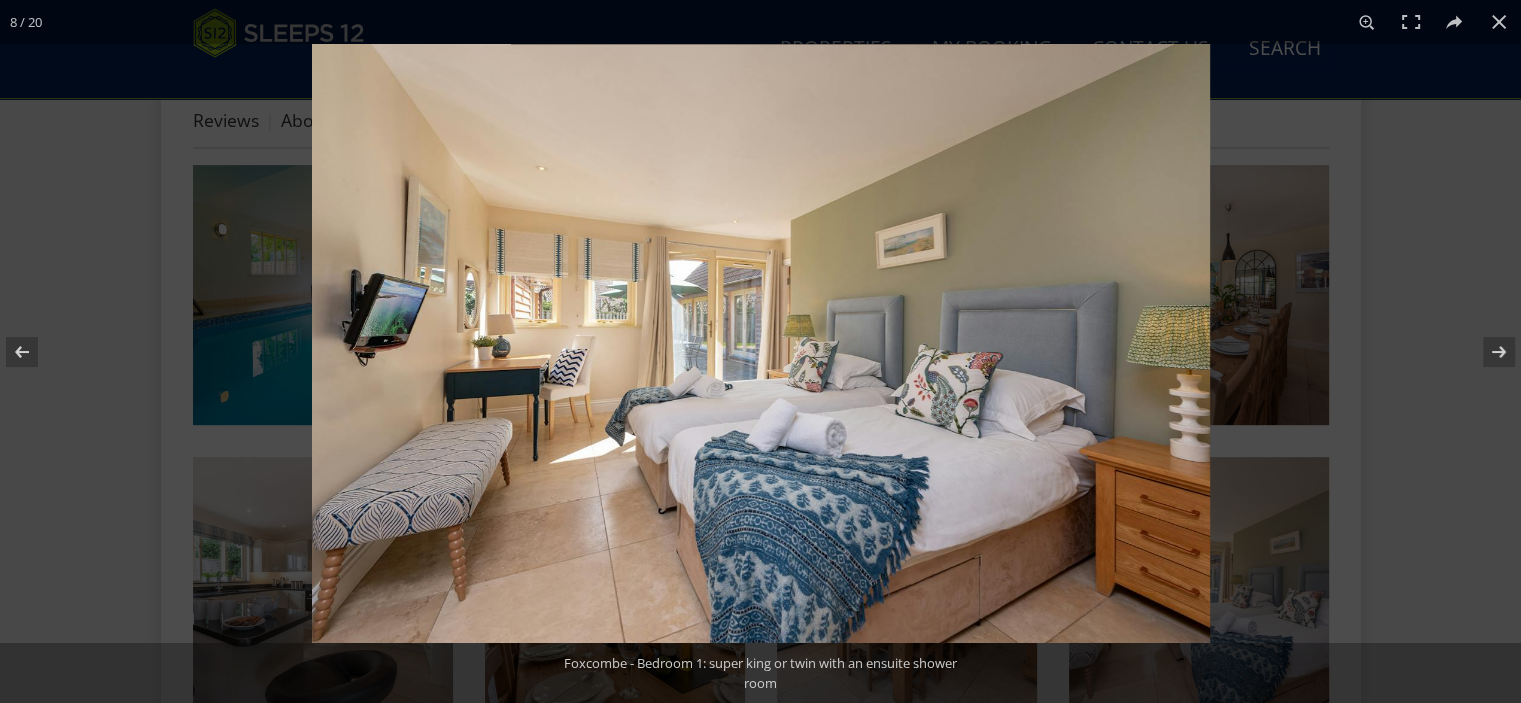 click at bounding box center (1486, 352) 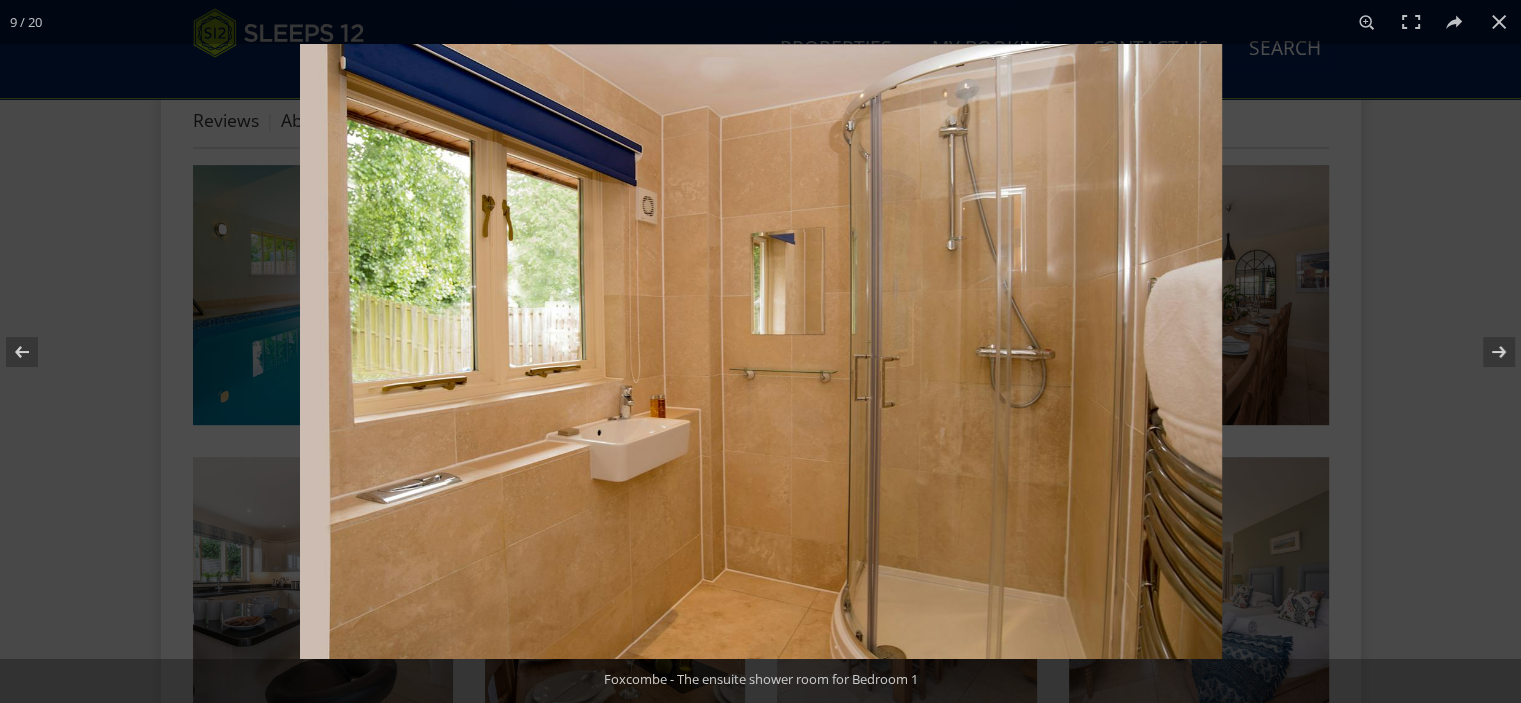 click at bounding box center [35, 352] 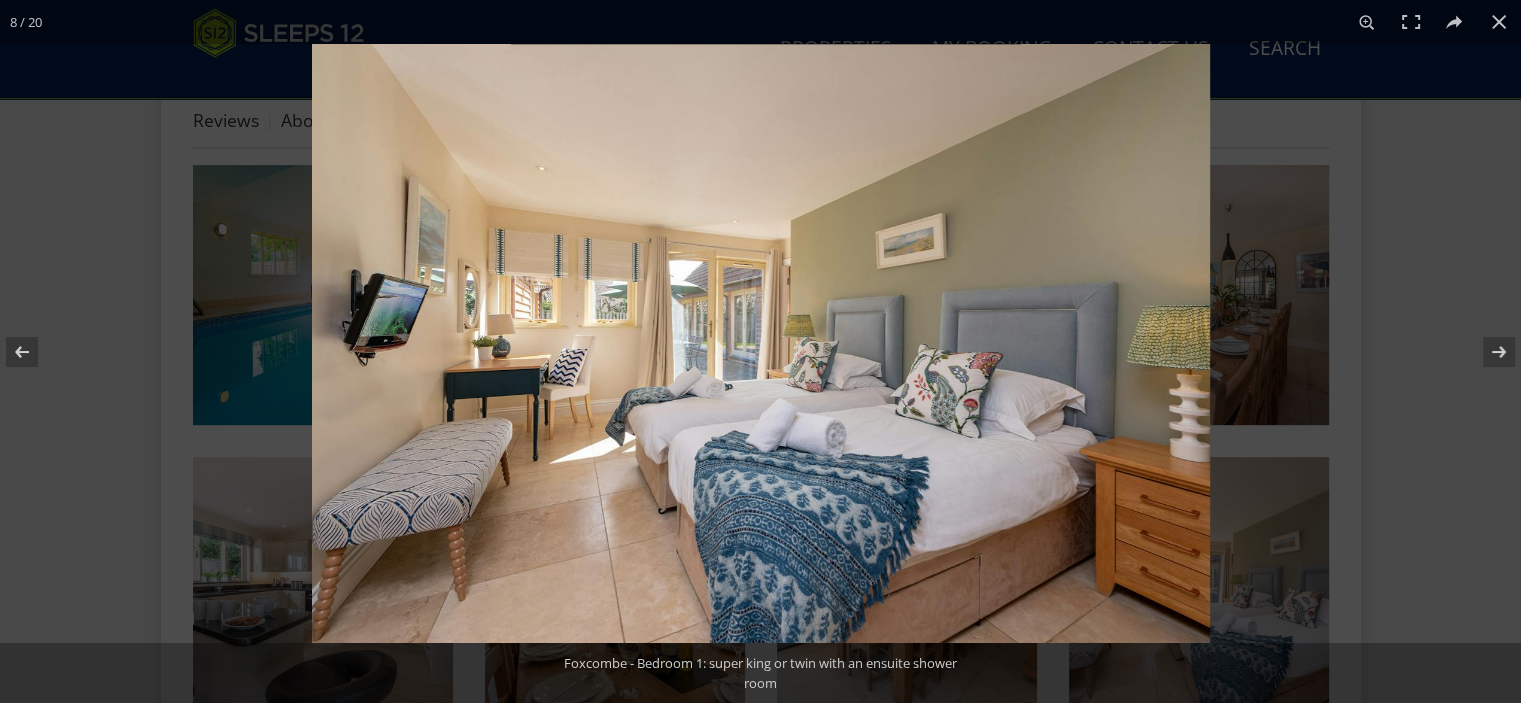 click at bounding box center [1486, 352] 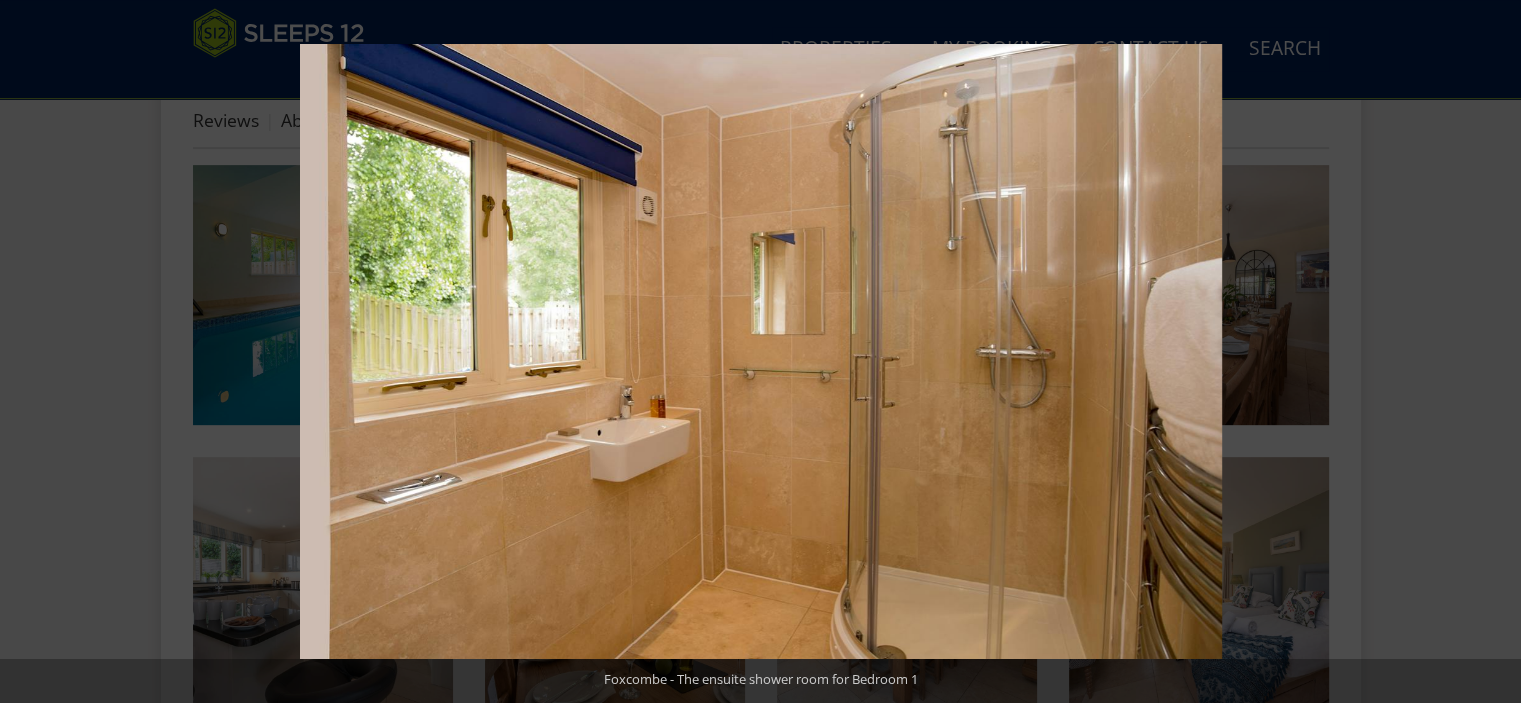 click at bounding box center (1486, 352) 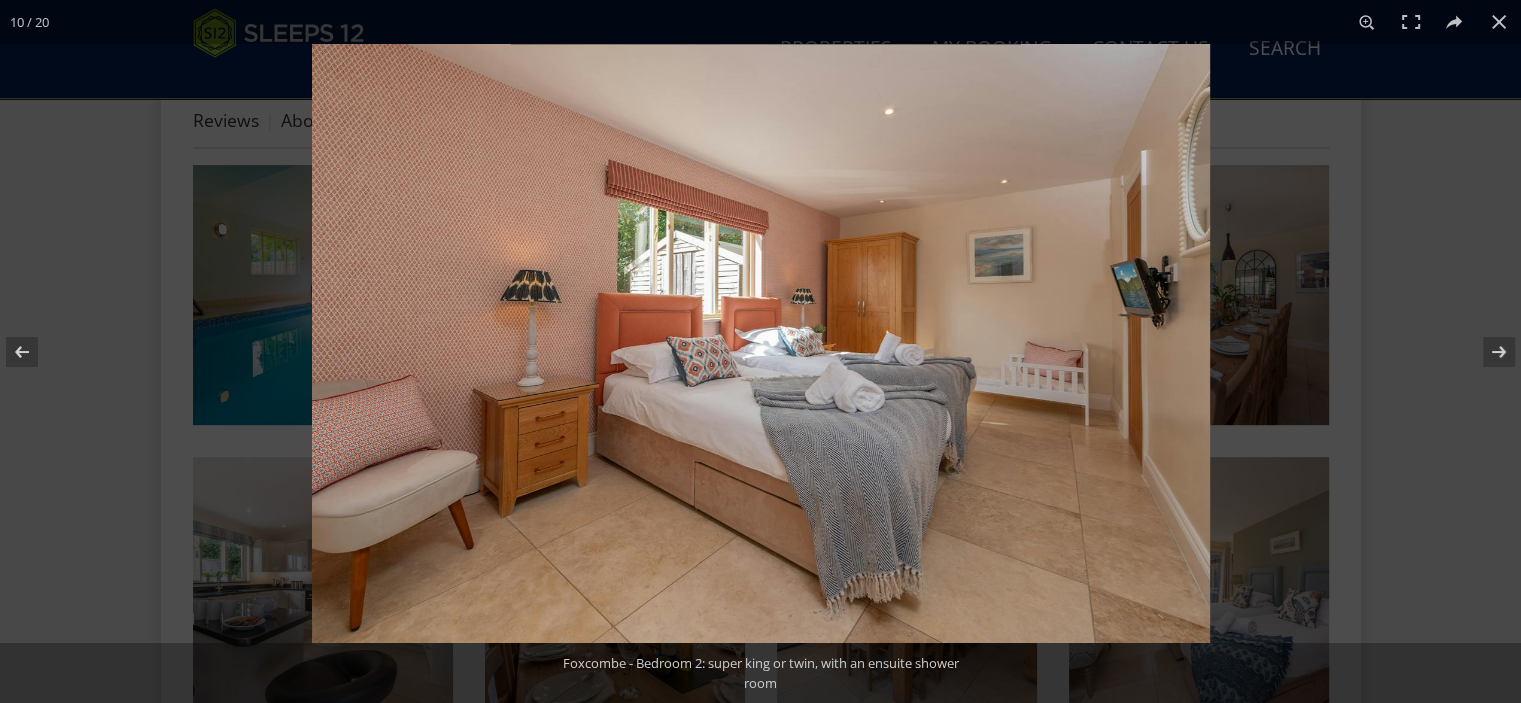 click at bounding box center (1486, 352) 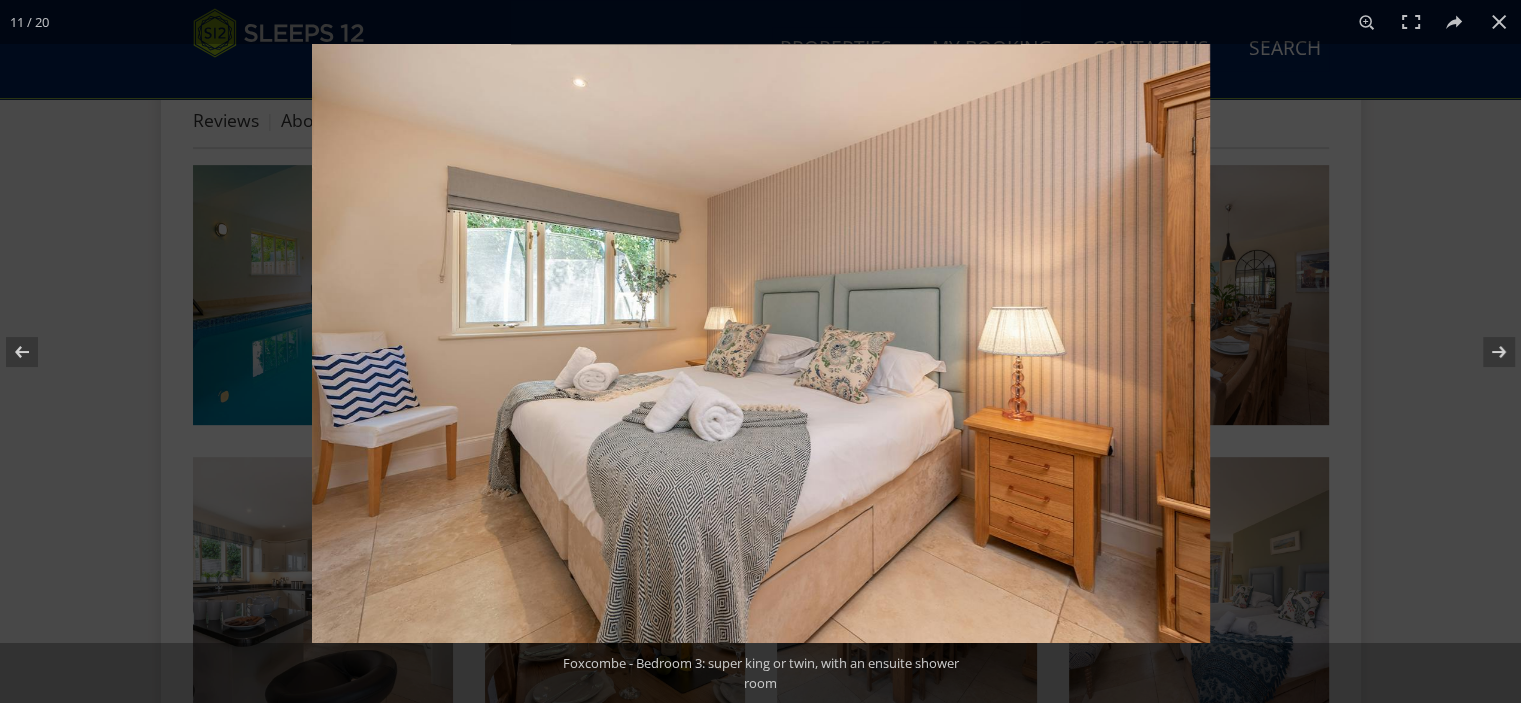 click at bounding box center (1486, 352) 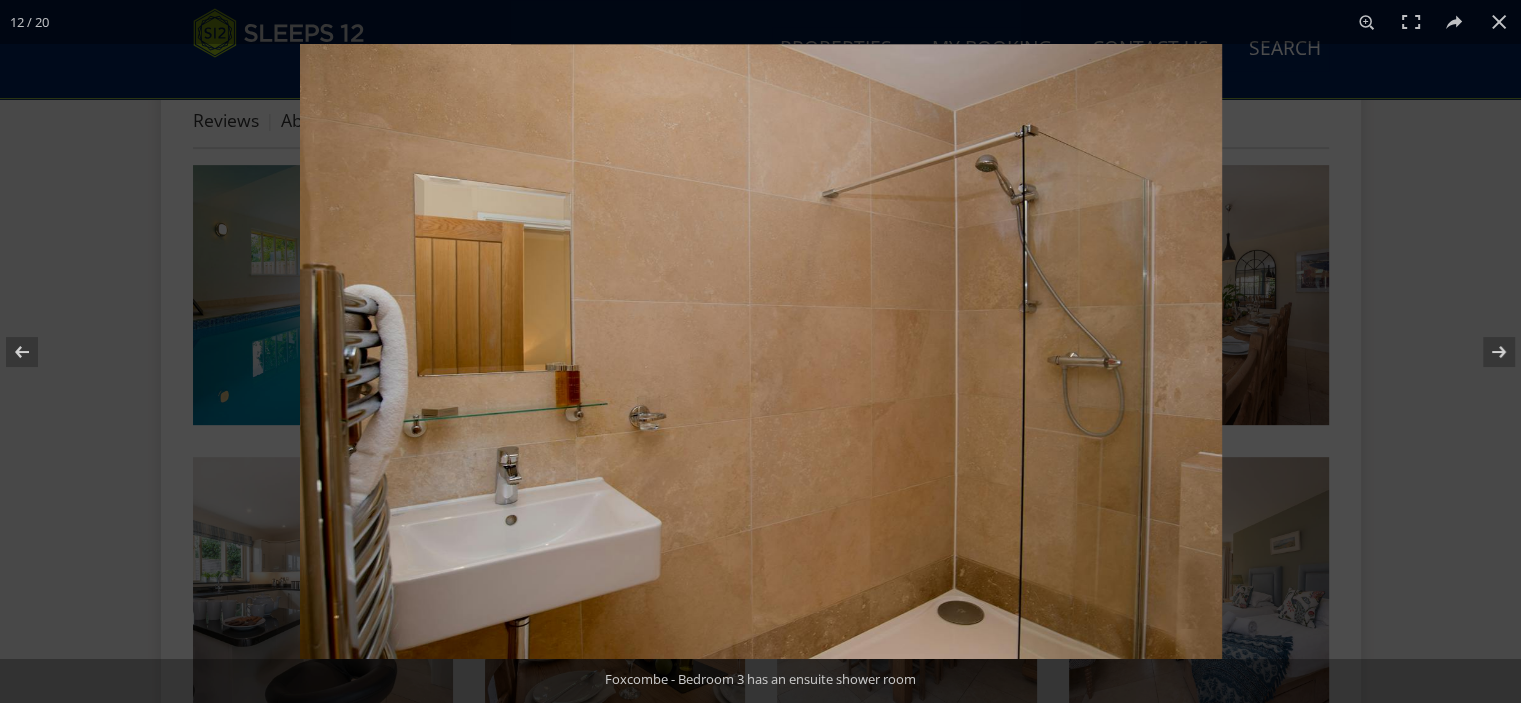 click at bounding box center [1486, 352] 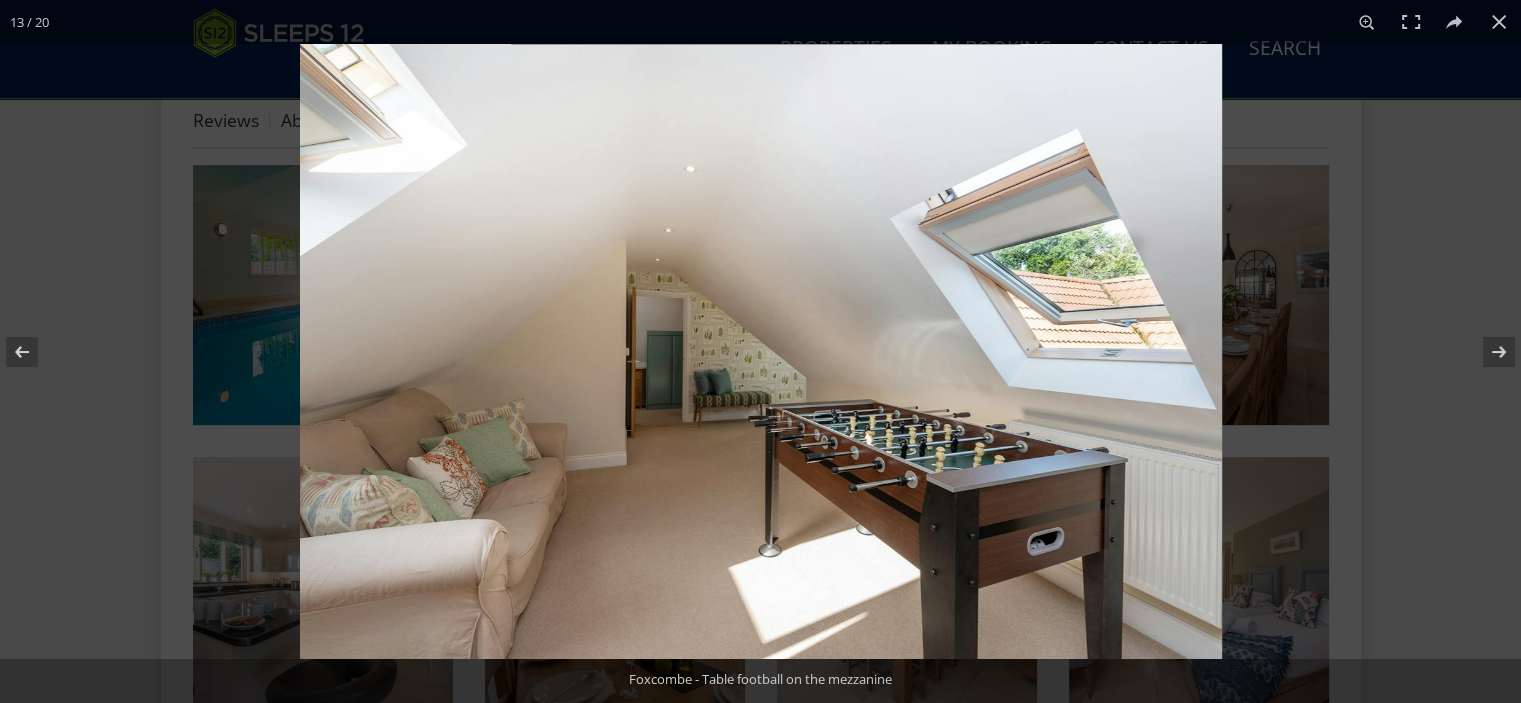 click at bounding box center [1486, 352] 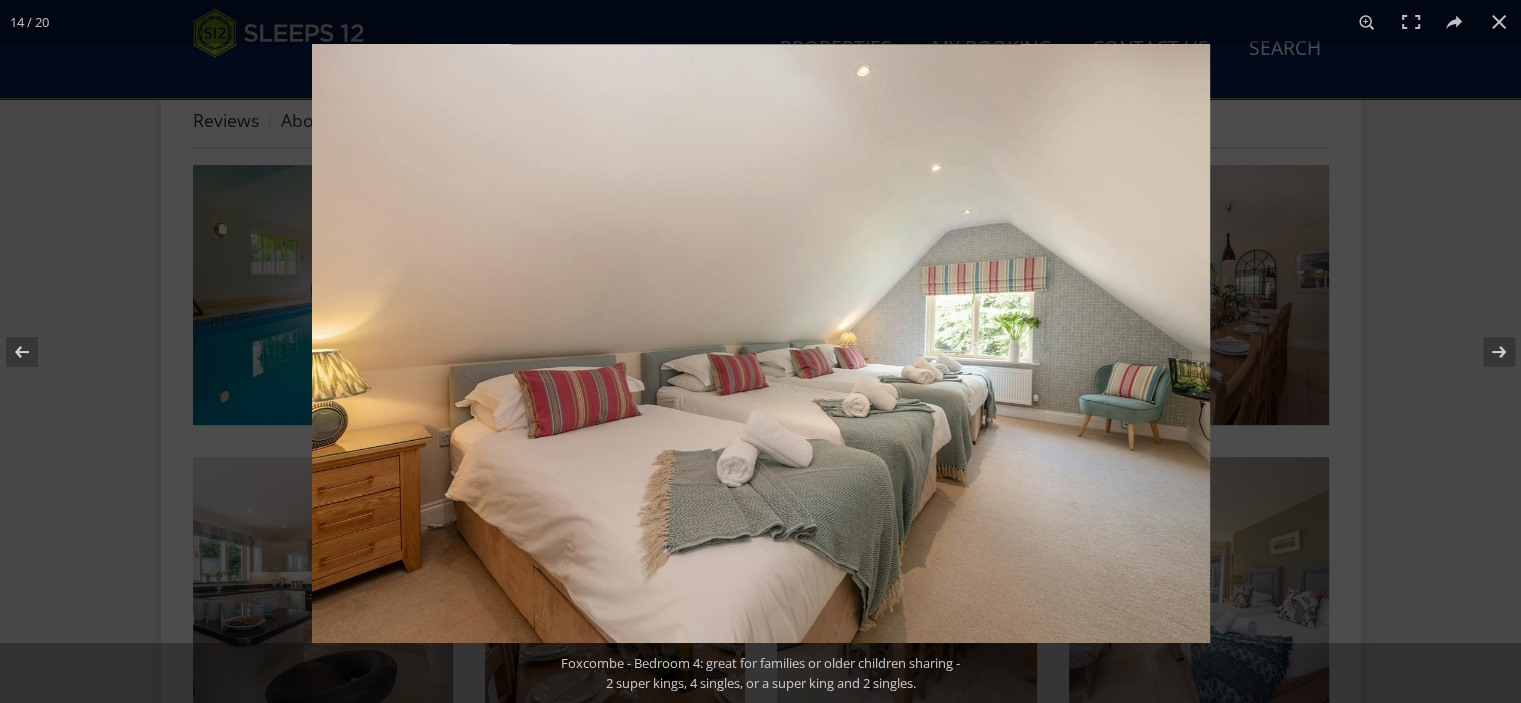 click at bounding box center [1486, 352] 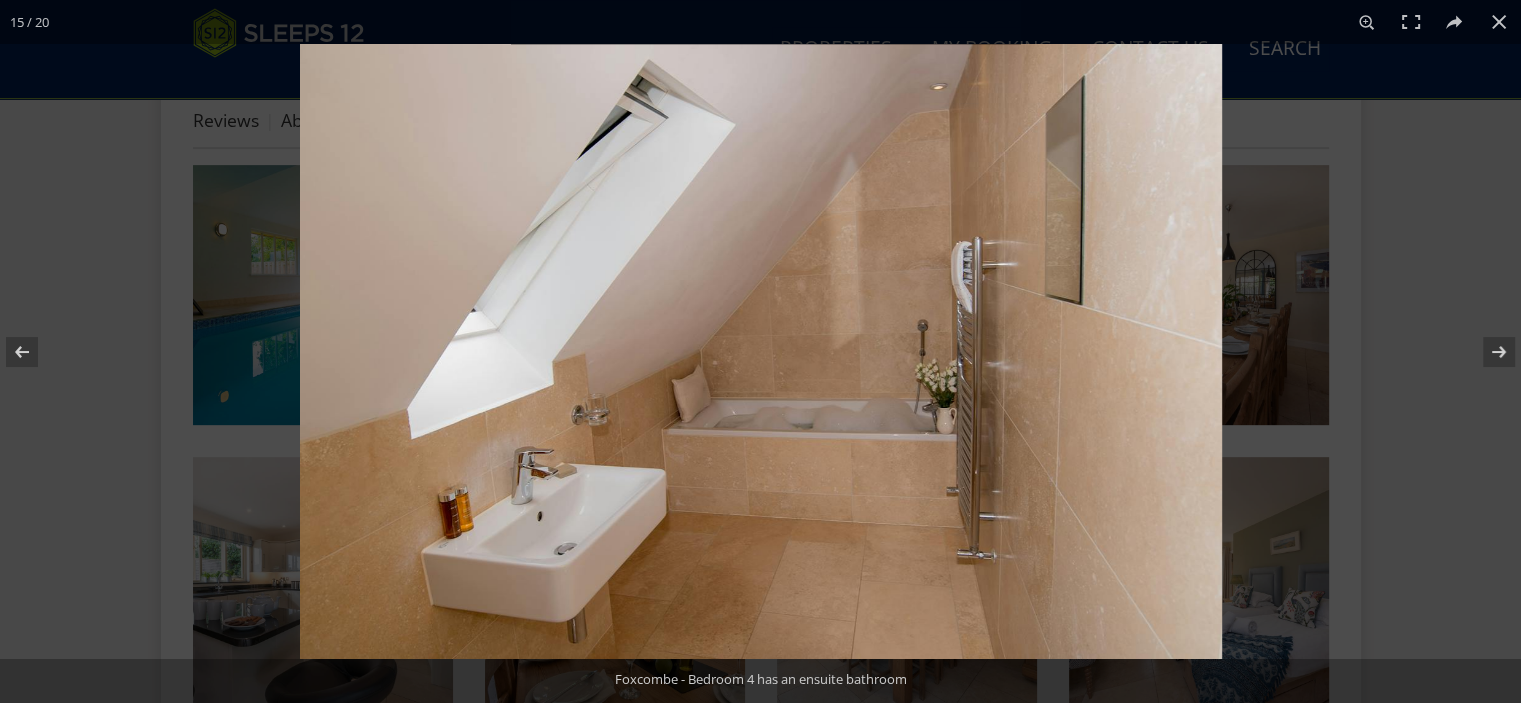 click at bounding box center [1486, 352] 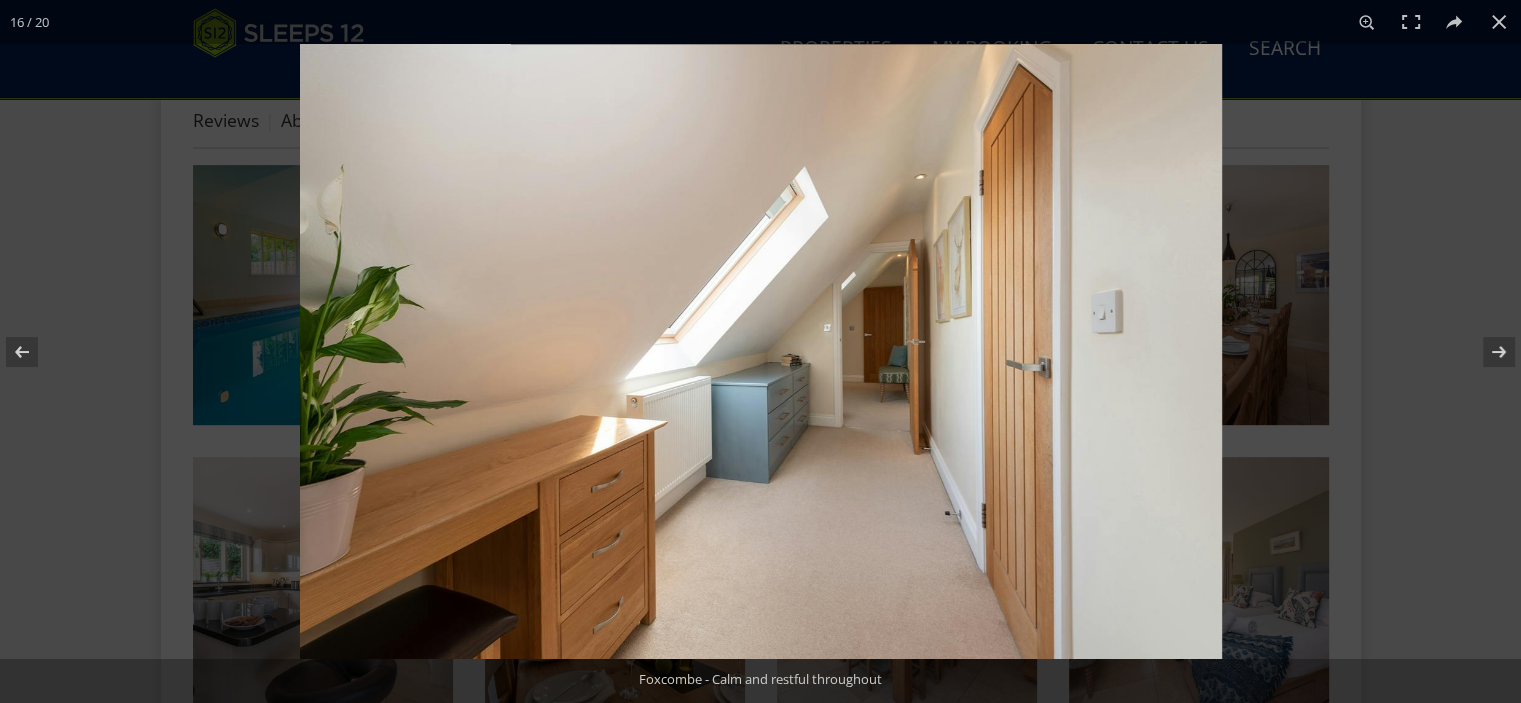 click at bounding box center [1486, 352] 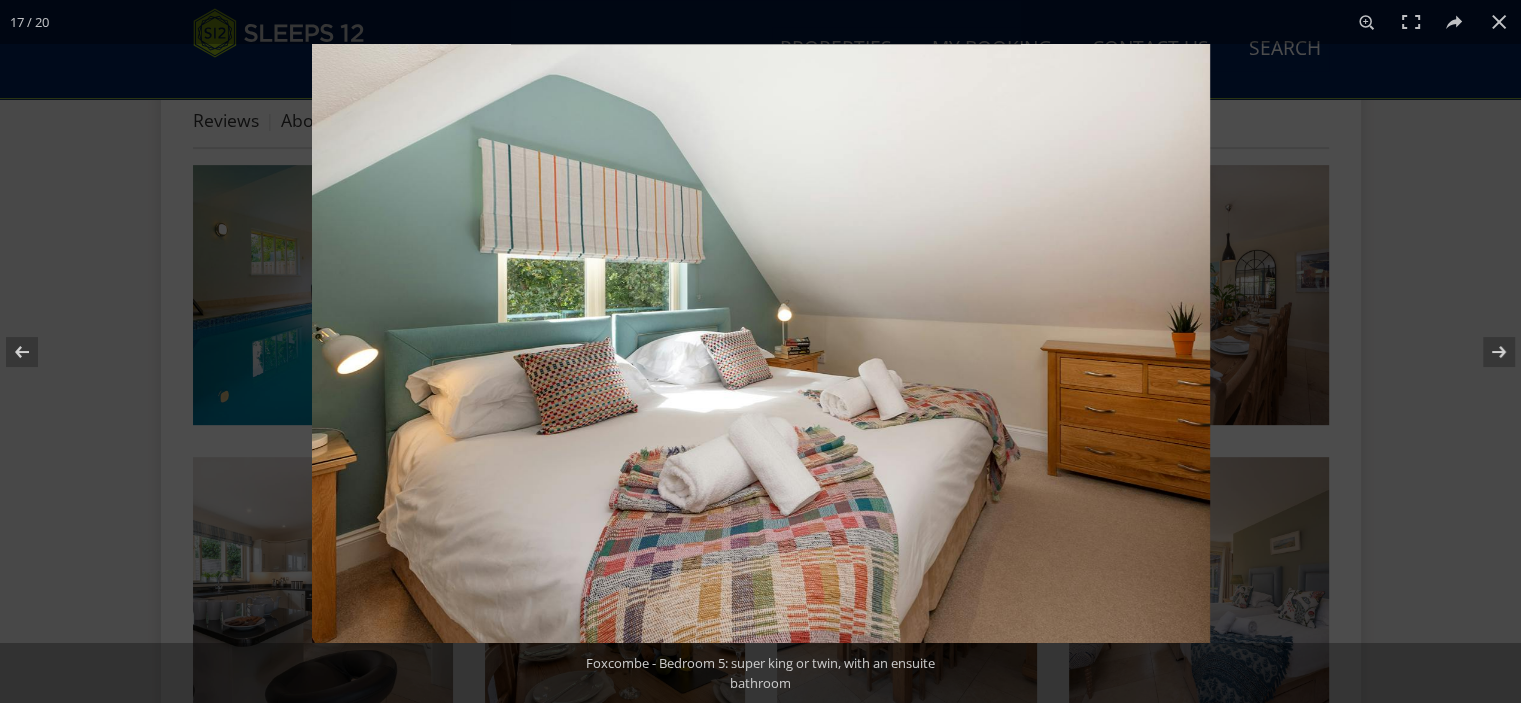 click at bounding box center [1486, 352] 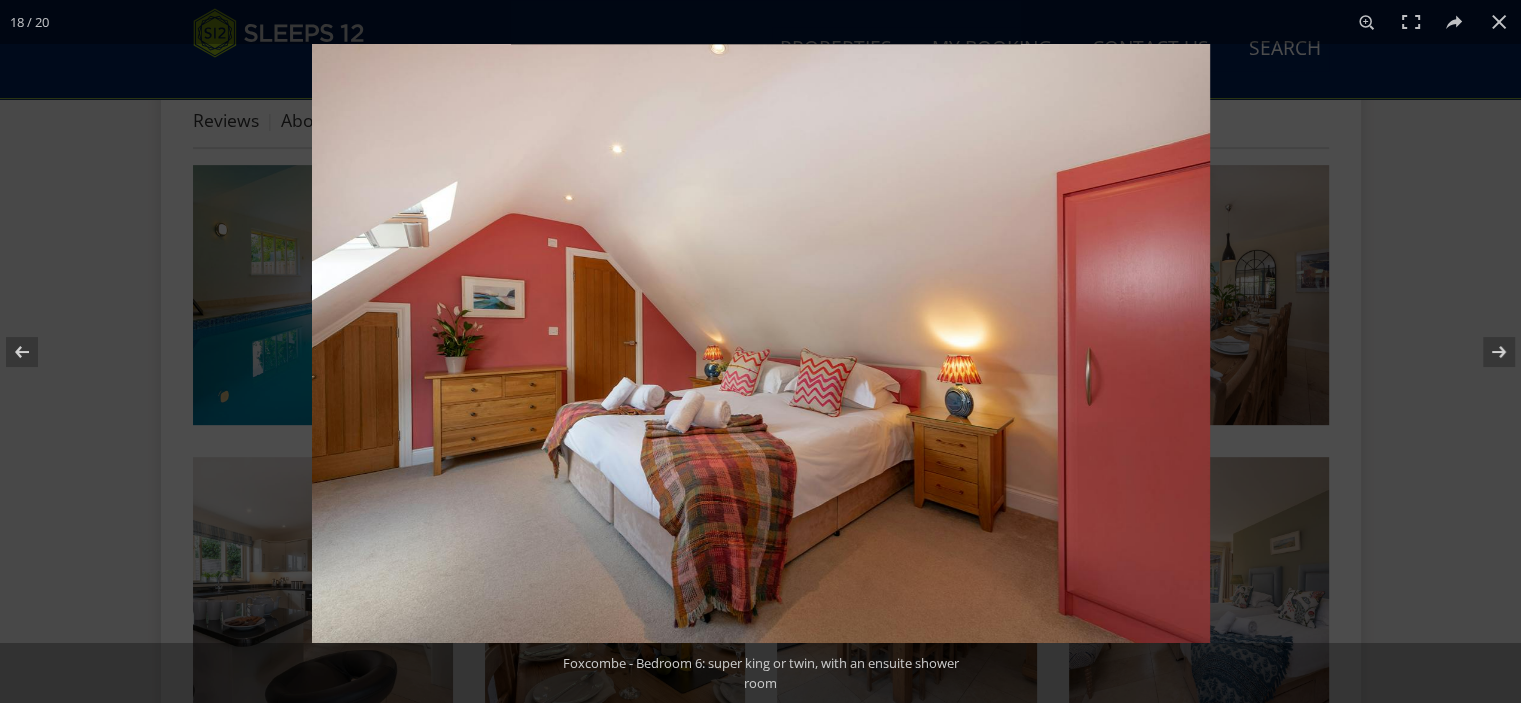 click at bounding box center [1486, 352] 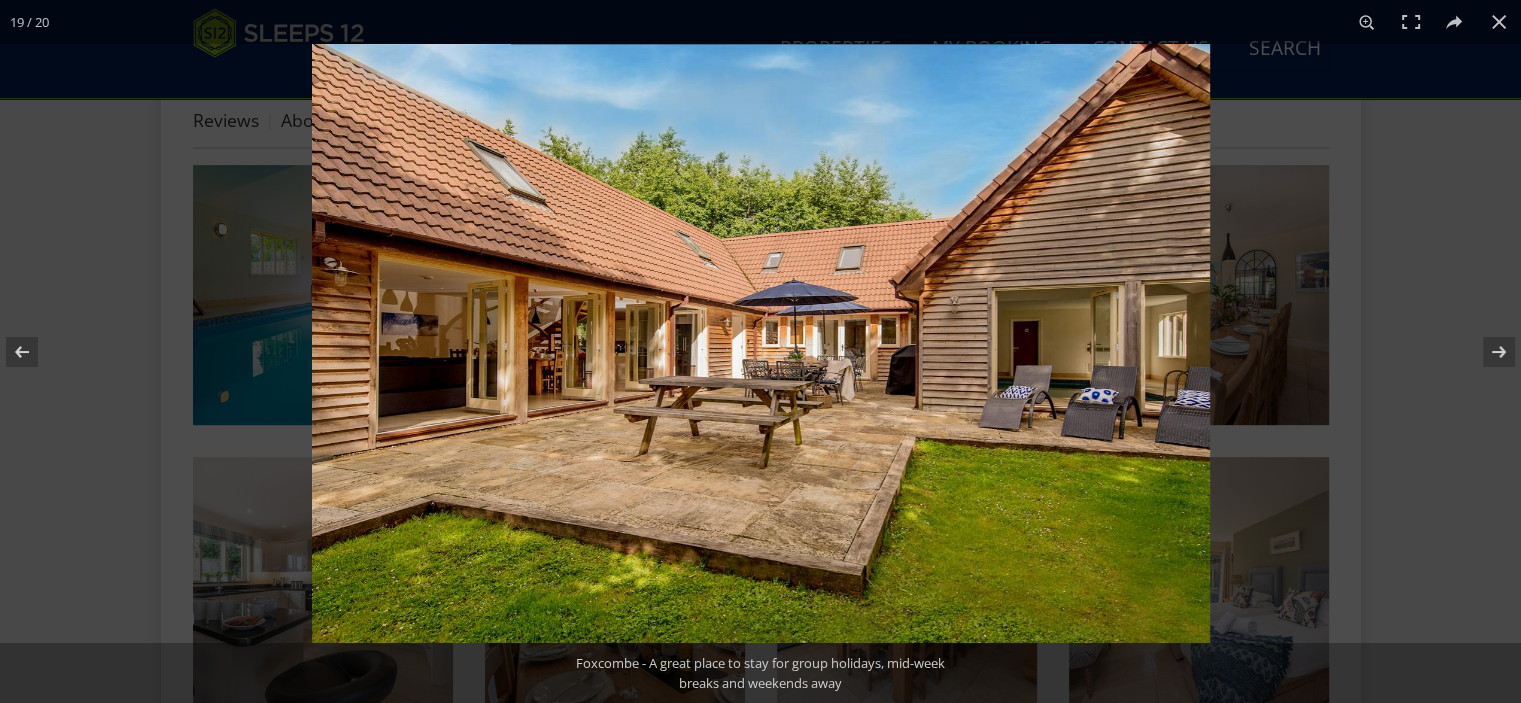 click at bounding box center (1486, 352) 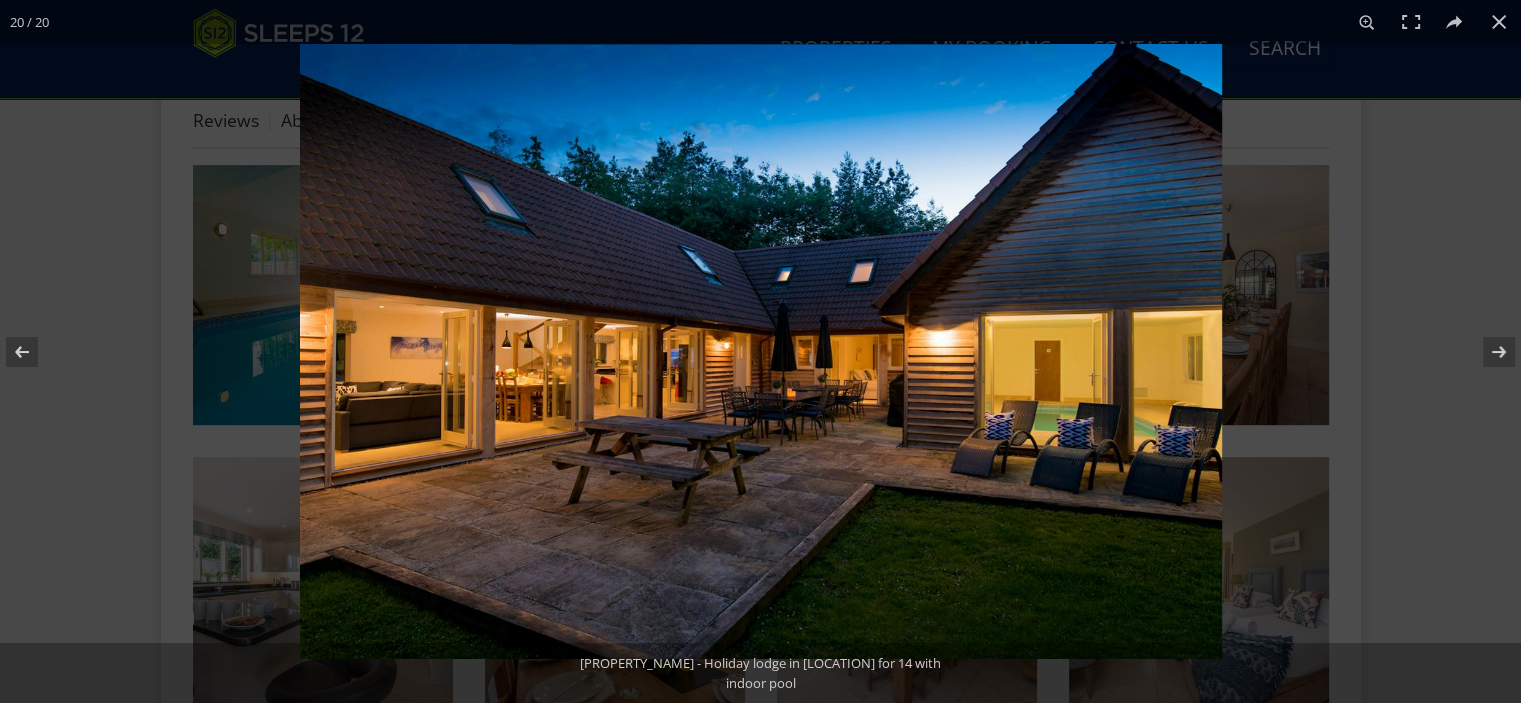 click at bounding box center (1486, 352) 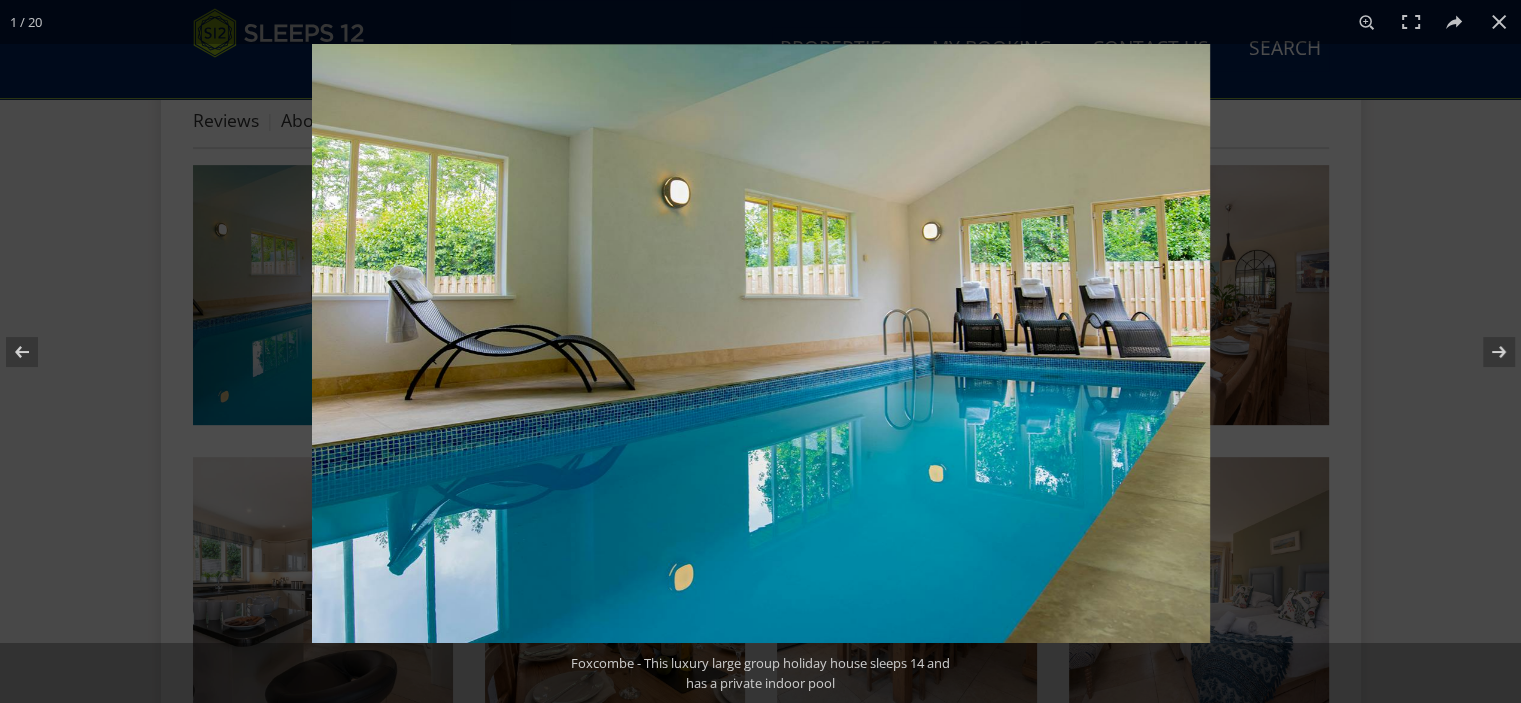 click at bounding box center [1486, 352] 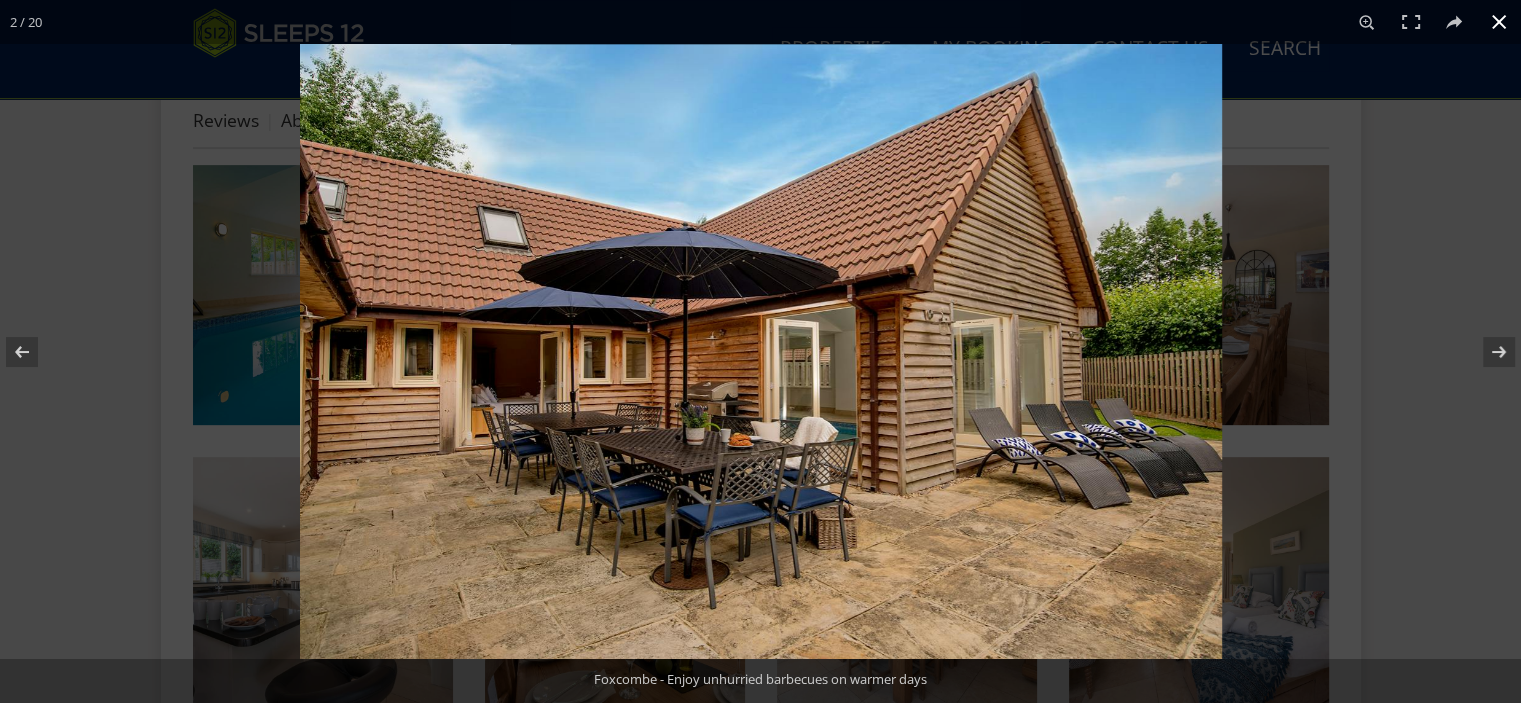 click at bounding box center (760, 351) 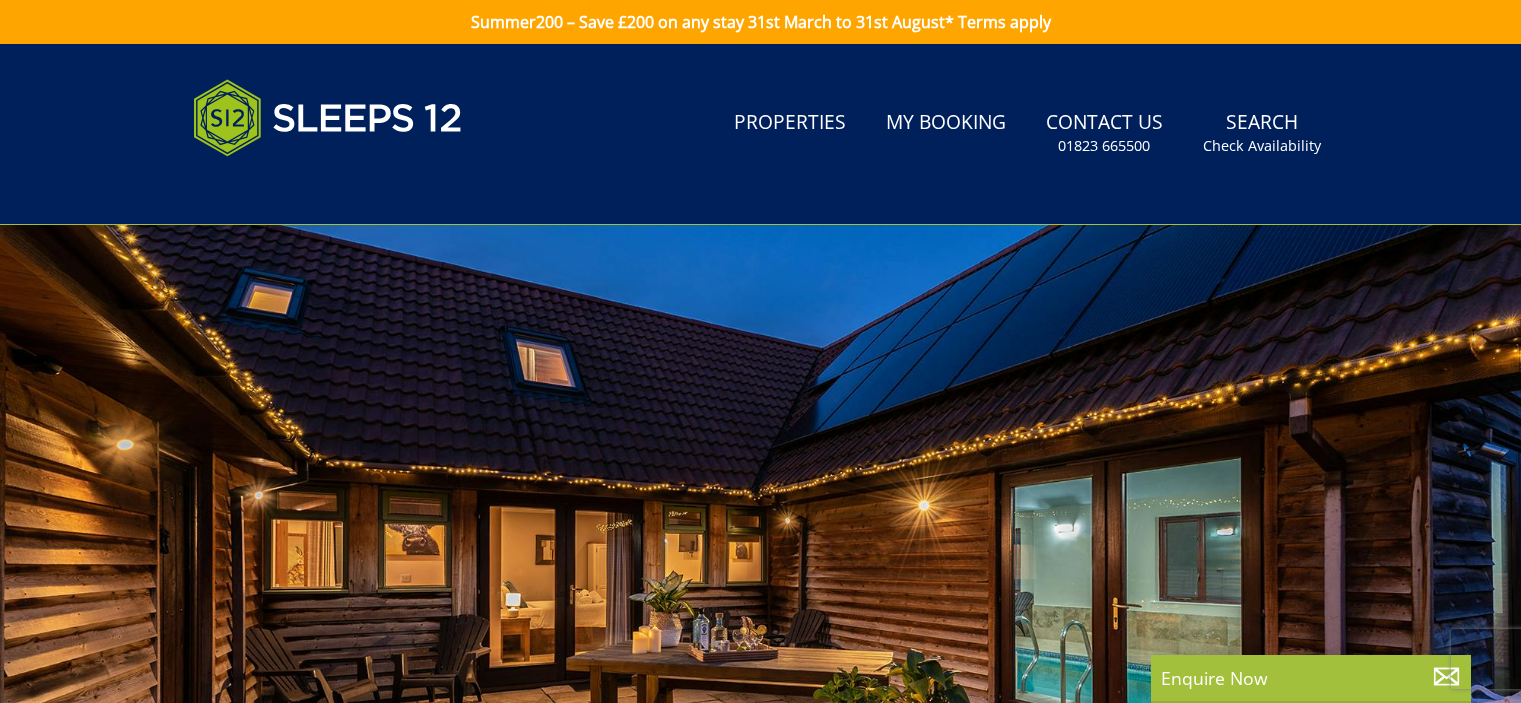 scroll, scrollTop: 0, scrollLeft: 0, axis: both 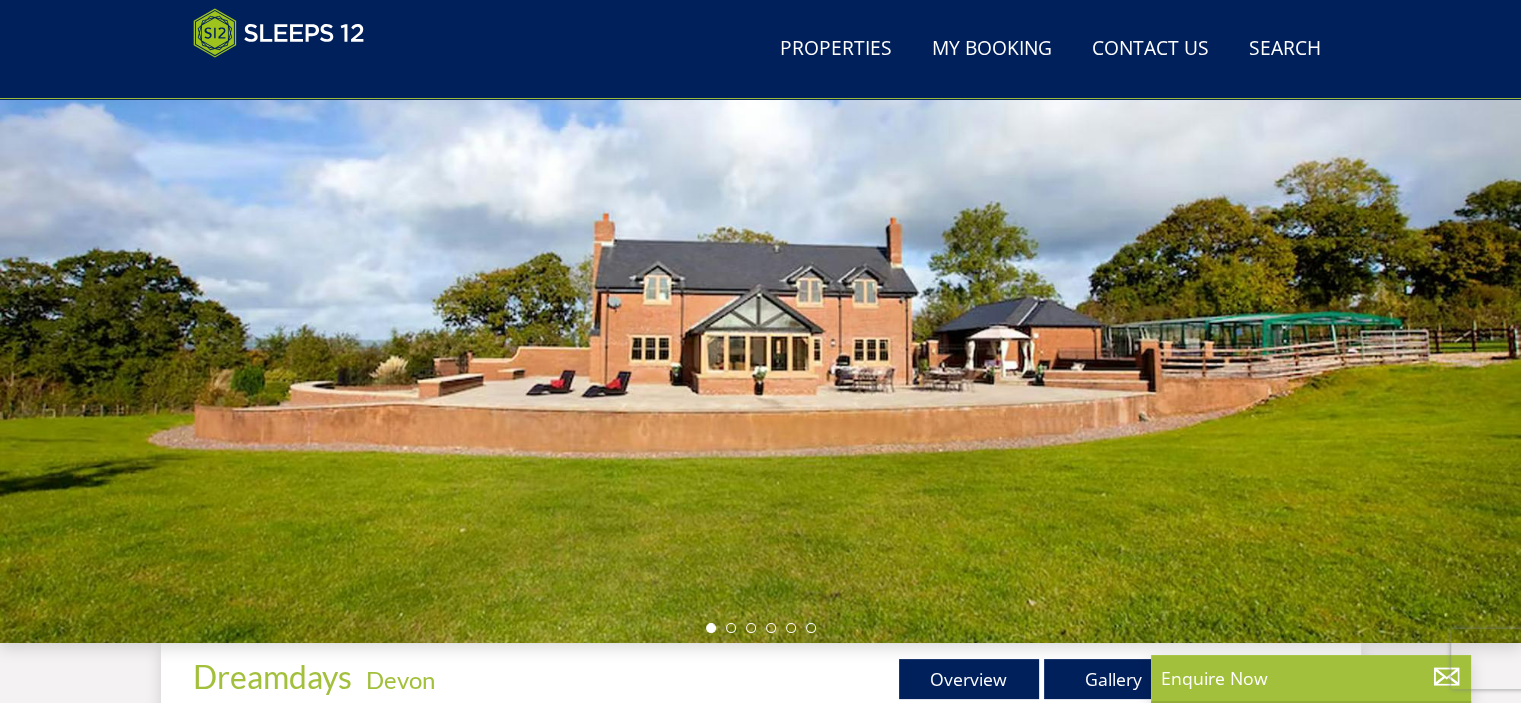 drag, startPoint x: 1281, startPoint y: 298, endPoint x: 679, endPoint y: 354, distance: 604.59906 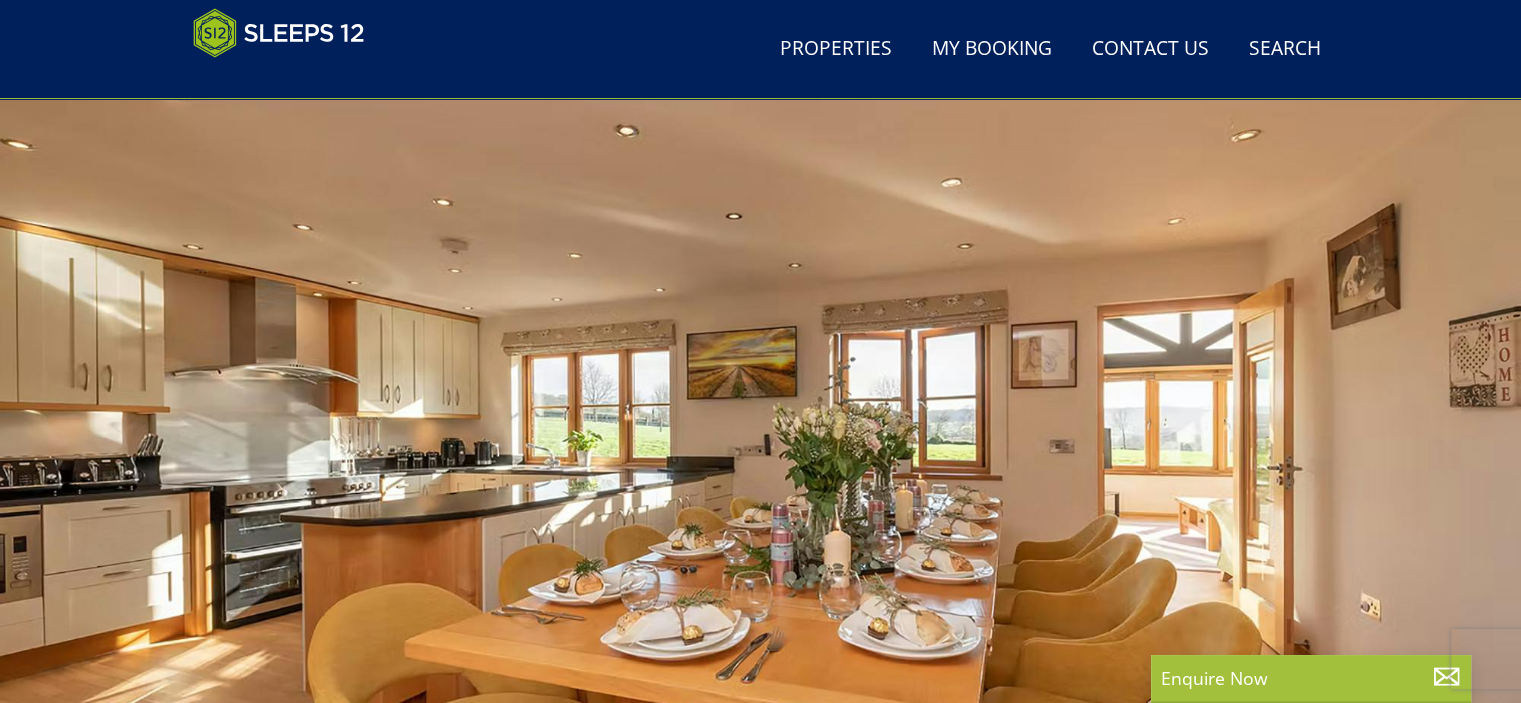 click at bounding box center (760, 393) 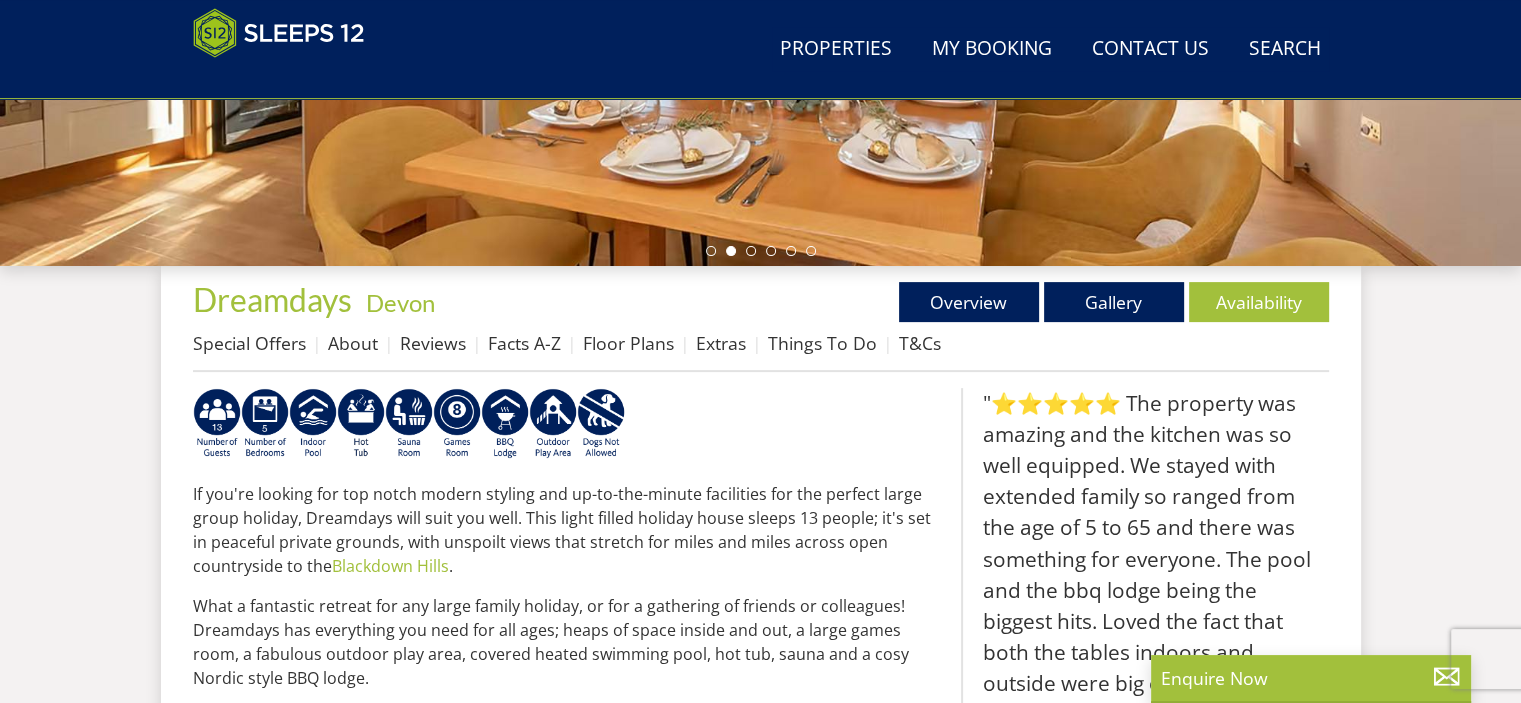 scroll, scrollTop: 600, scrollLeft: 0, axis: vertical 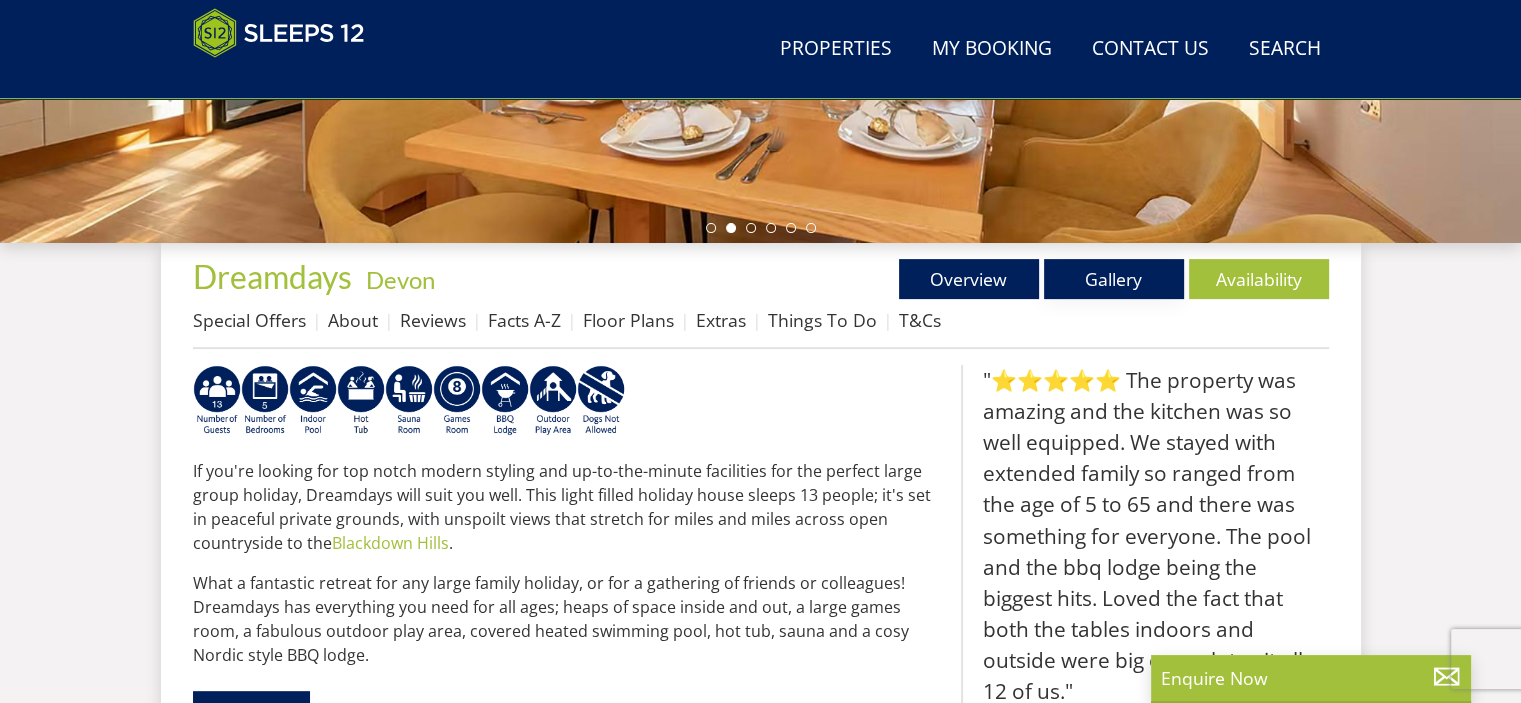 click on "Gallery" at bounding box center [1114, 279] 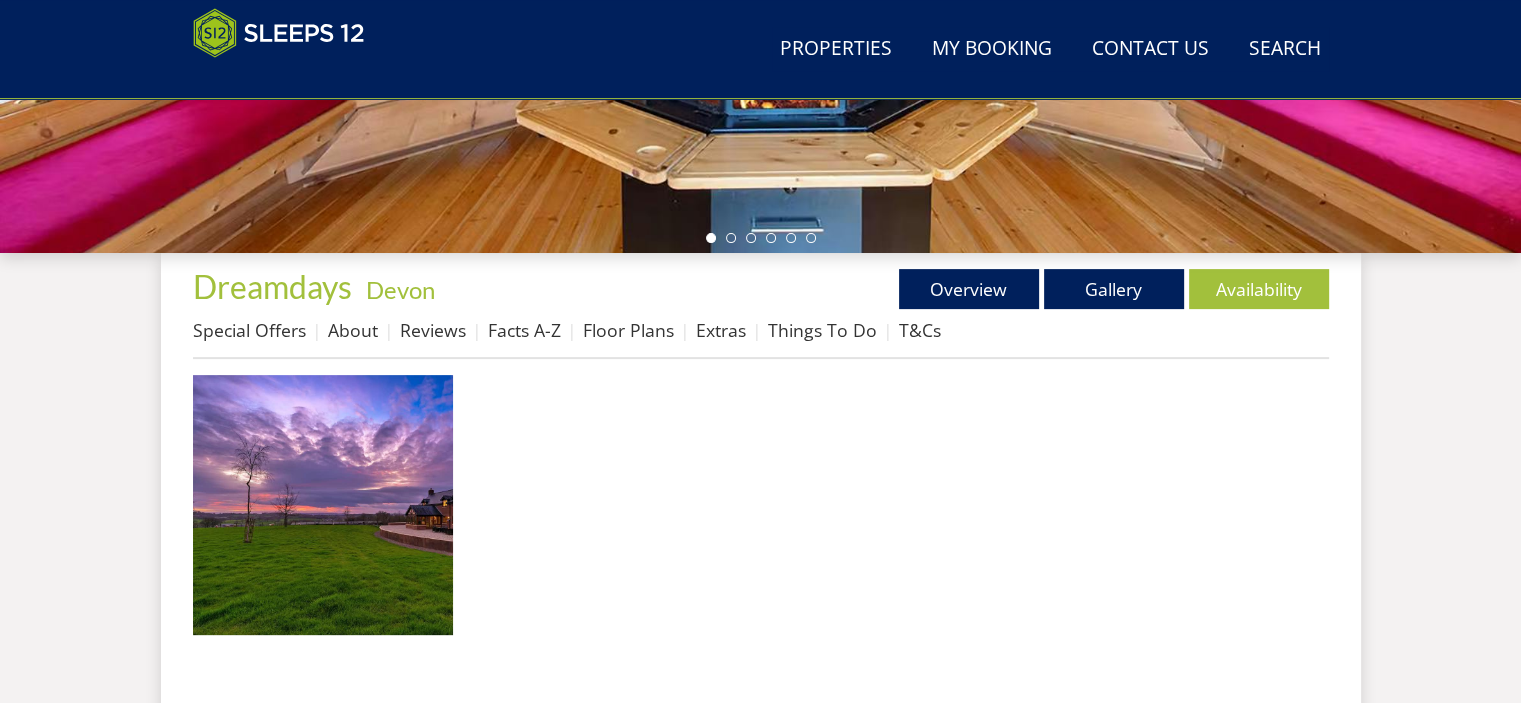 scroll, scrollTop: 800, scrollLeft: 0, axis: vertical 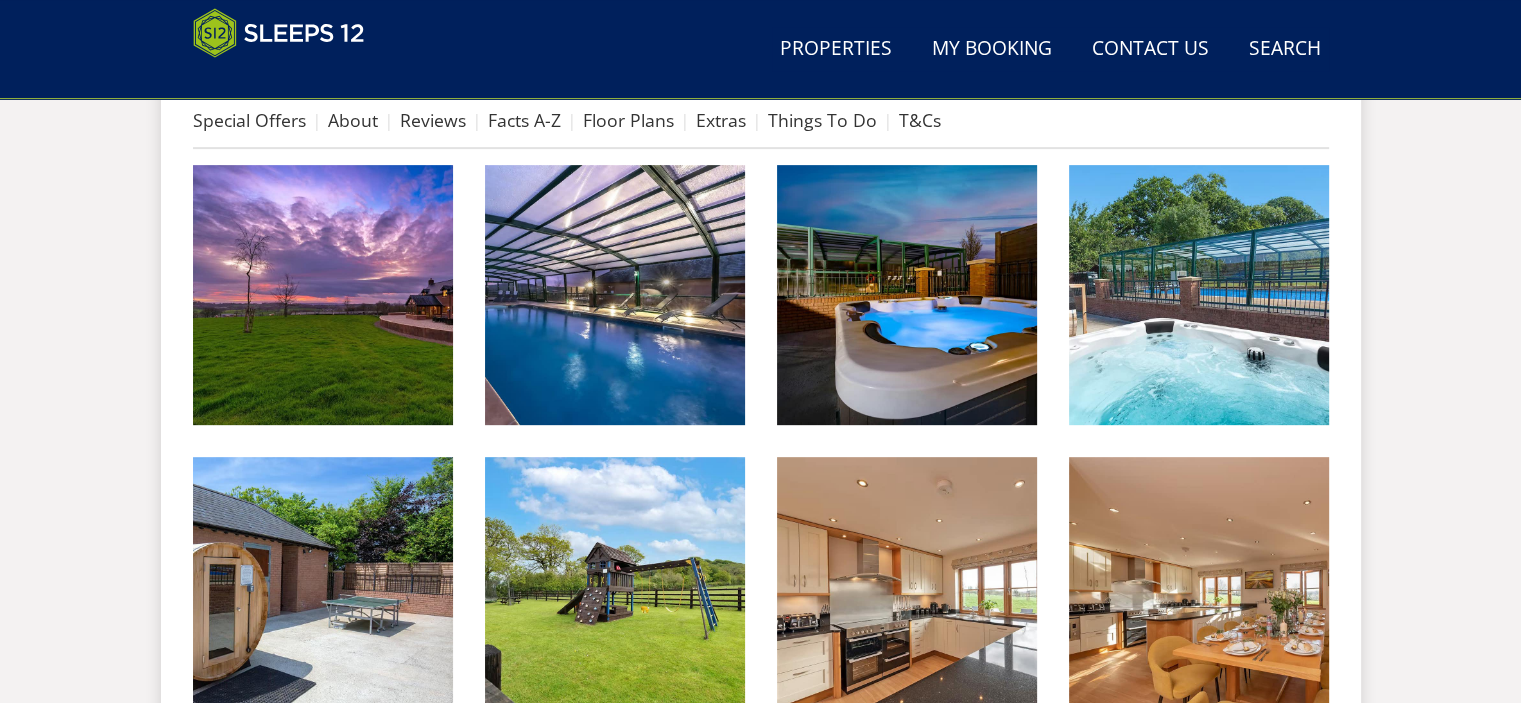 click at bounding box center [323, 295] 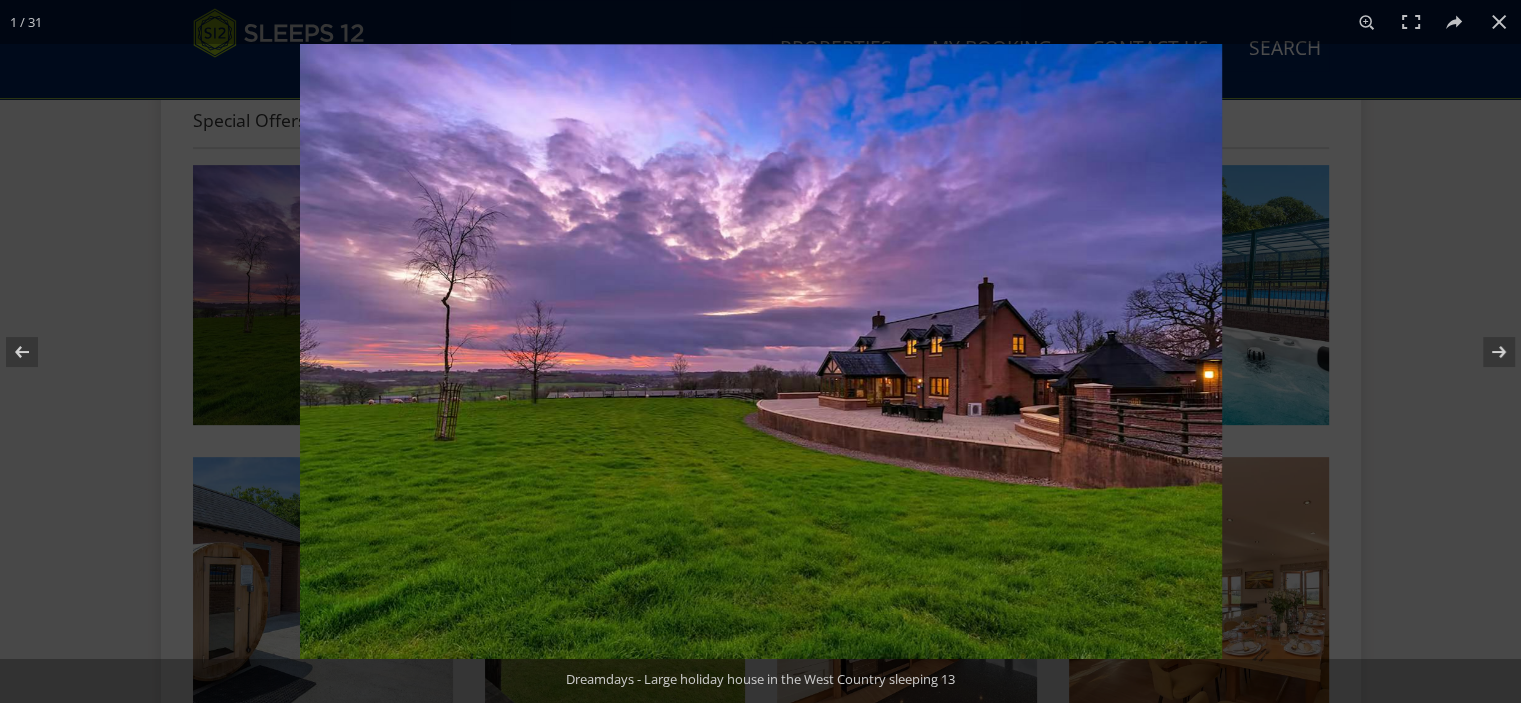 click at bounding box center (1486, 352) 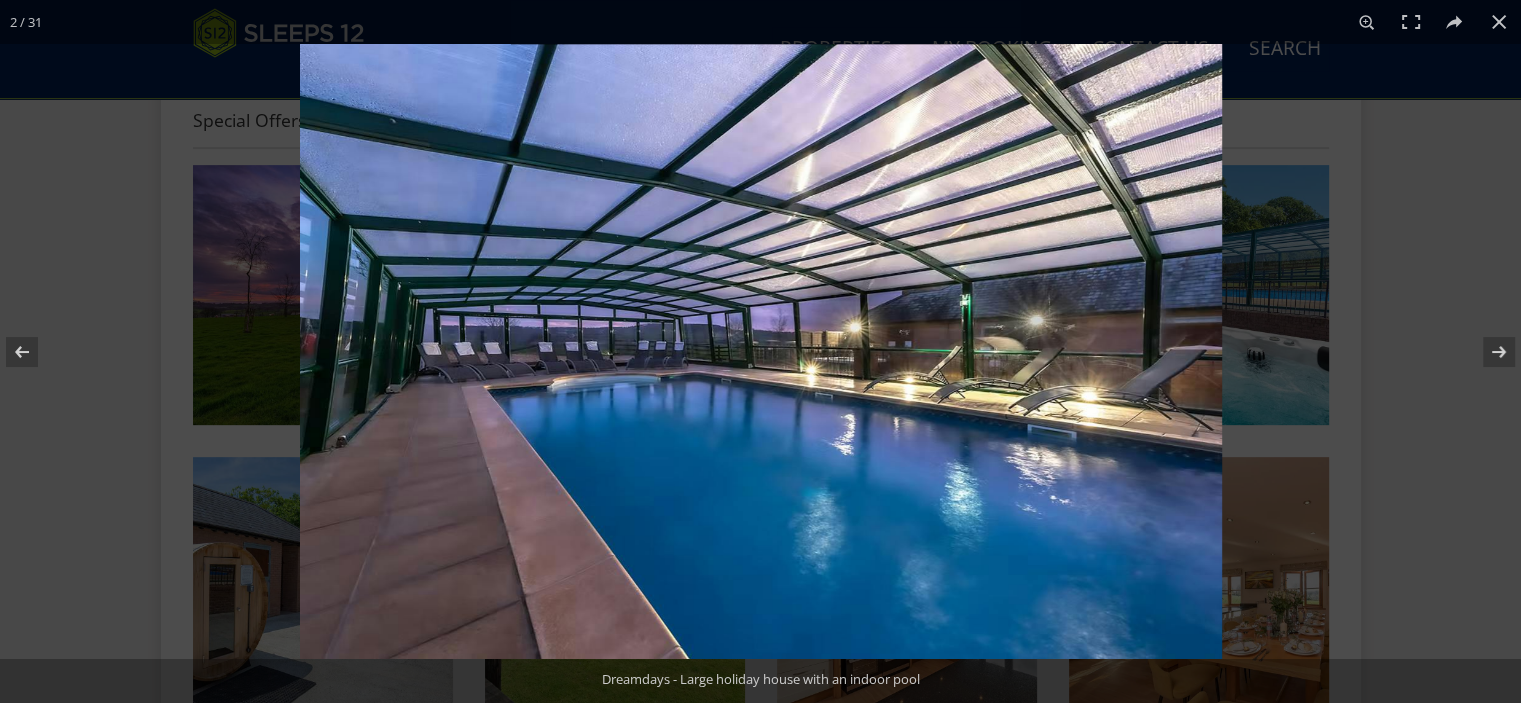 click at bounding box center [1486, 352] 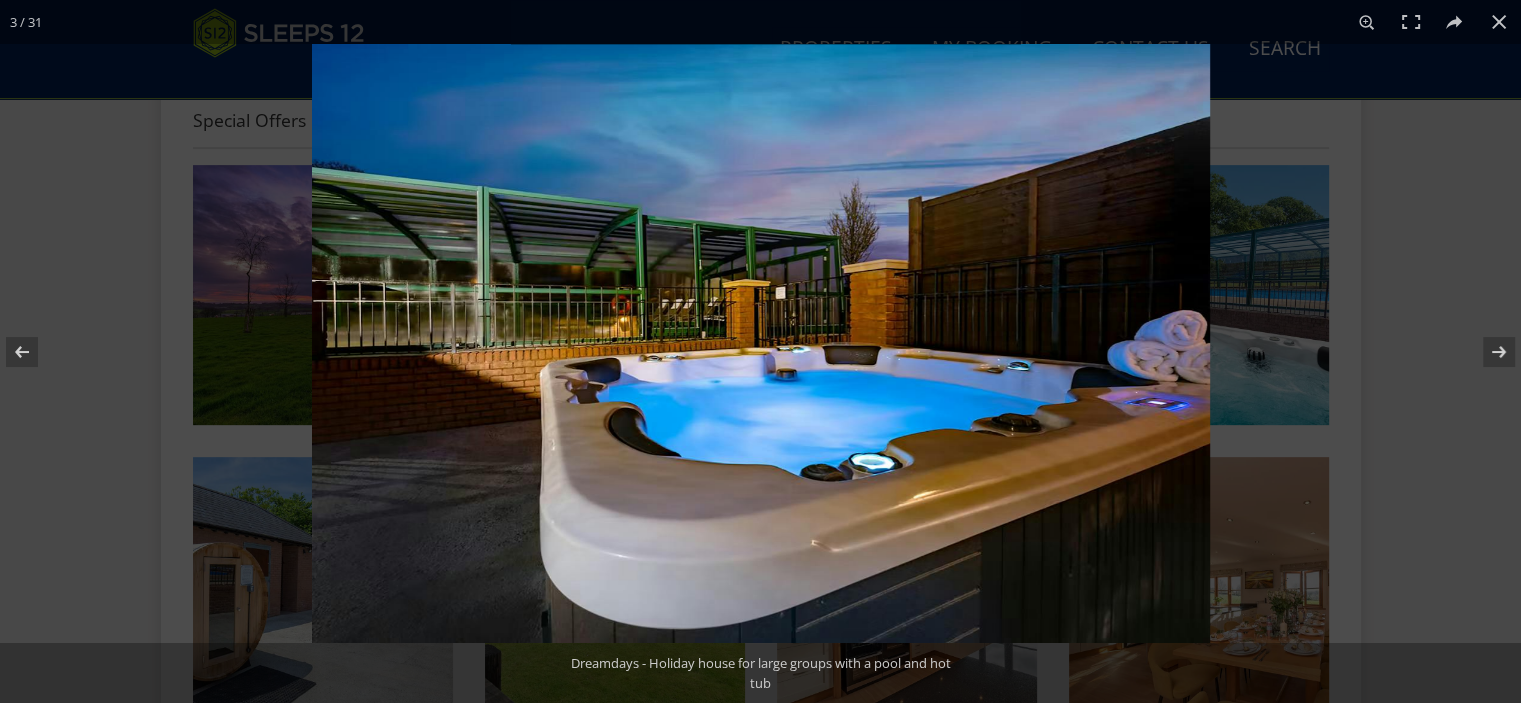 click at bounding box center [1486, 352] 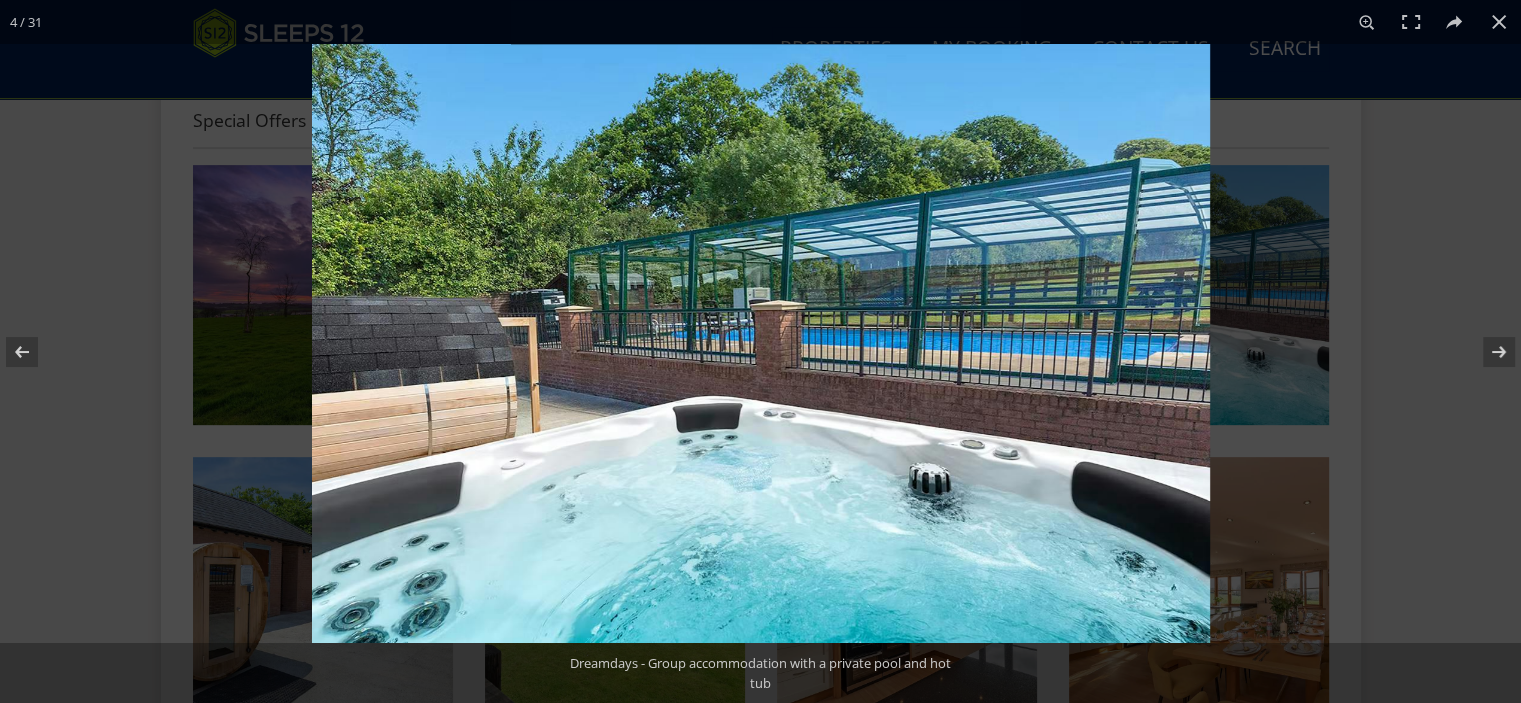 click at bounding box center (1486, 352) 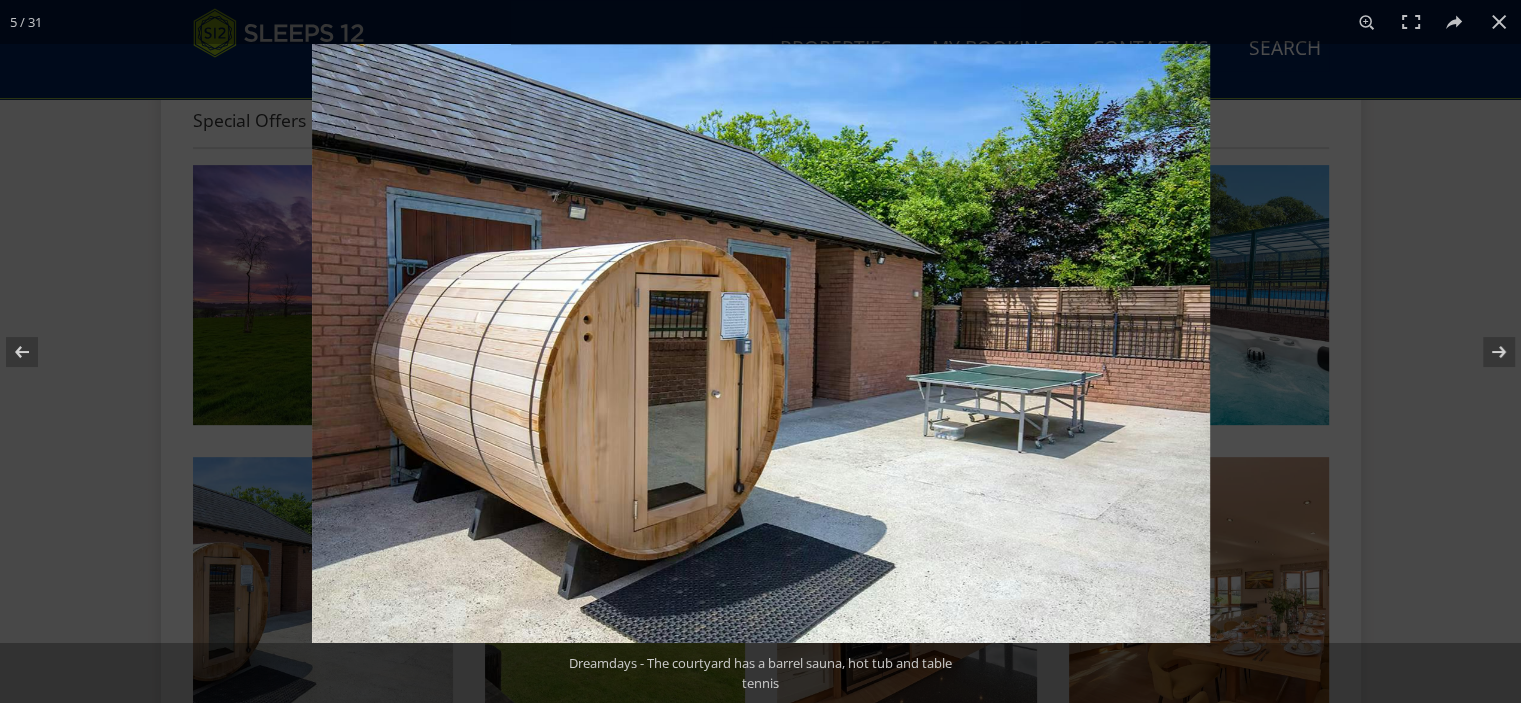 click at bounding box center [1486, 352] 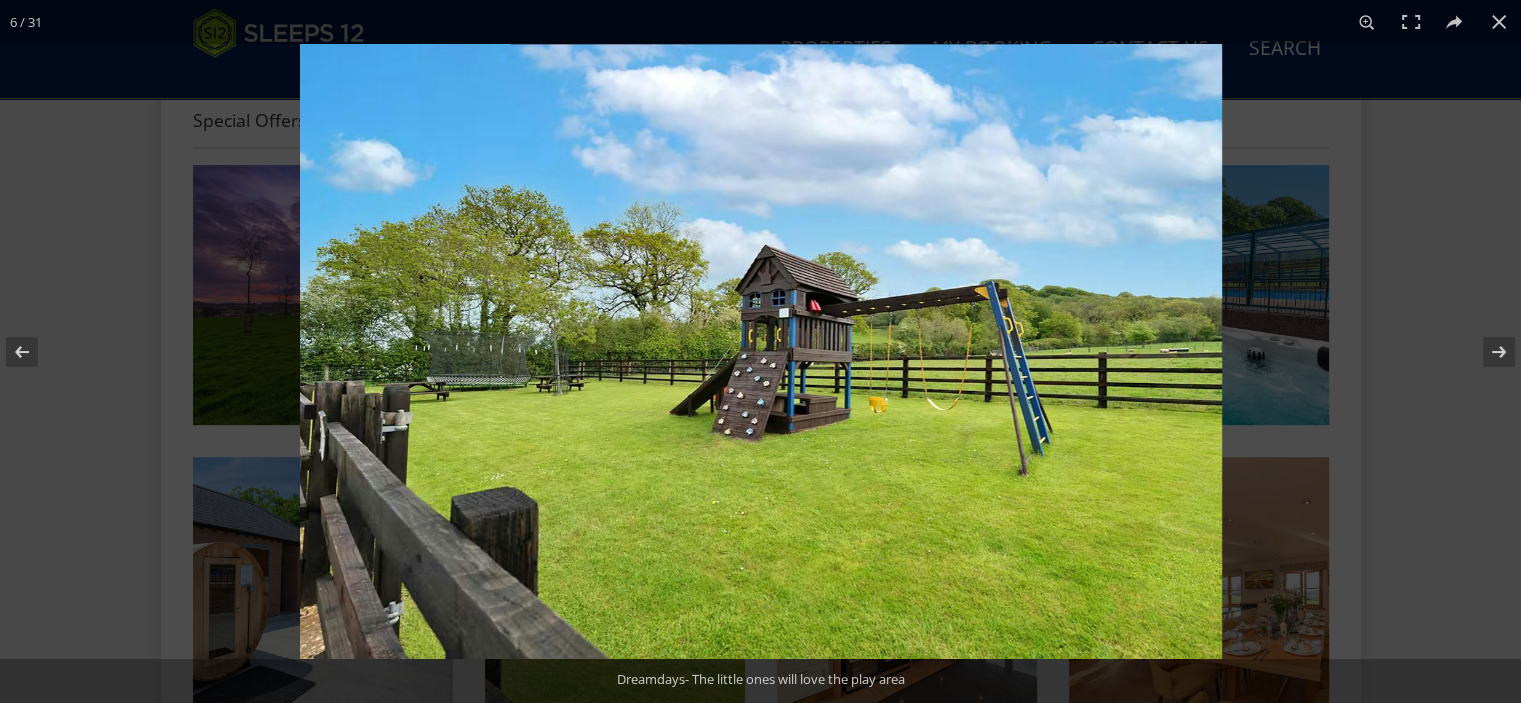 click at bounding box center [1486, 352] 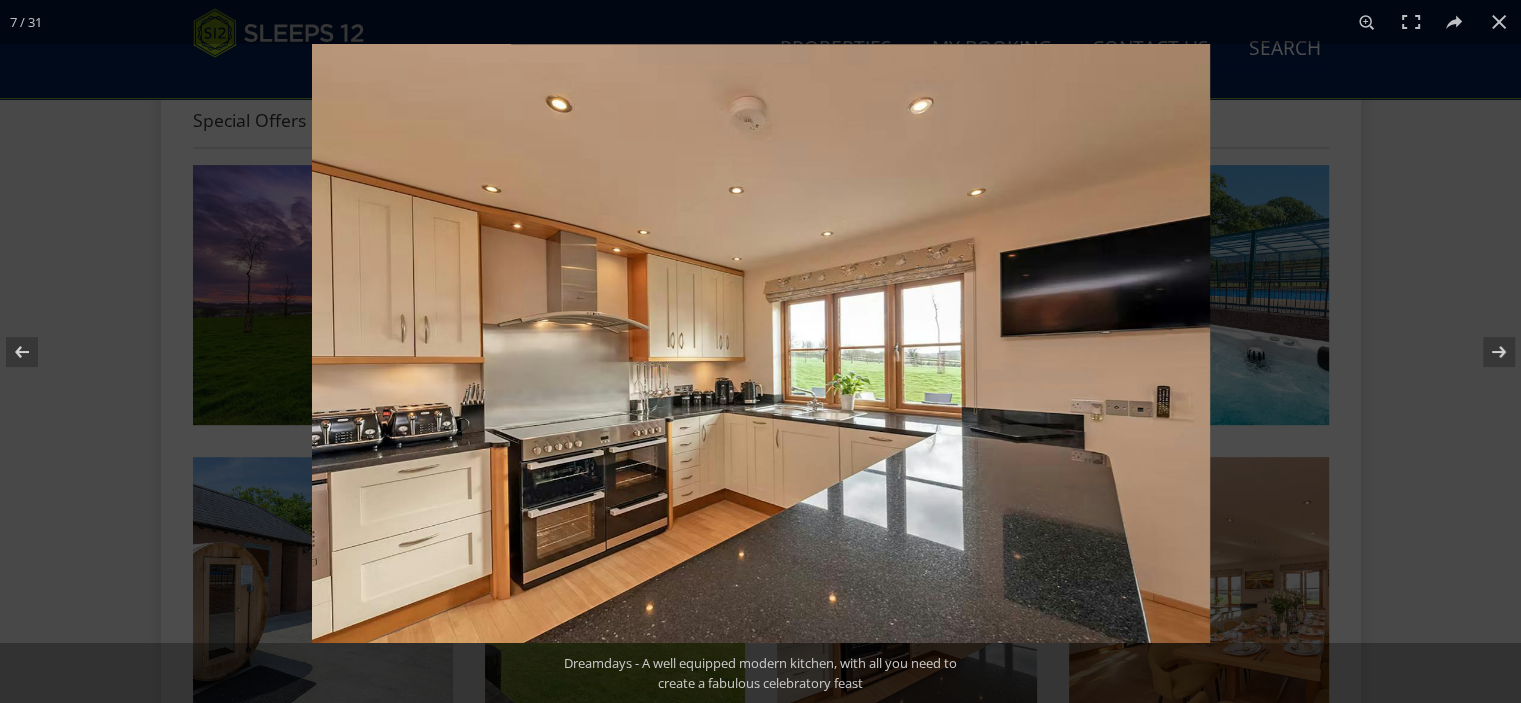 click at bounding box center (1486, 352) 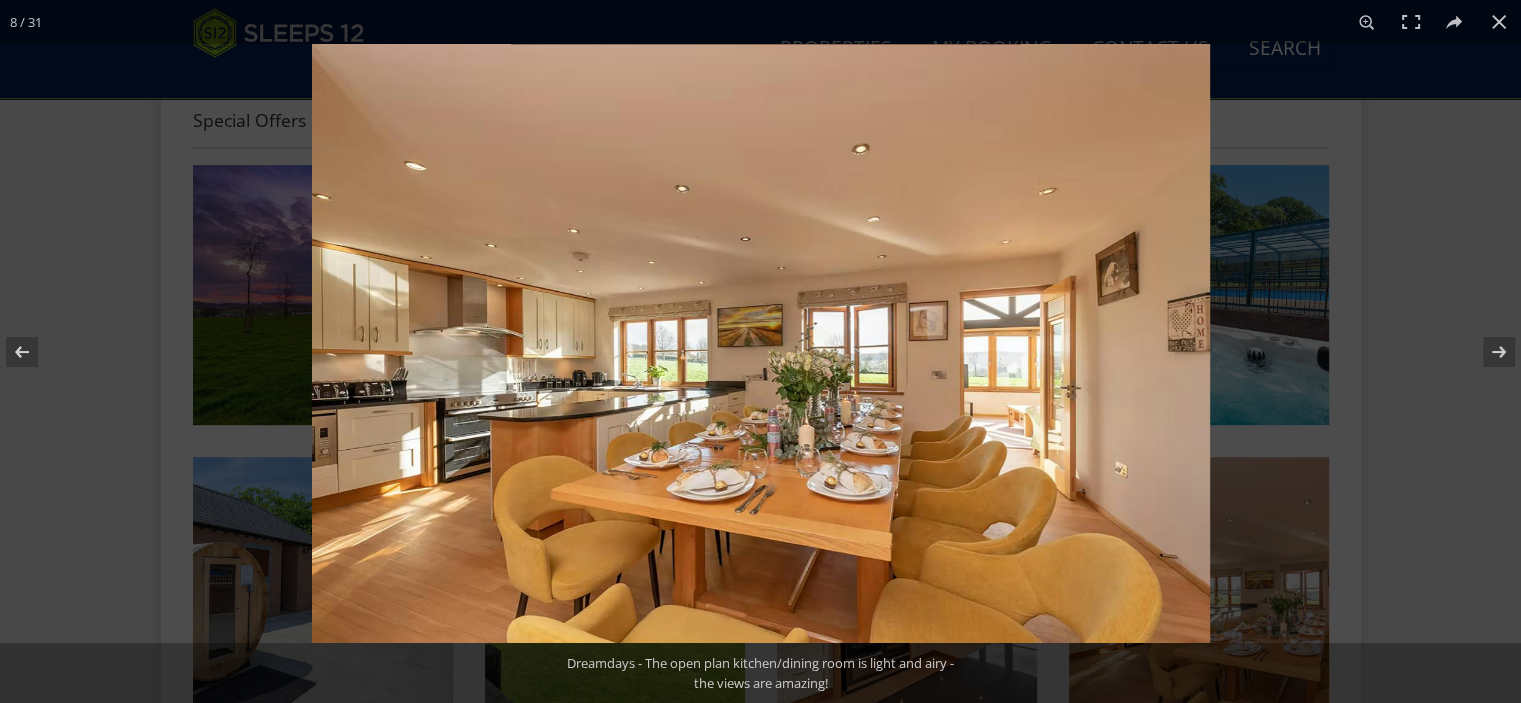 click at bounding box center [1486, 352] 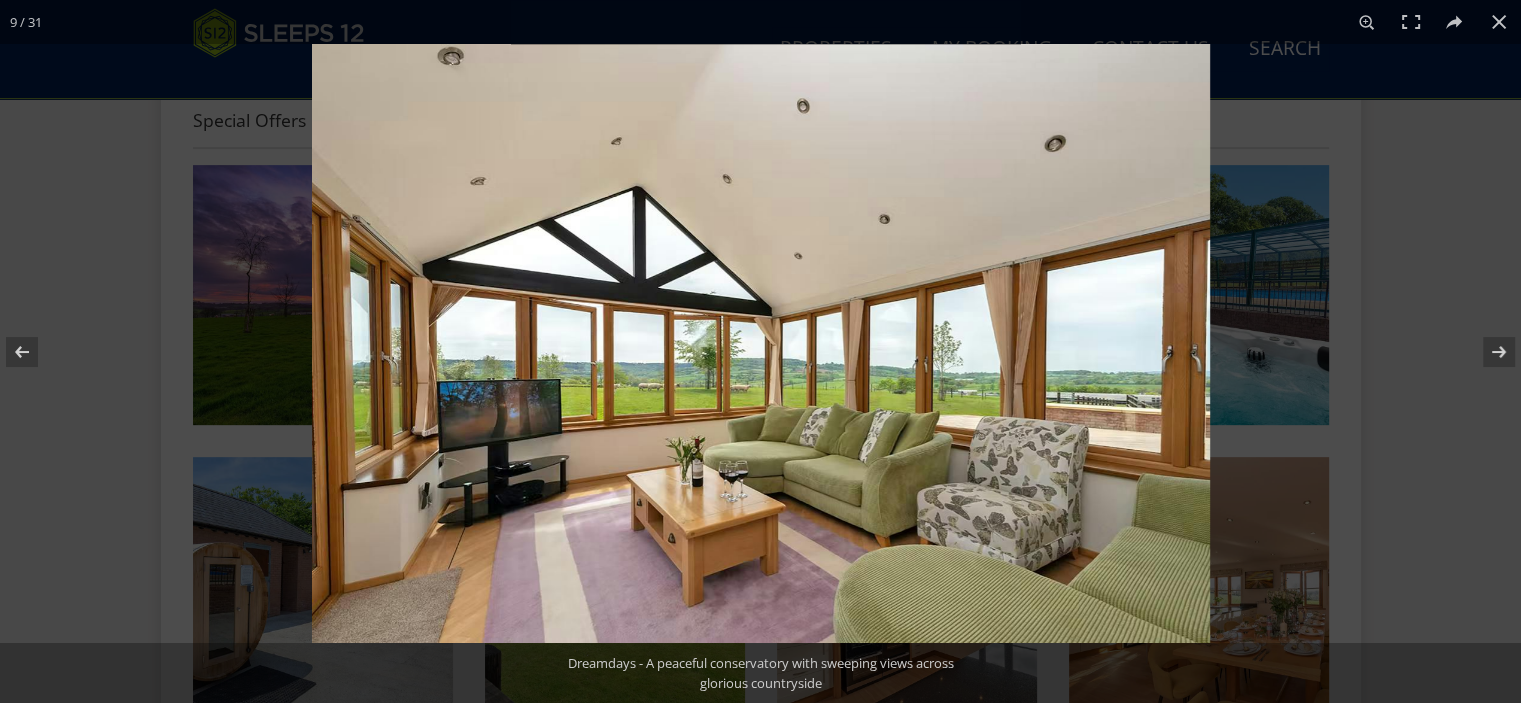 click at bounding box center [1486, 352] 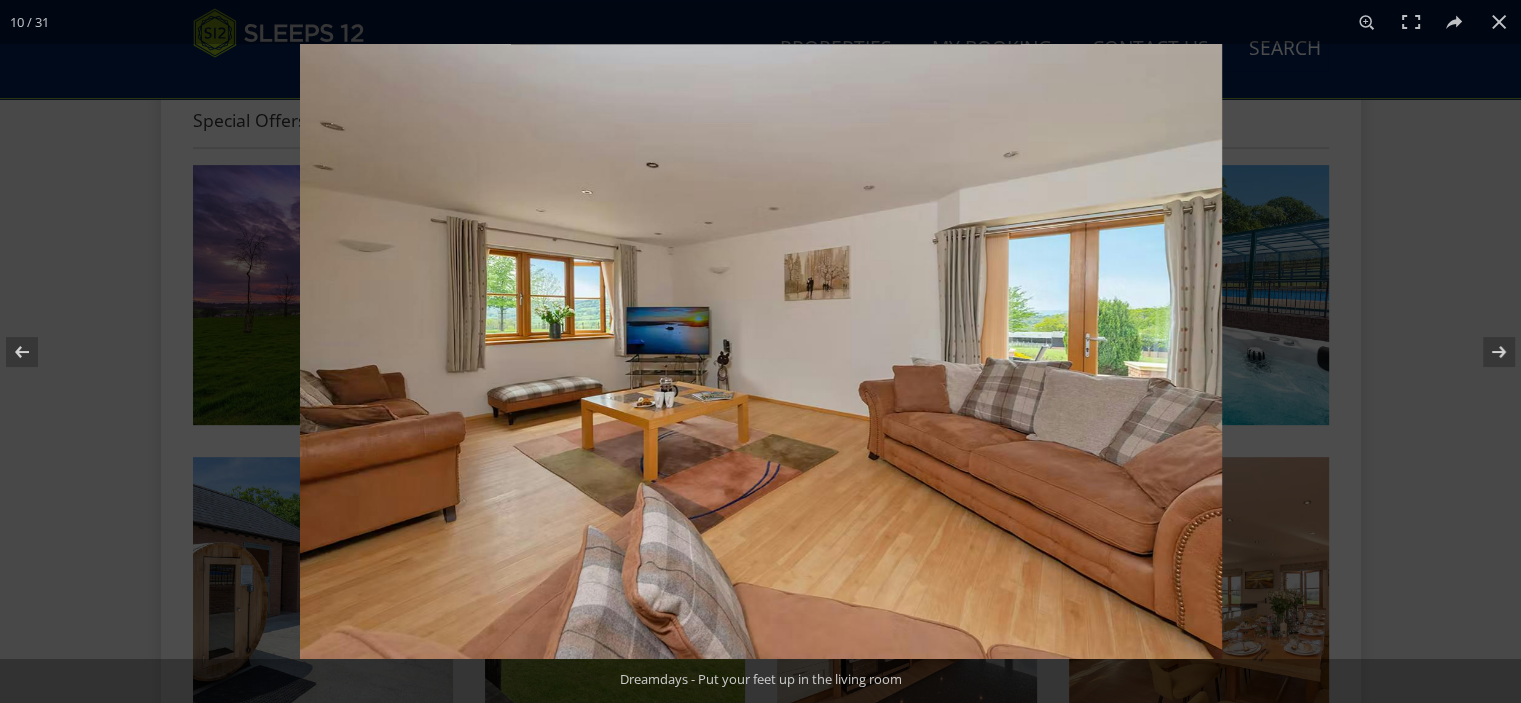 click at bounding box center [1486, 352] 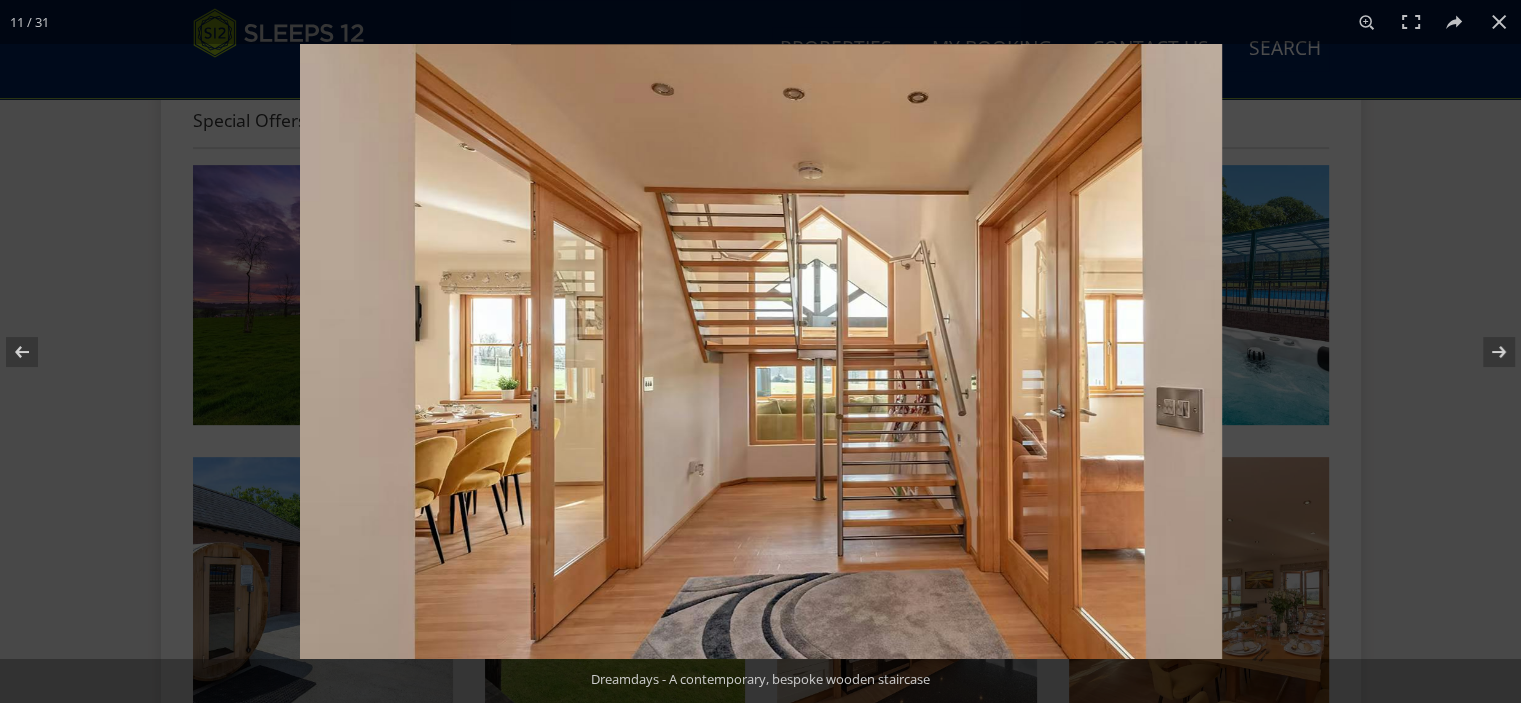 click at bounding box center (1486, 352) 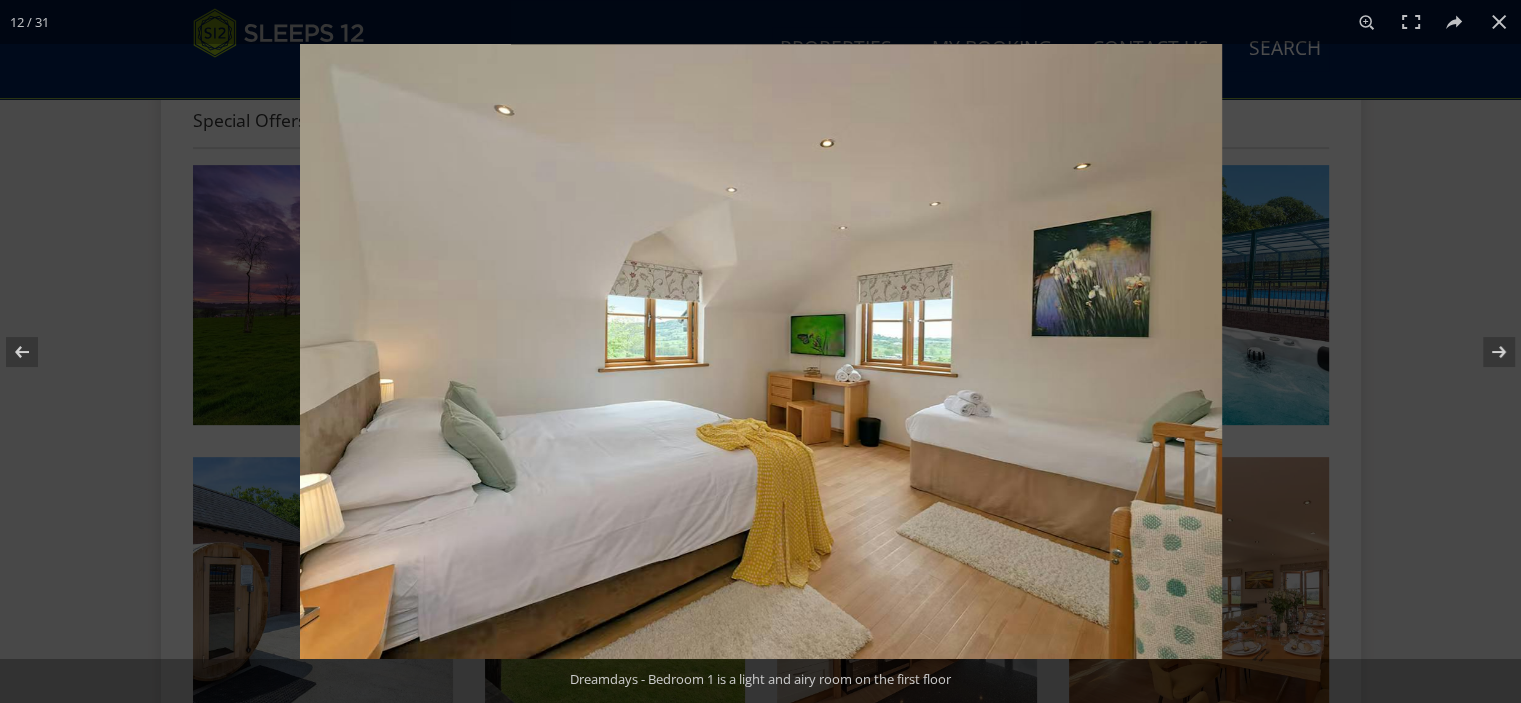 click at bounding box center (1486, 352) 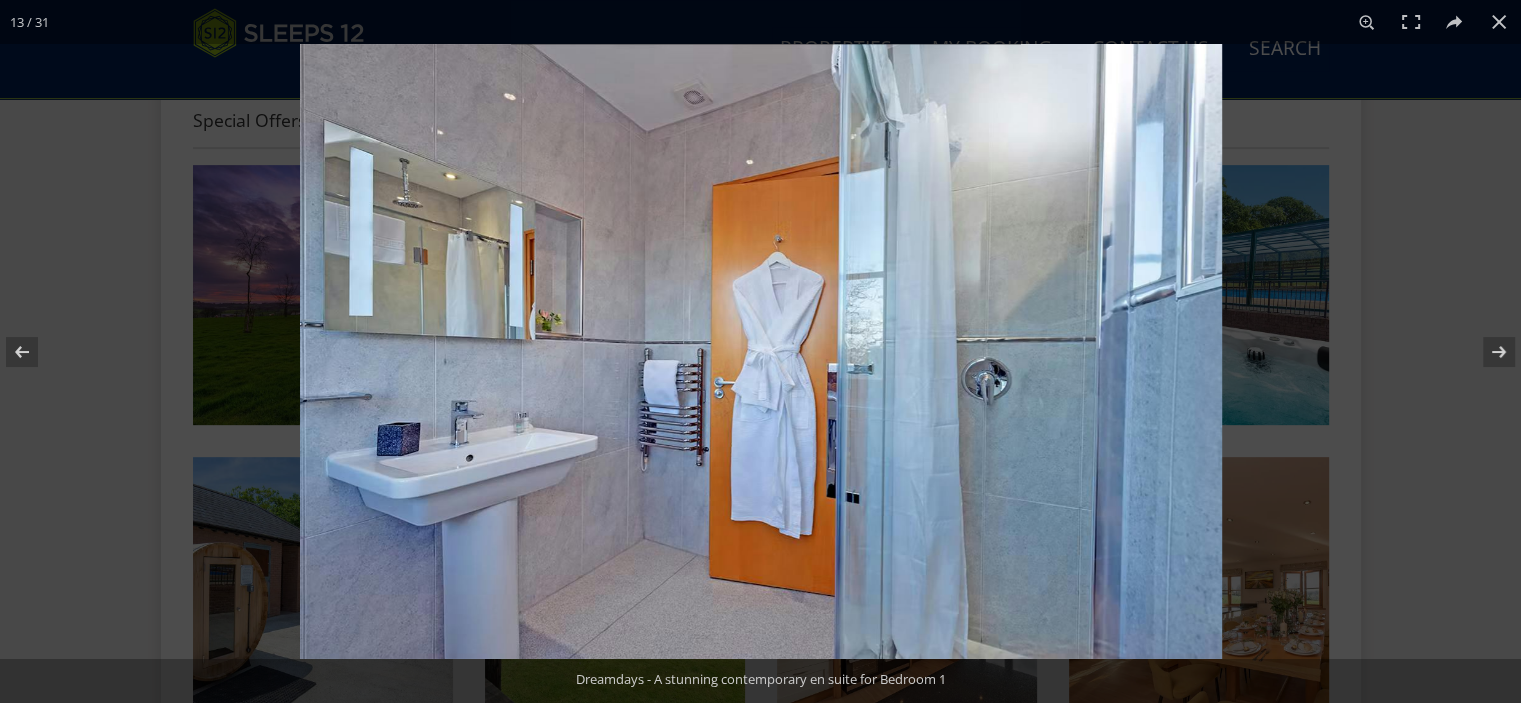 click at bounding box center (1486, 352) 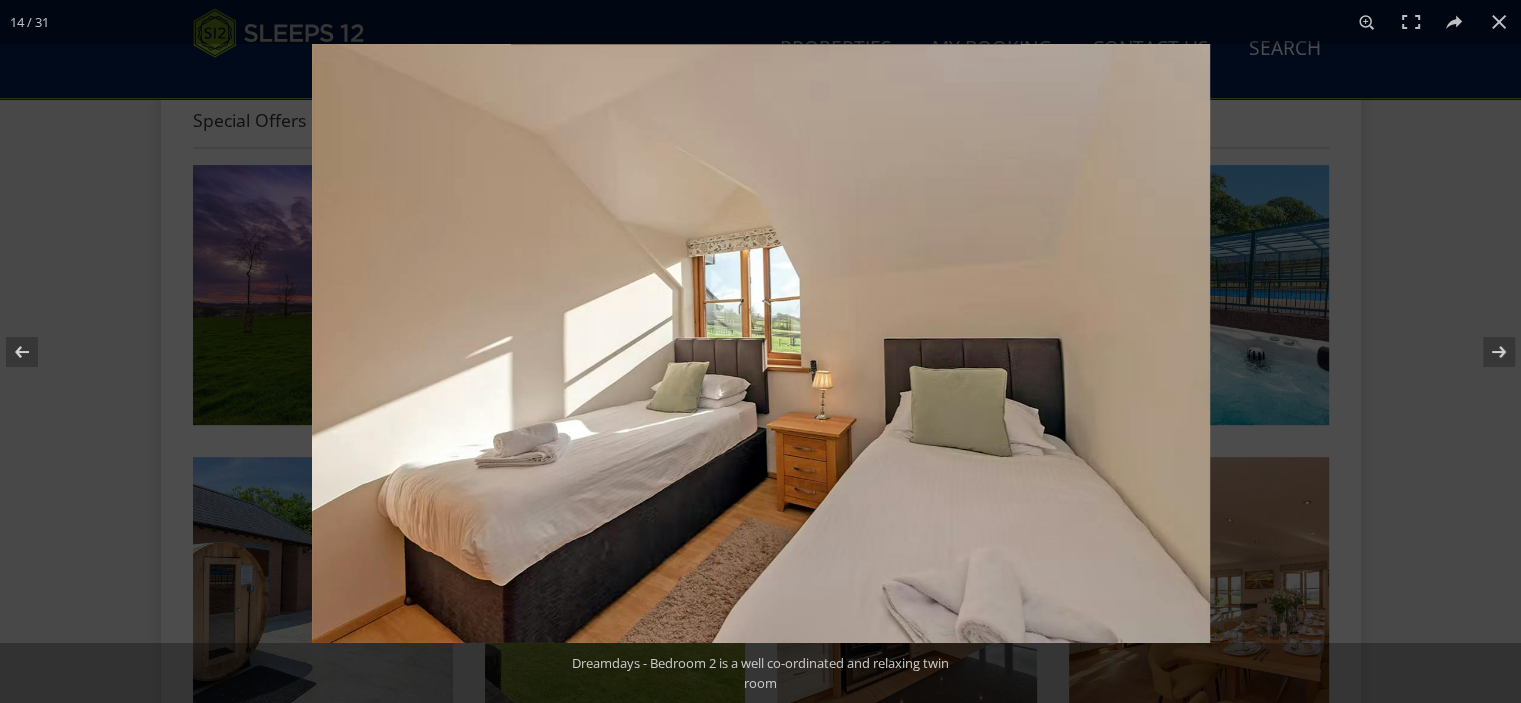click at bounding box center [1486, 352] 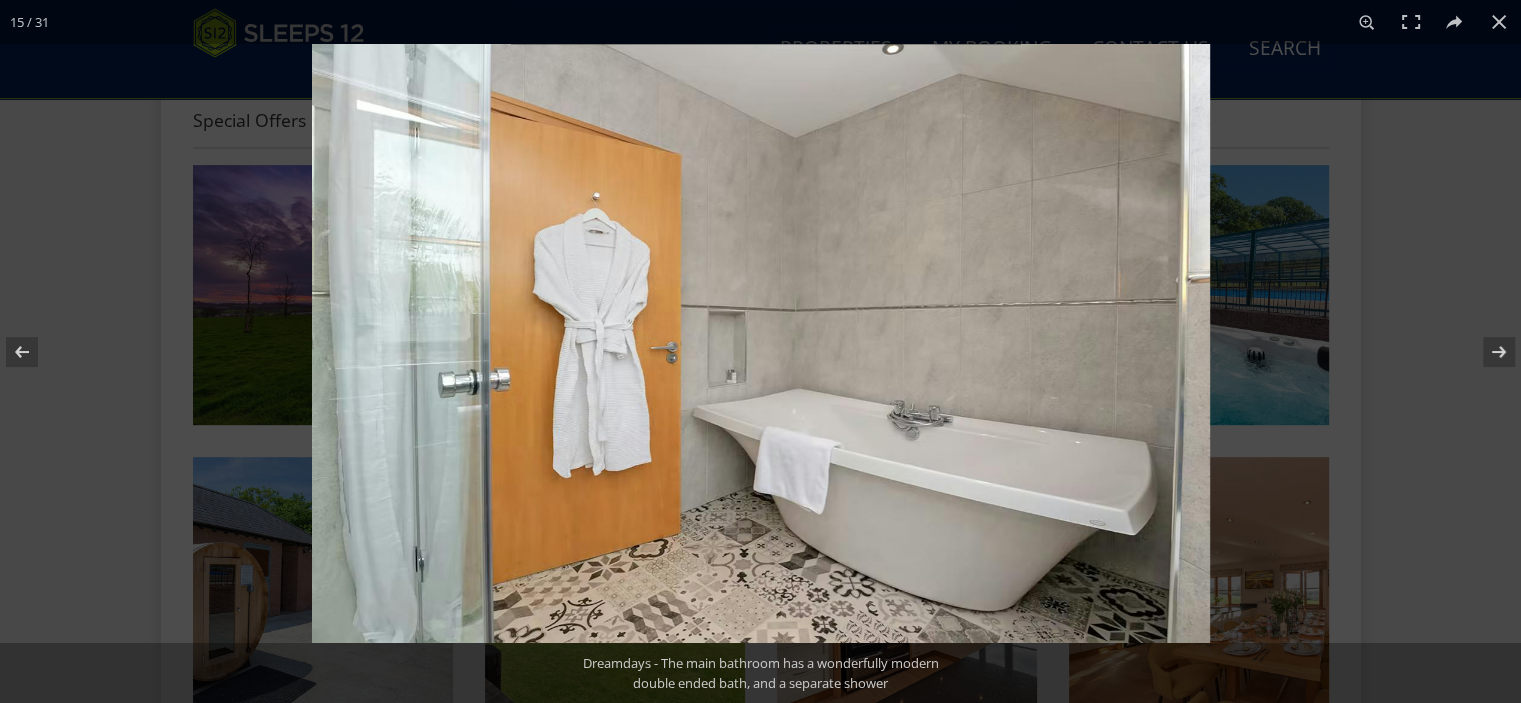 click at bounding box center (1486, 352) 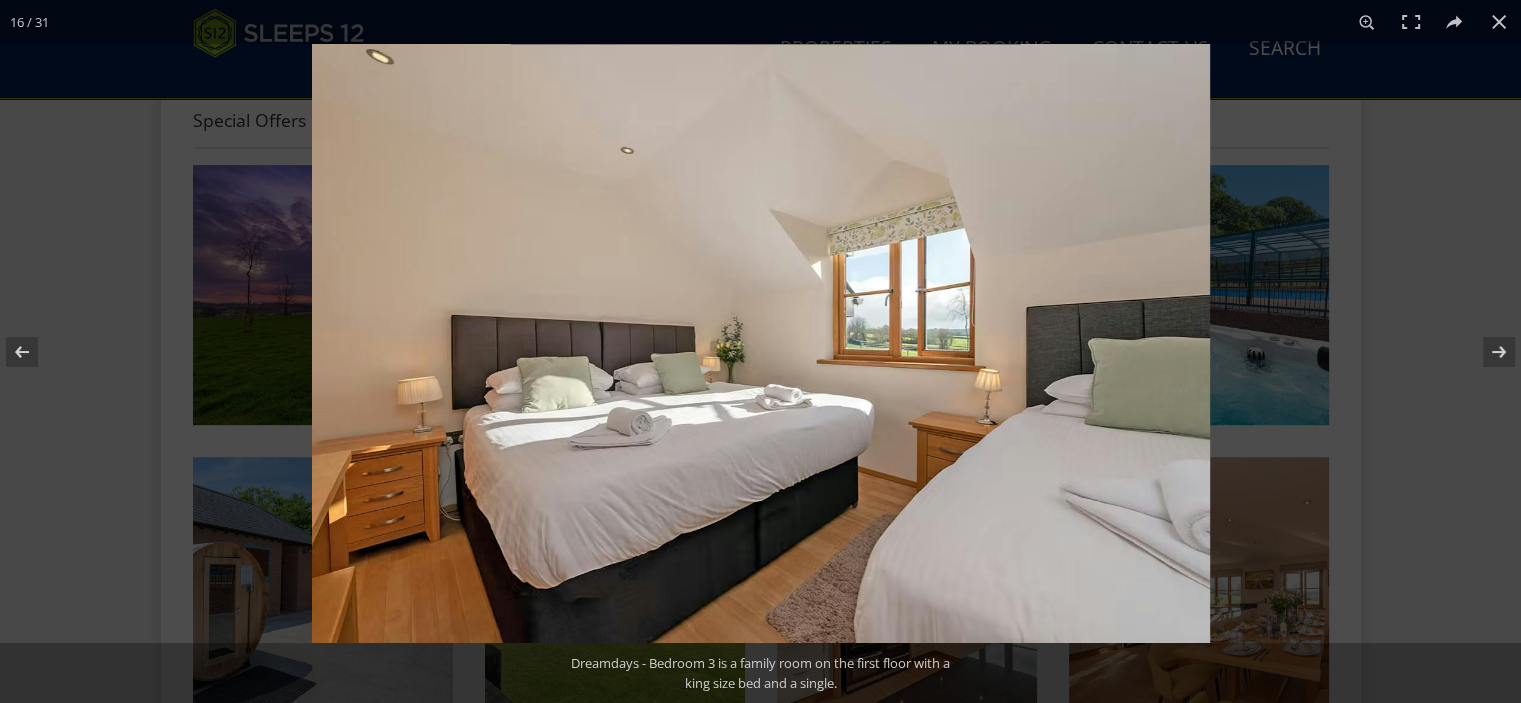 click at bounding box center (1486, 352) 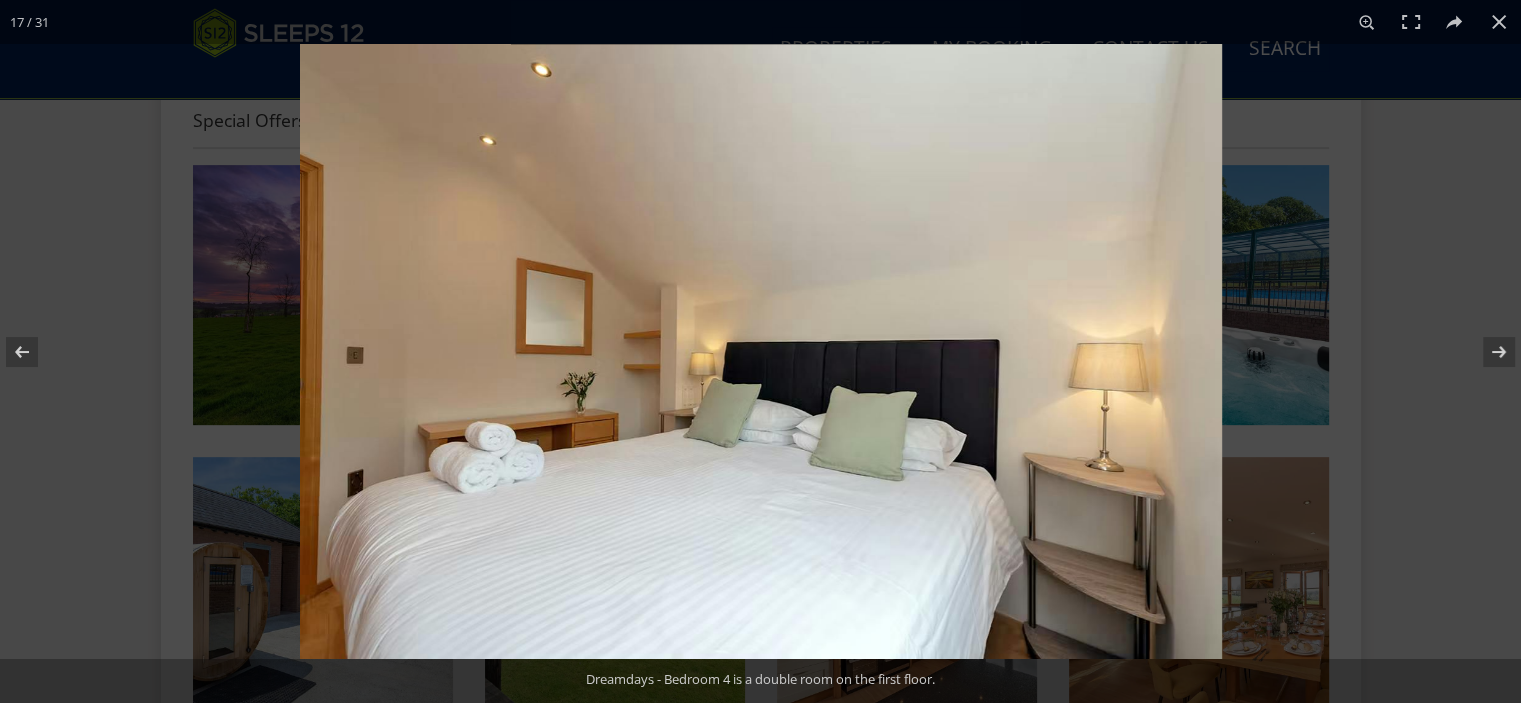 click at bounding box center (1486, 352) 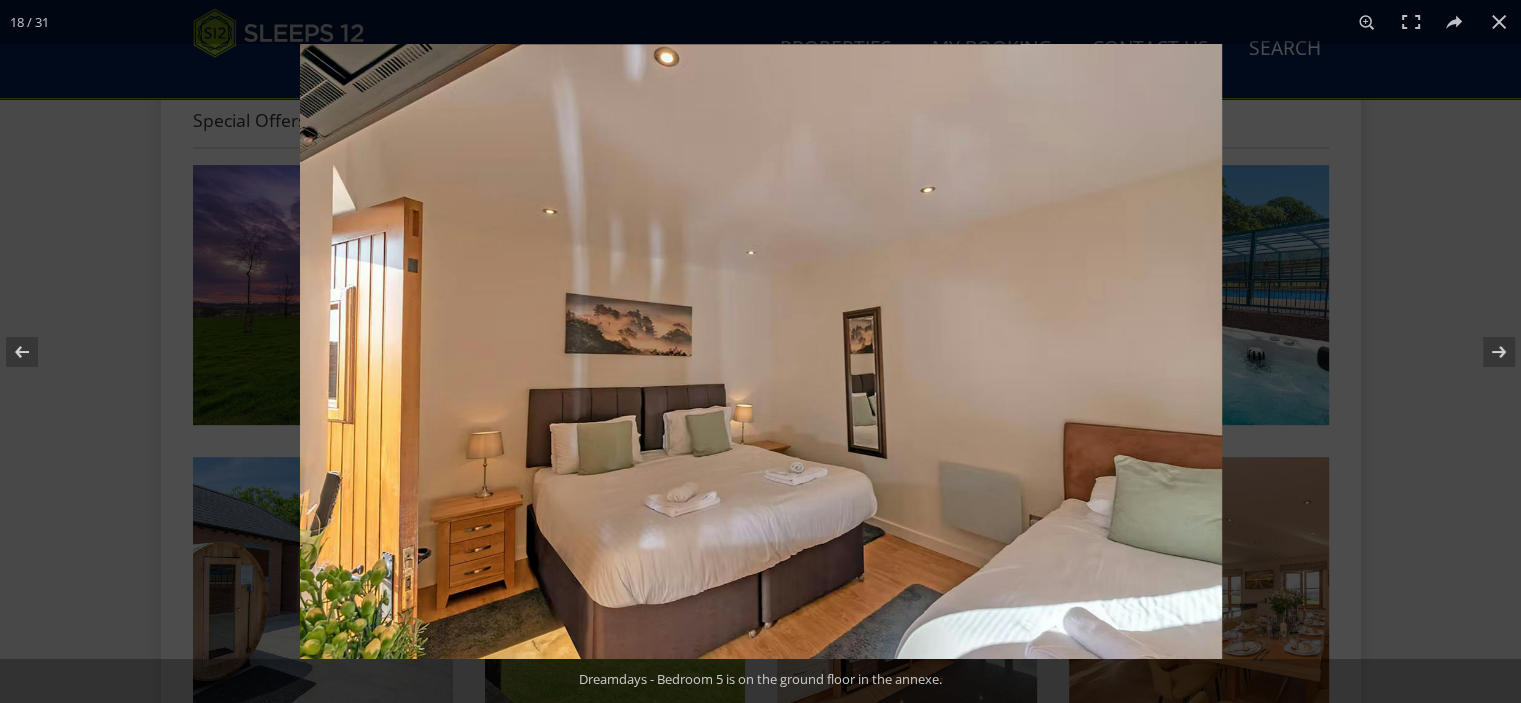 click at bounding box center (1486, 352) 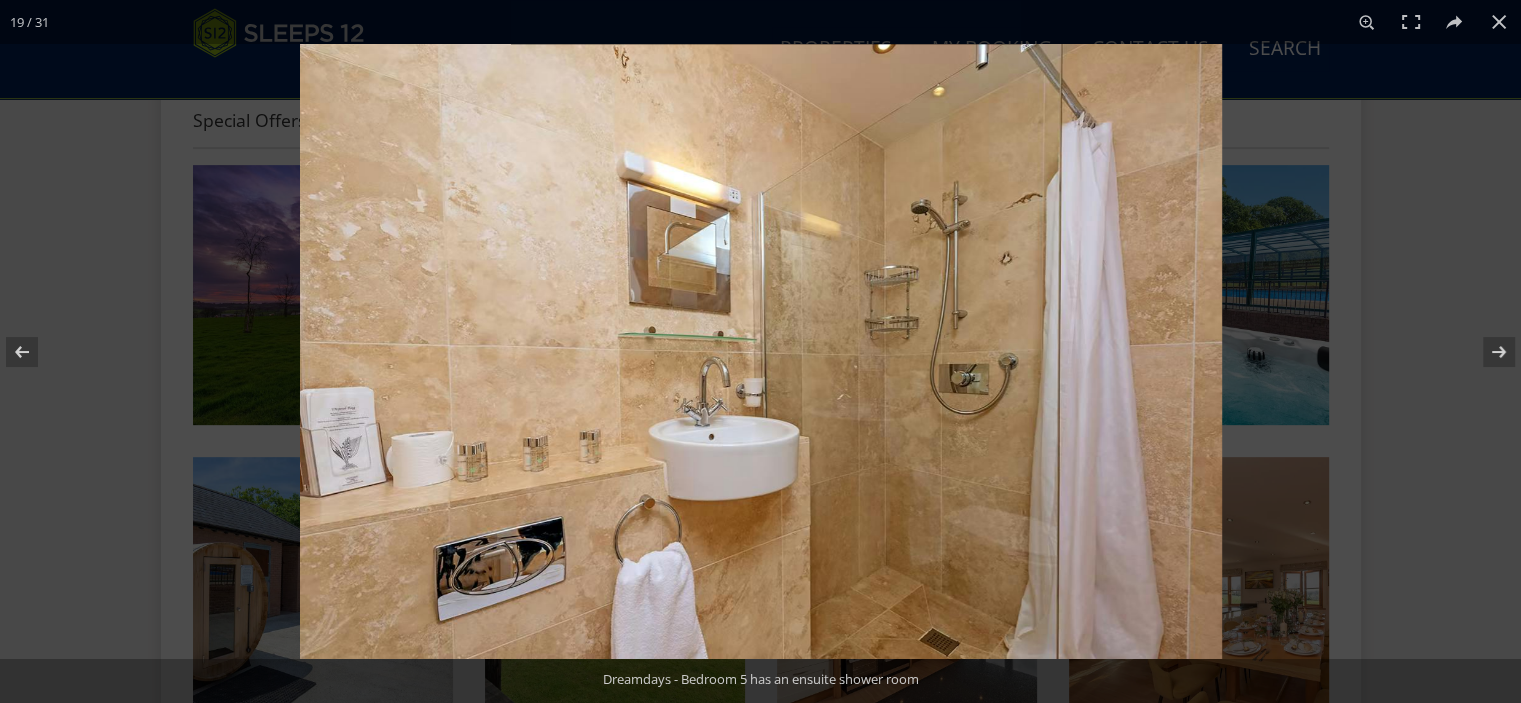 click at bounding box center [35, 352] 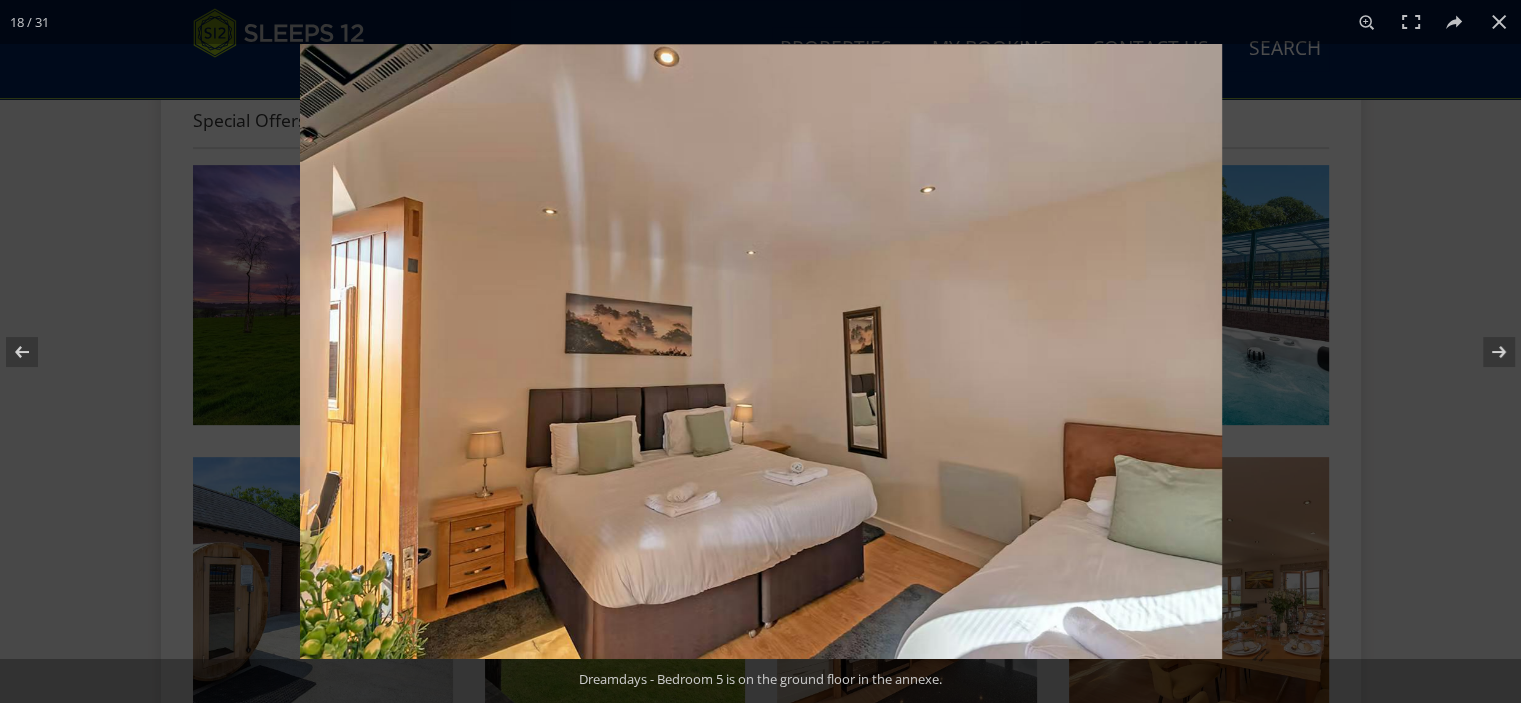 click at bounding box center [1486, 352] 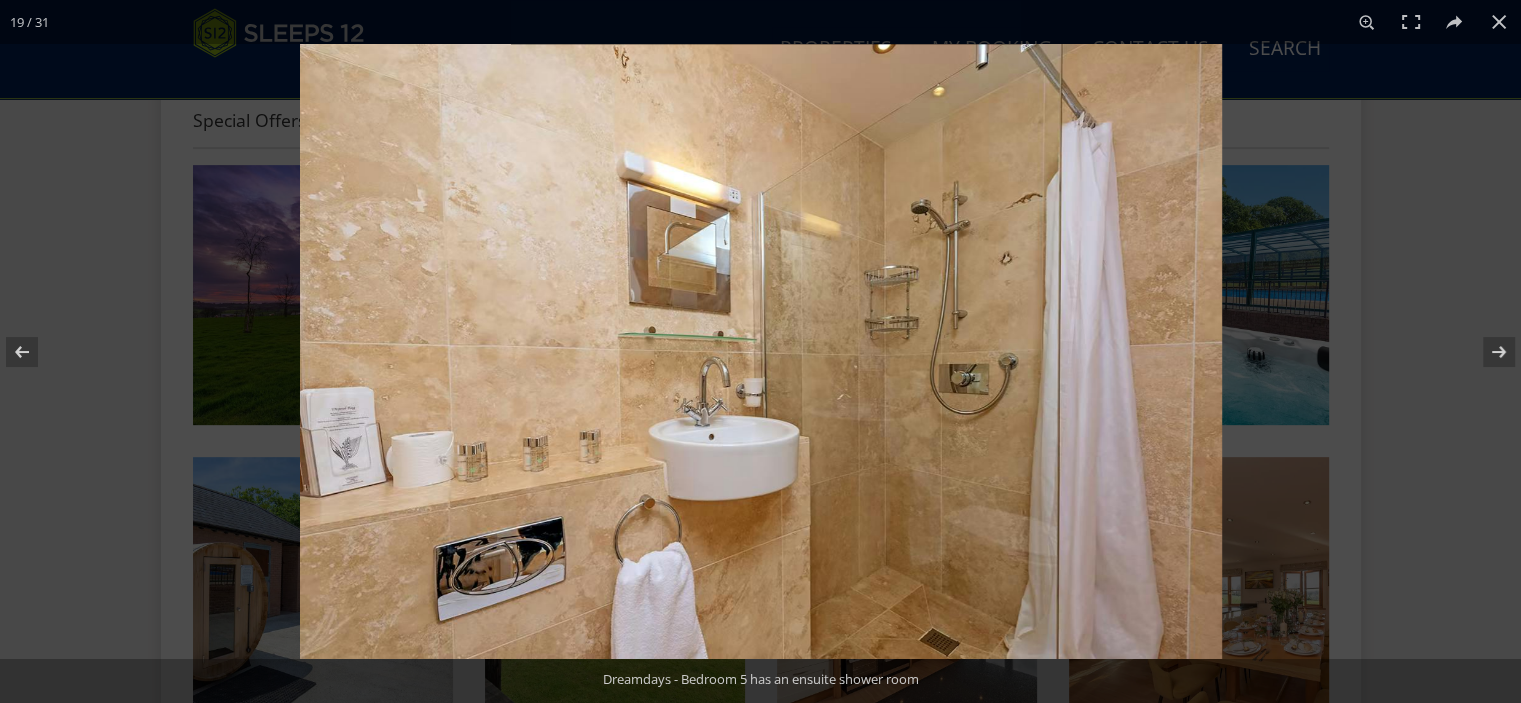 click at bounding box center (1486, 352) 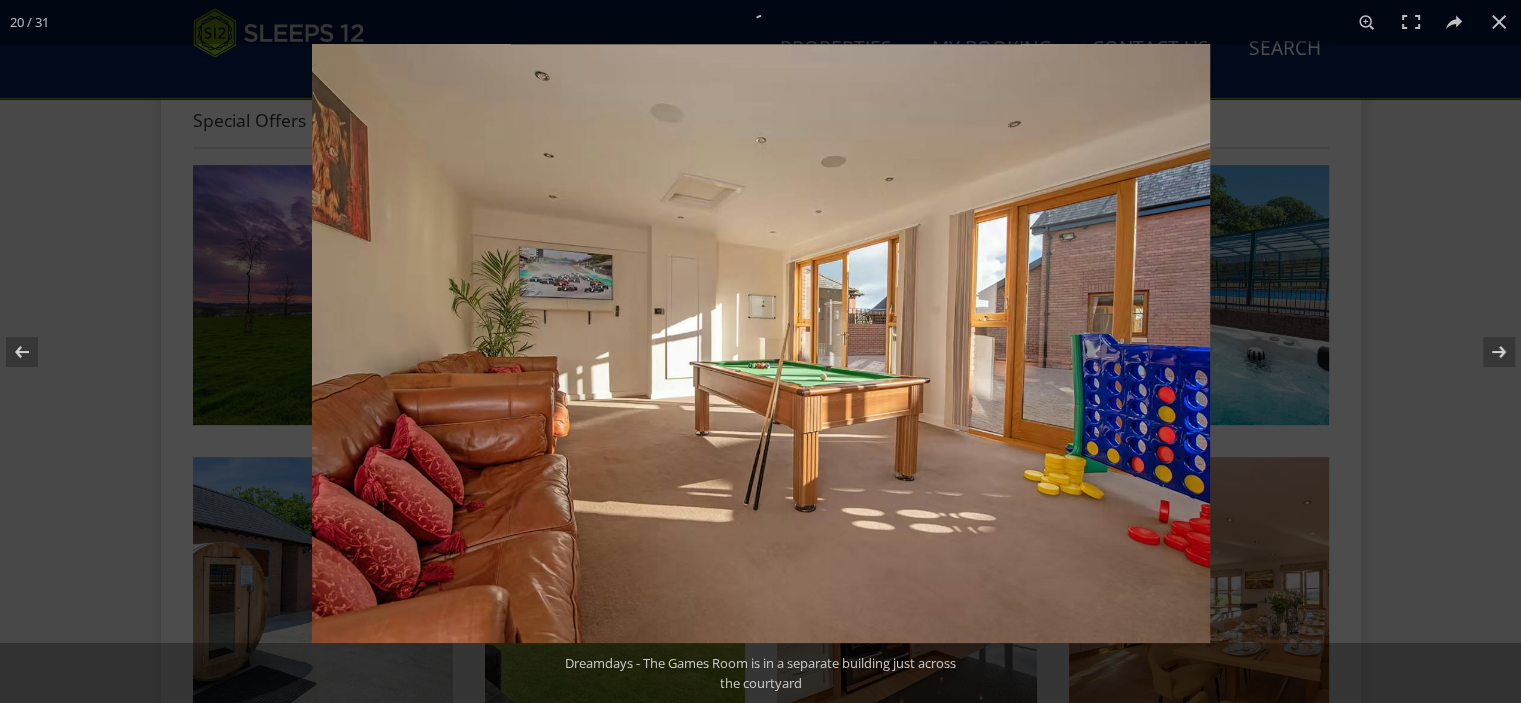 click at bounding box center (1486, 352) 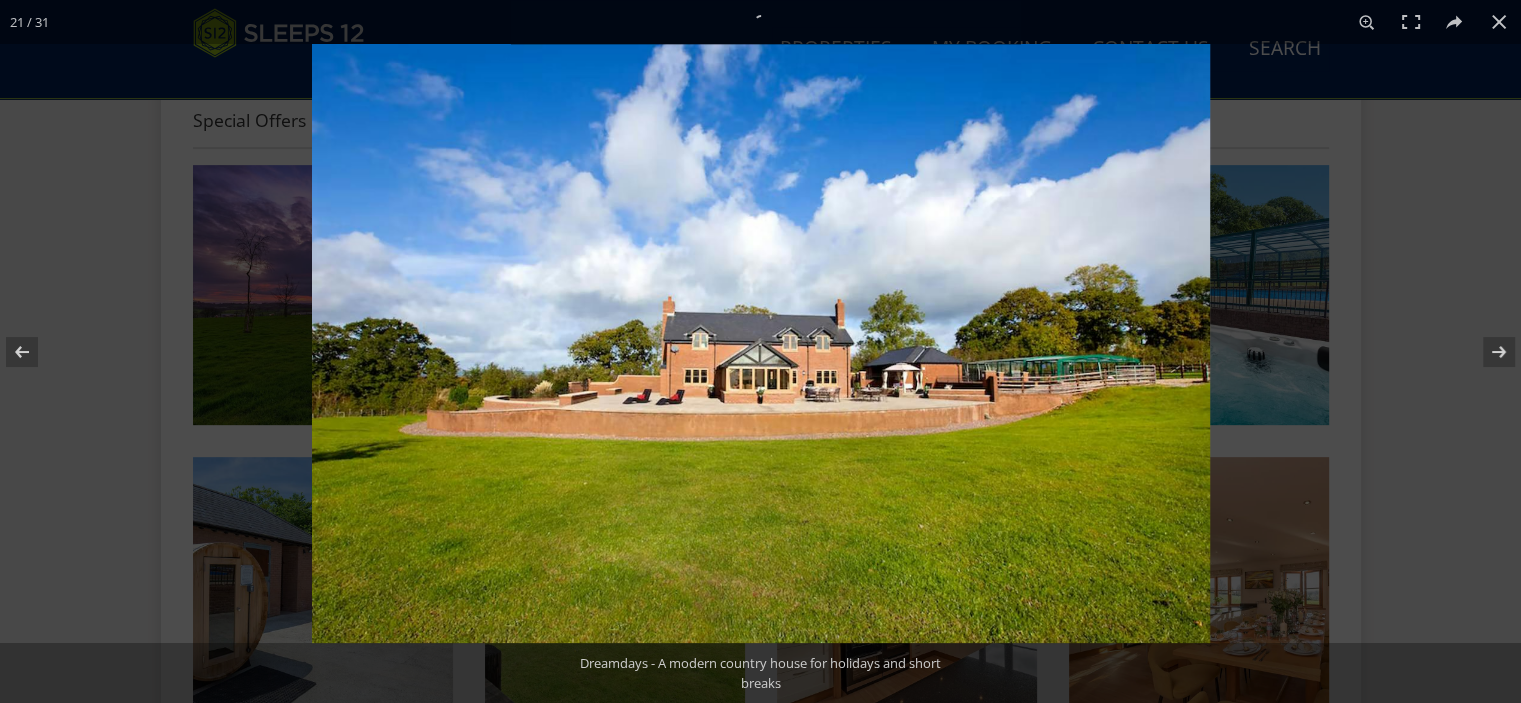 click at bounding box center [1486, 352] 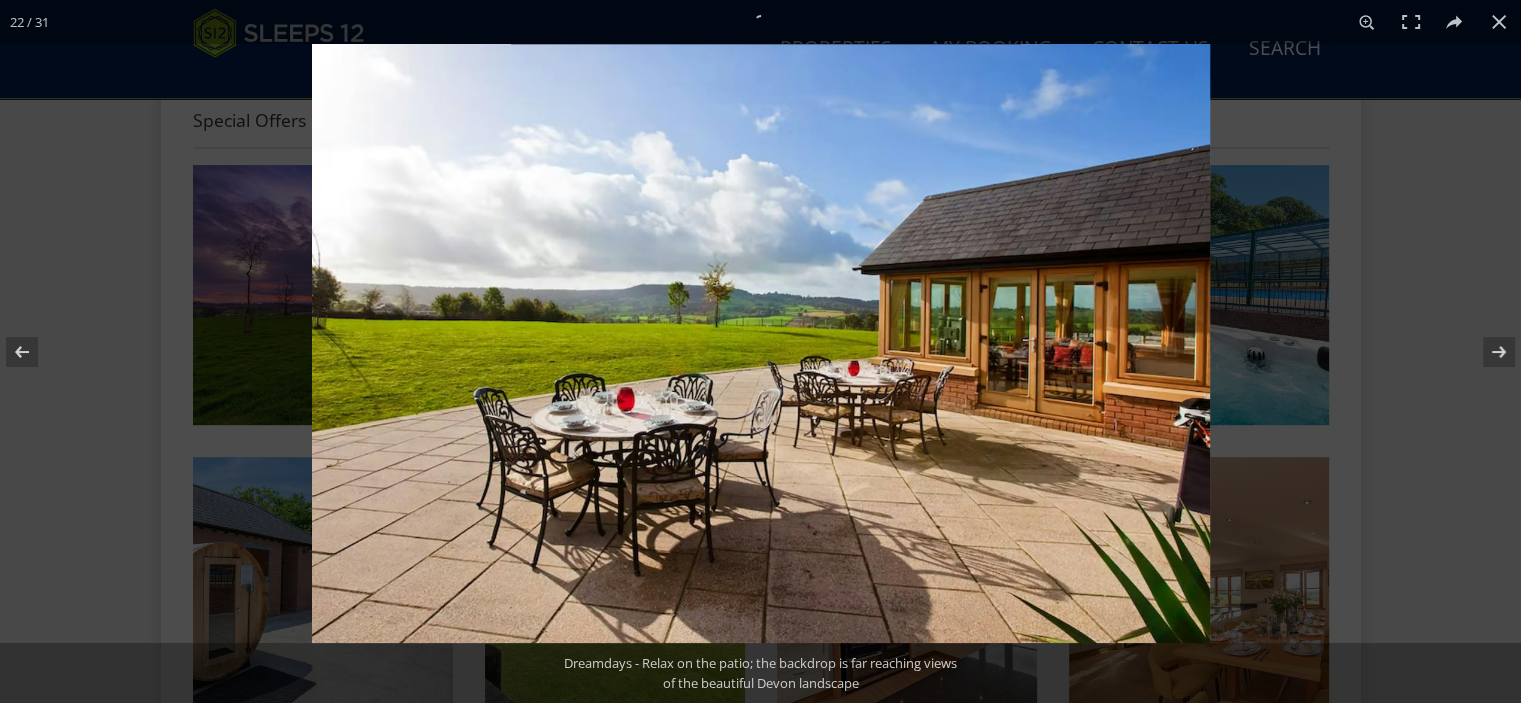 click at bounding box center [35, 352] 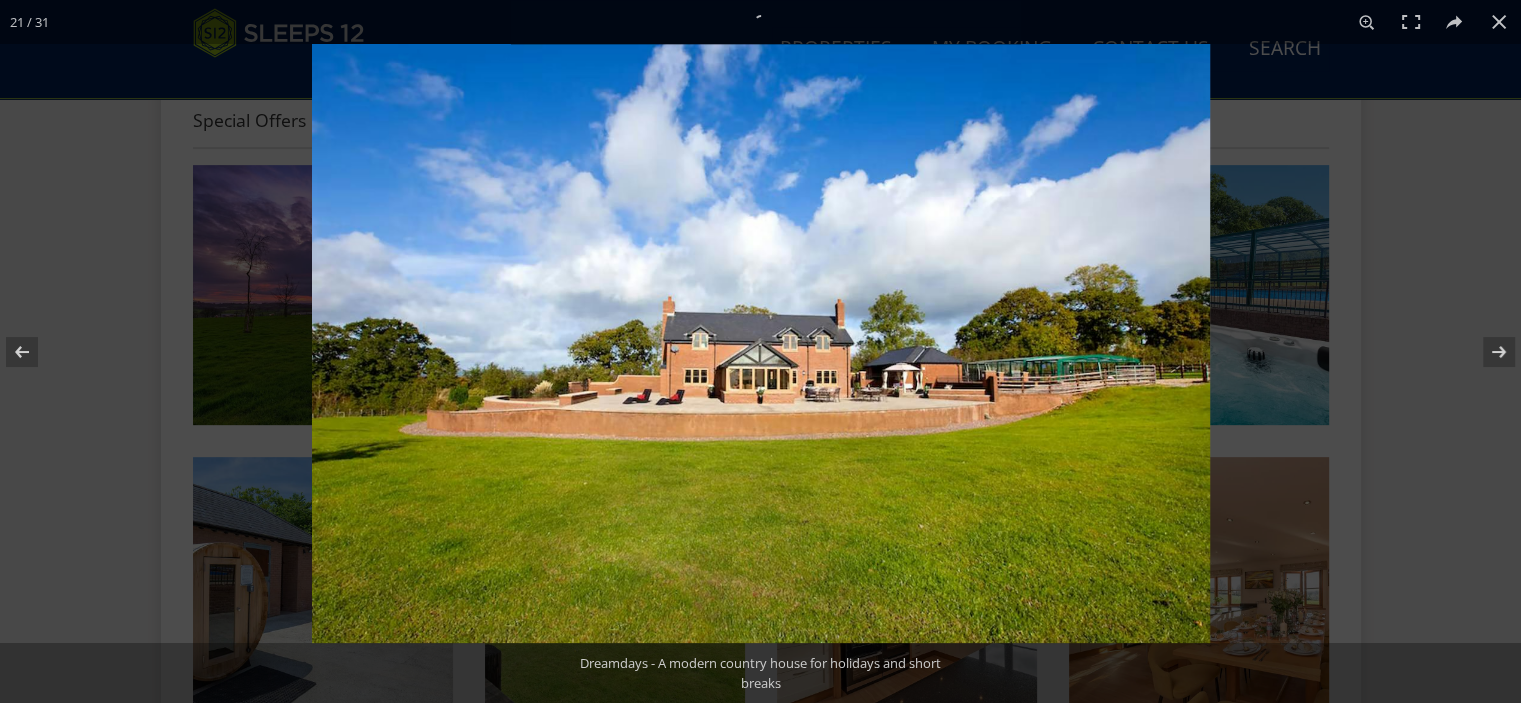 click at bounding box center [35, 352] 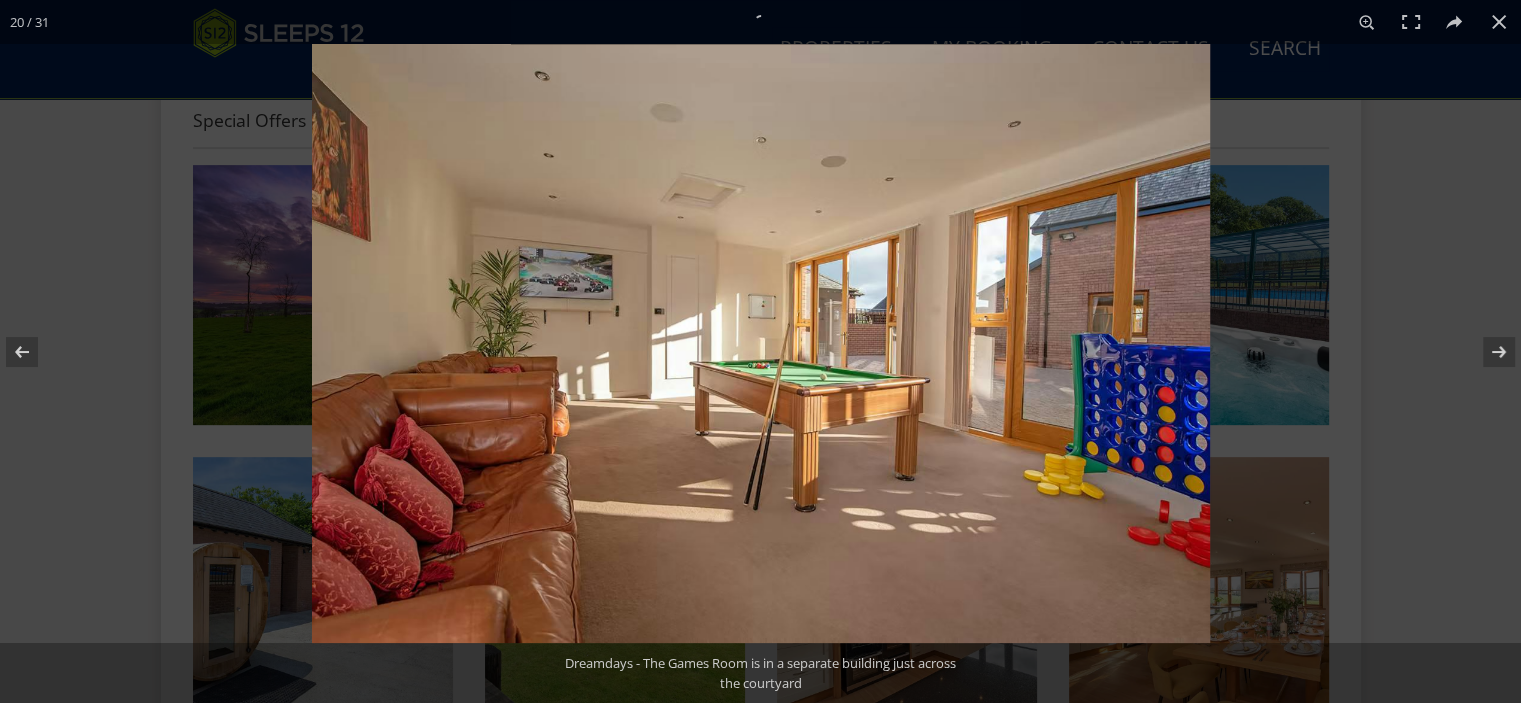 click at bounding box center [35, 352] 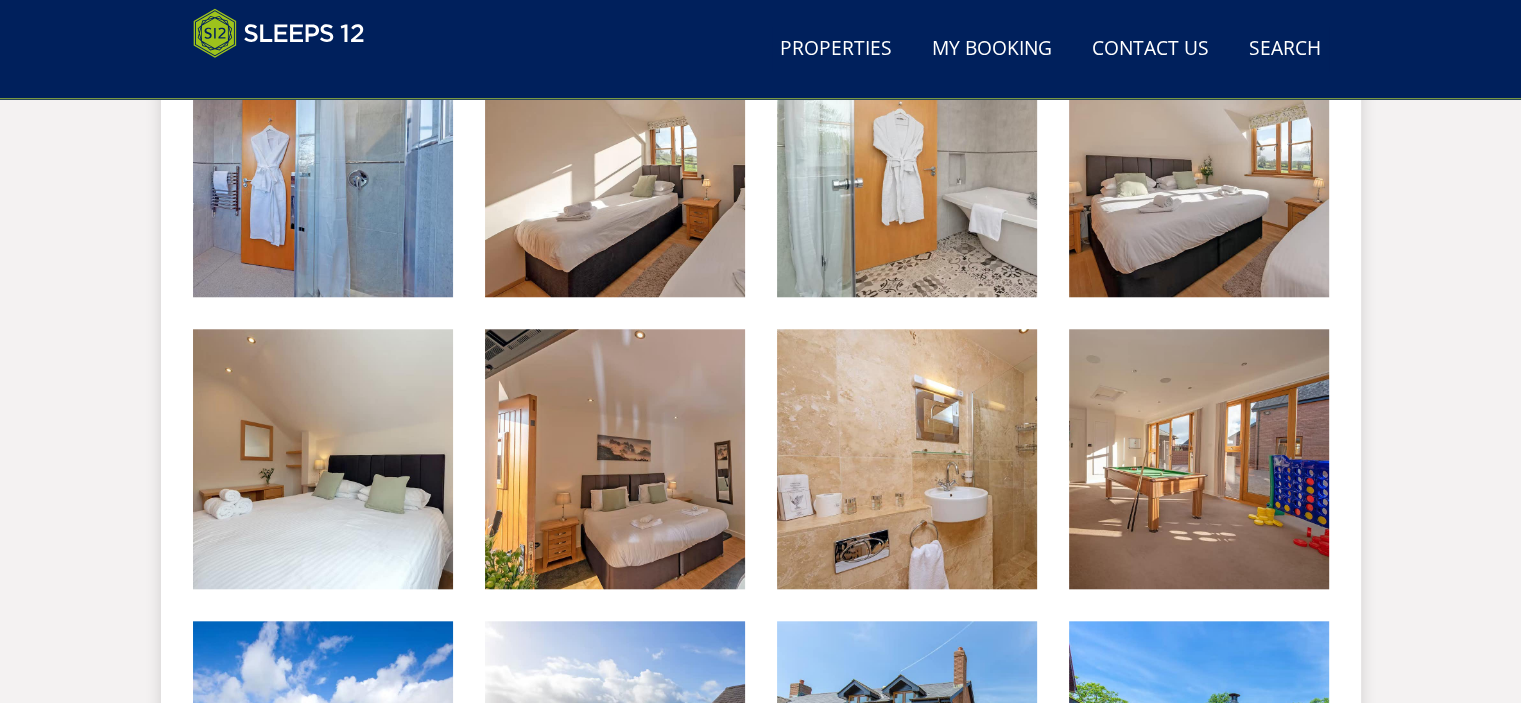 scroll, scrollTop: 1800, scrollLeft: 0, axis: vertical 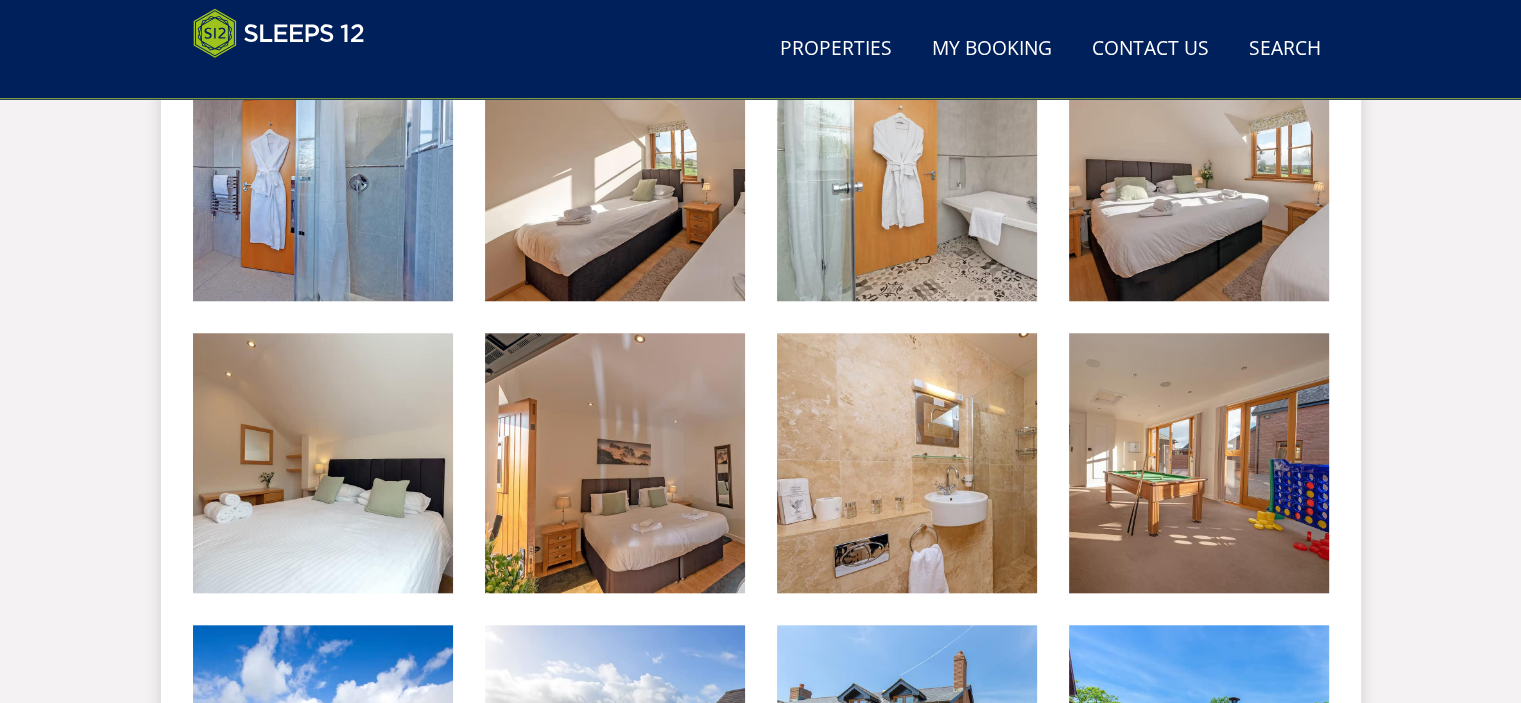 click at bounding box center (1199, 463) 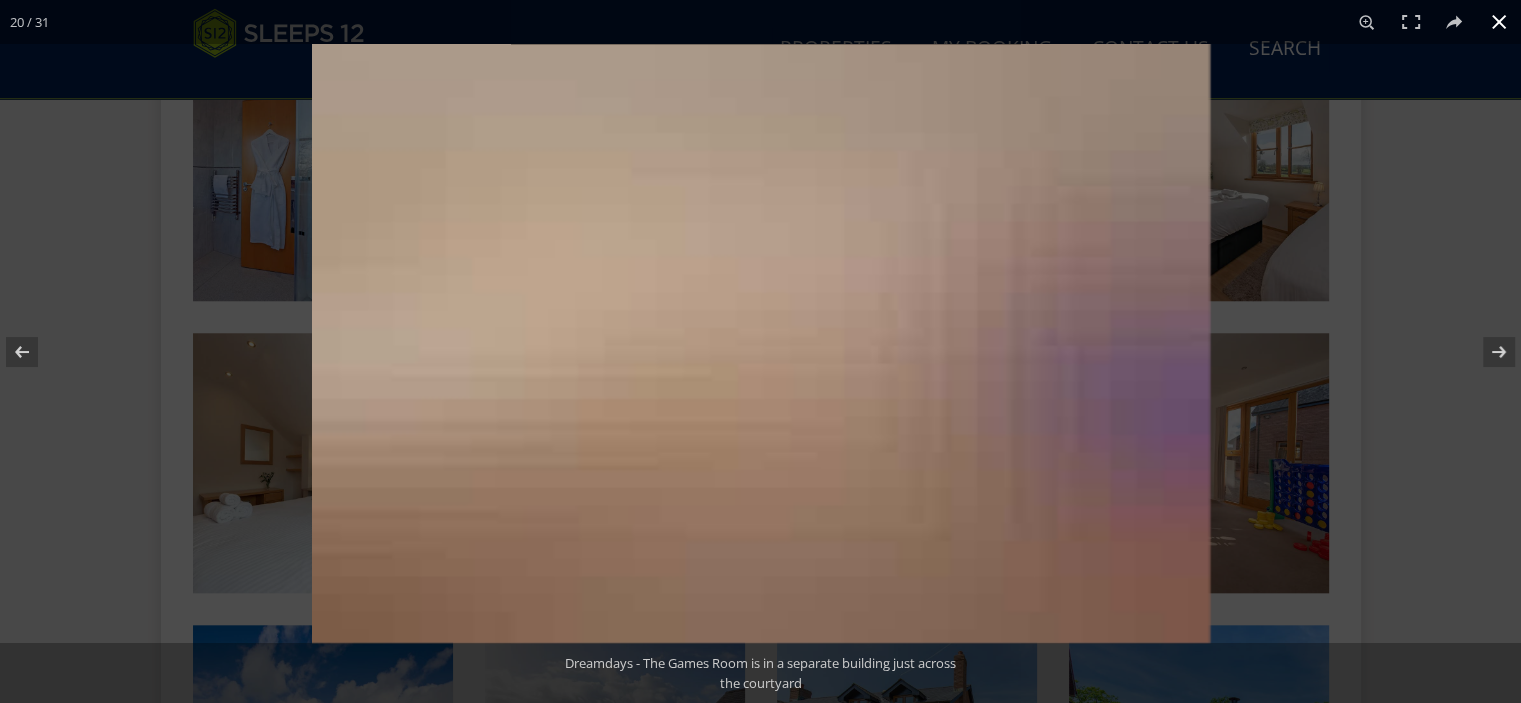 click at bounding box center (760, 351) 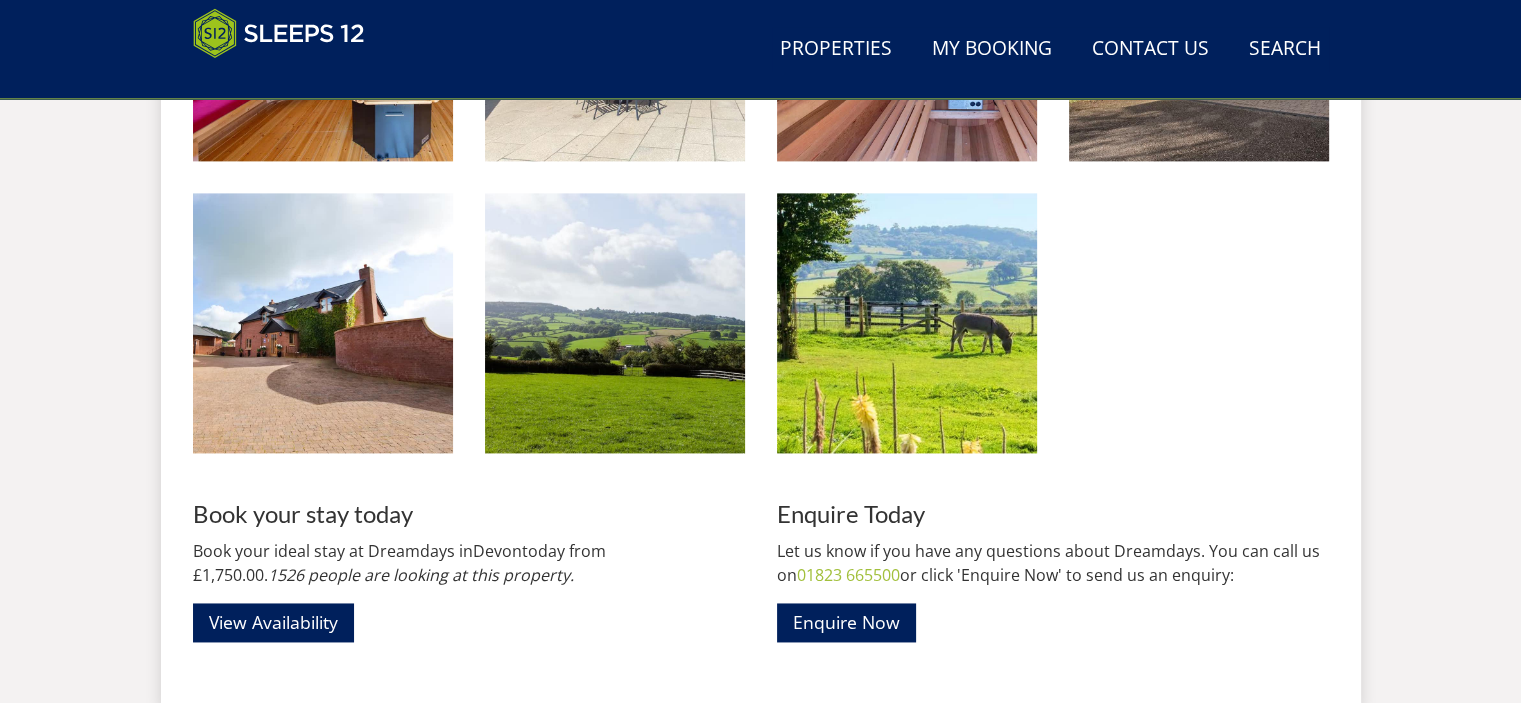 scroll, scrollTop: 2600, scrollLeft: 0, axis: vertical 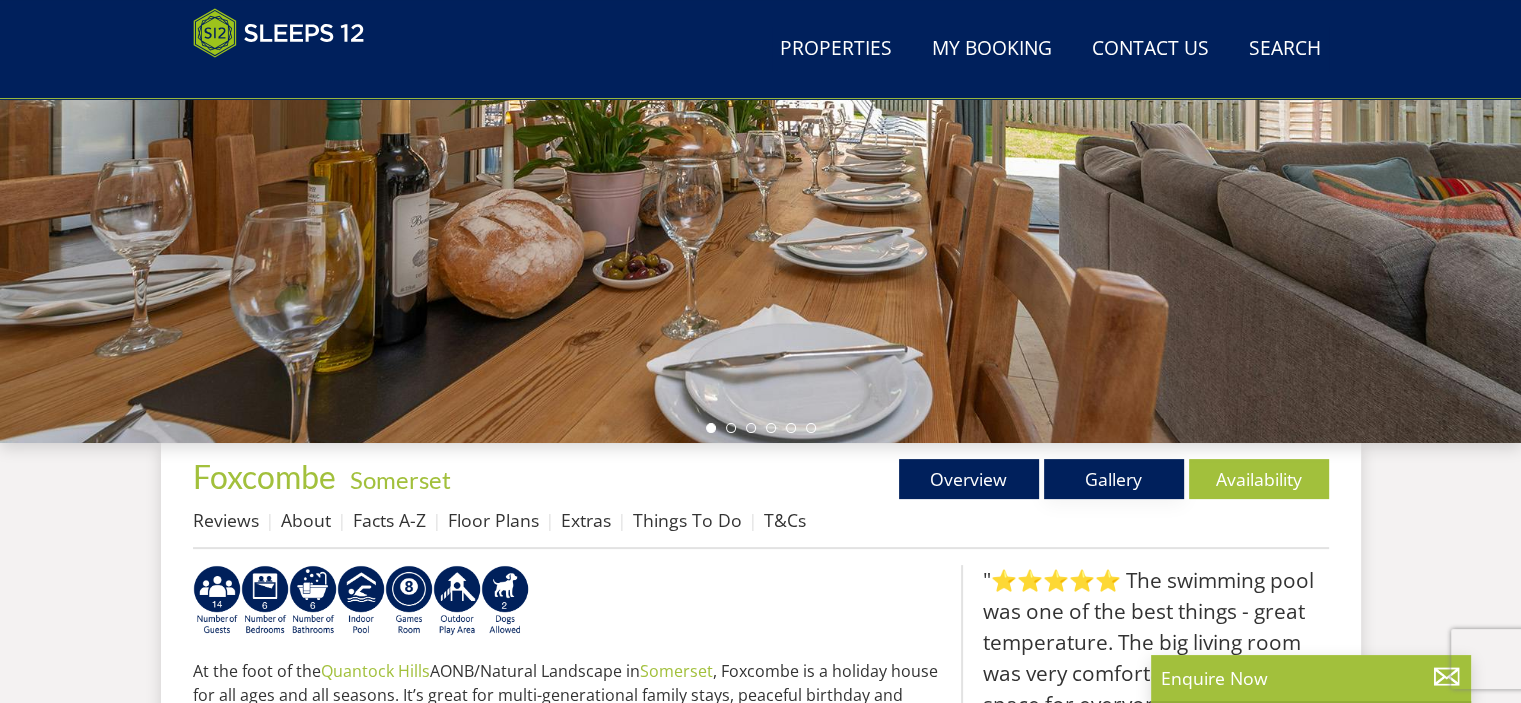 click on "Gallery" at bounding box center (1114, 479) 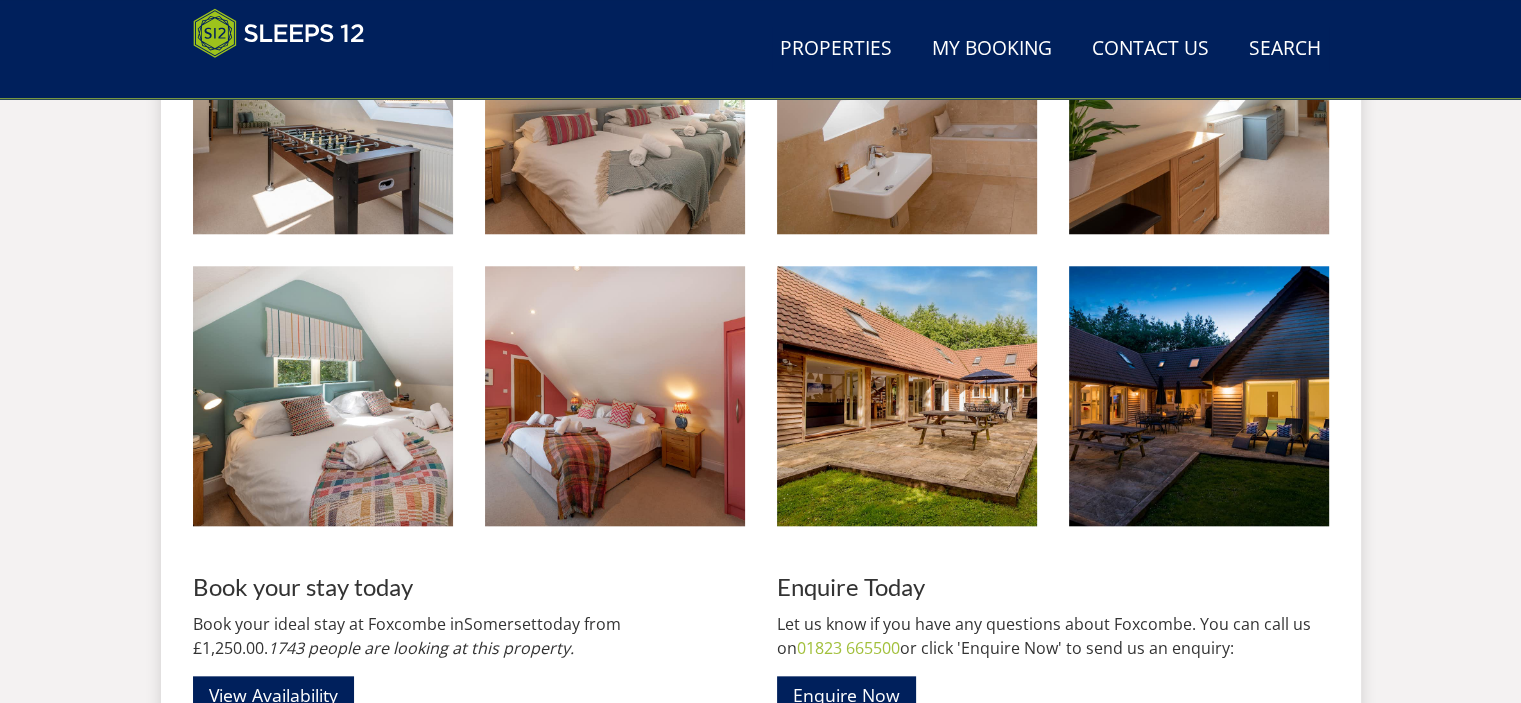 scroll, scrollTop: 2000, scrollLeft: 0, axis: vertical 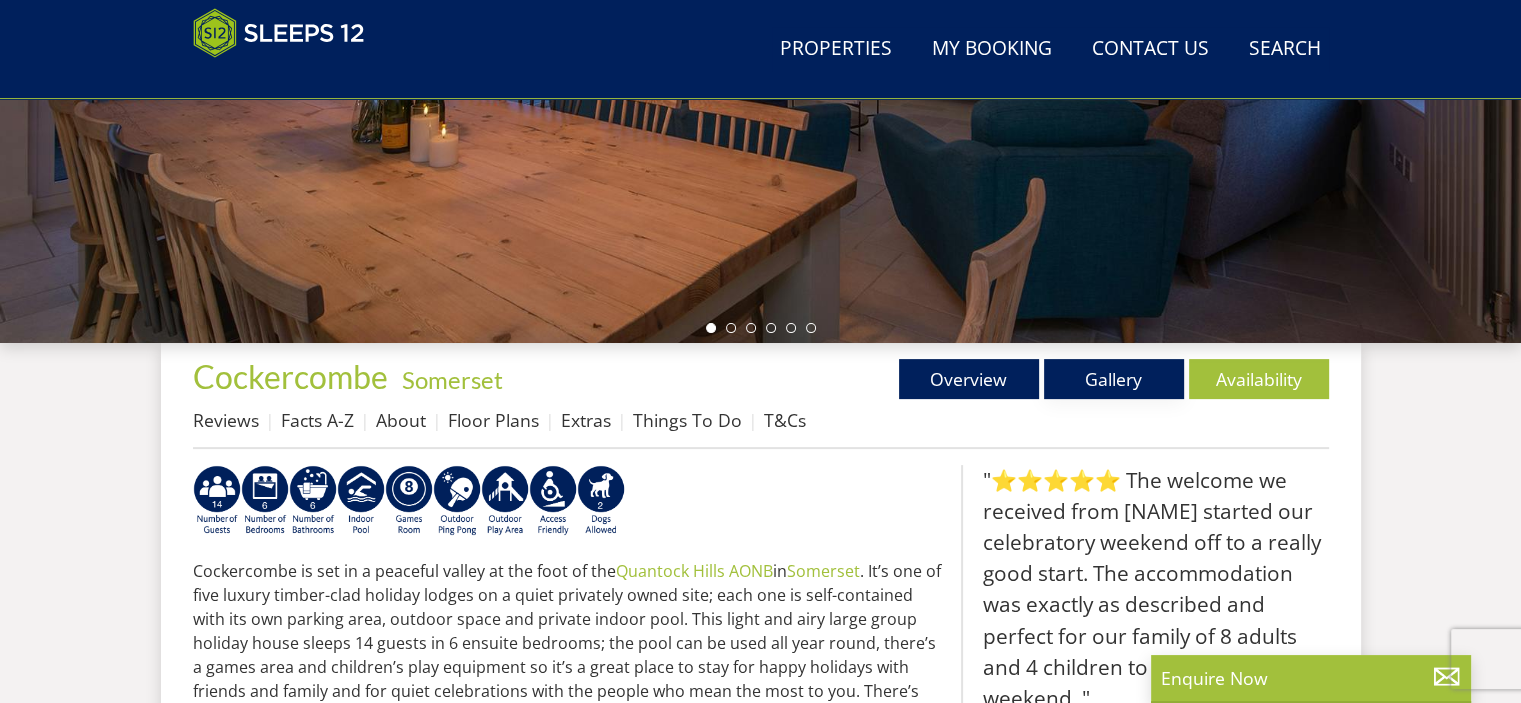 click on "Gallery" at bounding box center [1114, 379] 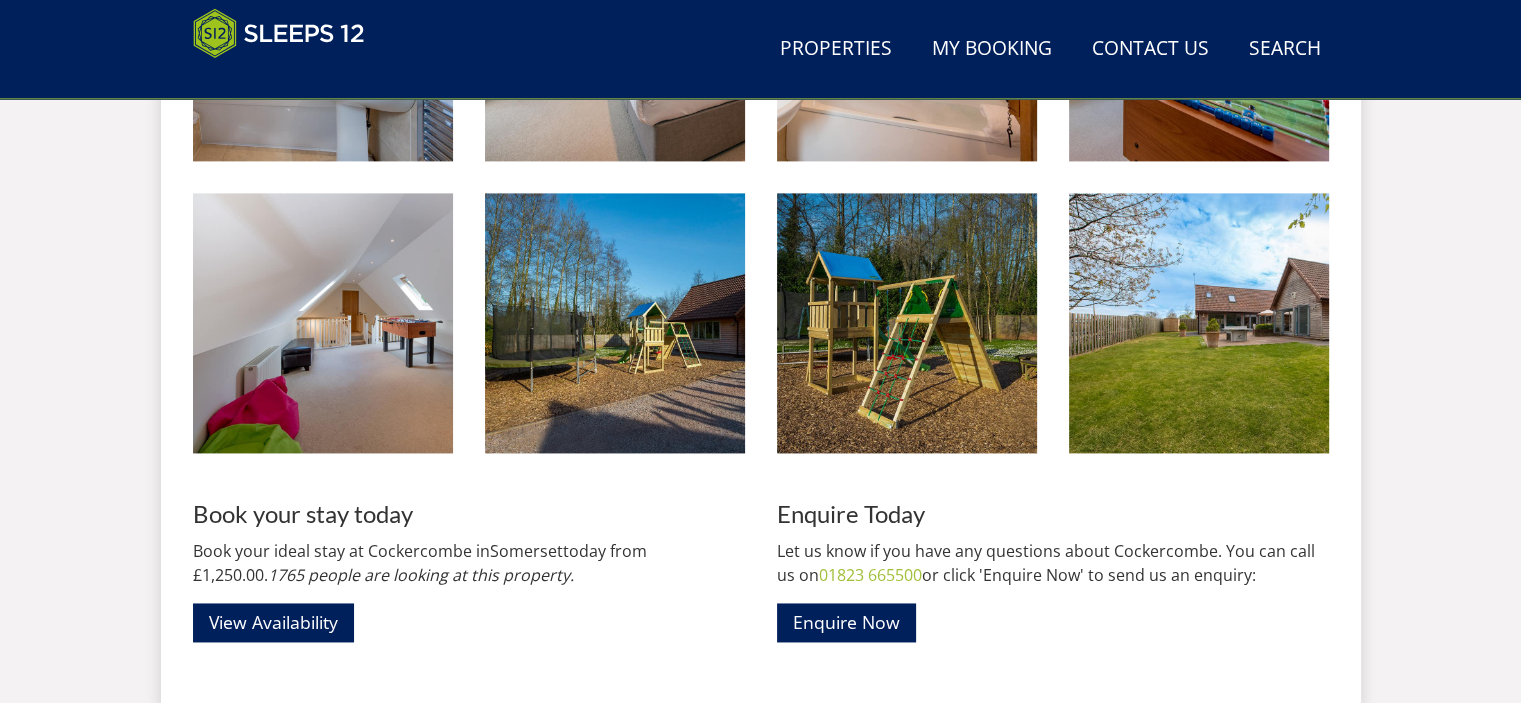 scroll, scrollTop: 3000, scrollLeft: 0, axis: vertical 